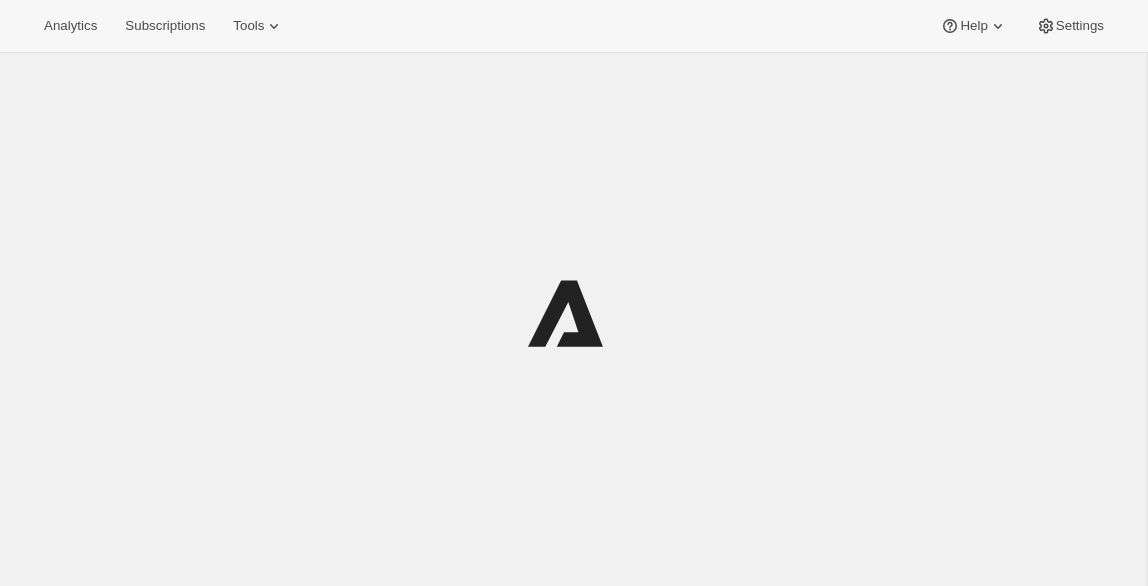 scroll, scrollTop: 0, scrollLeft: 0, axis: both 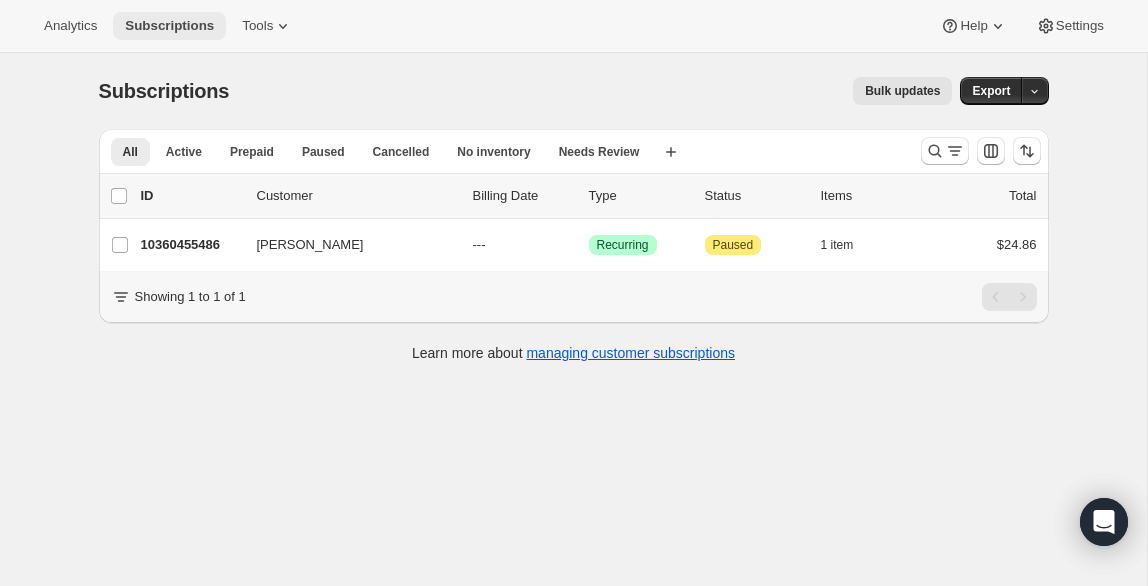 click on "Subscriptions" at bounding box center [169, 26] 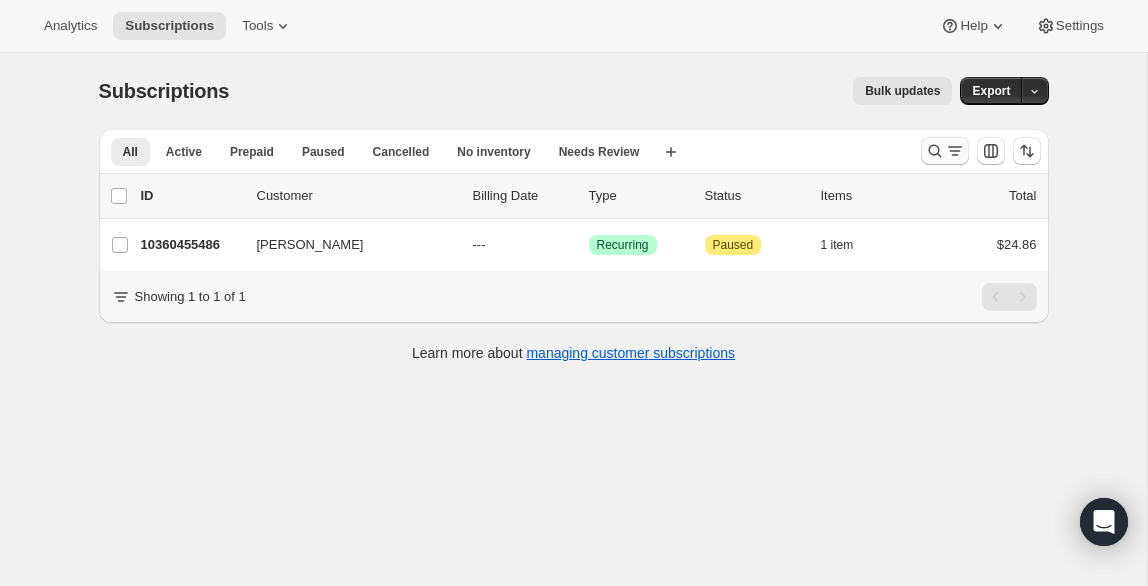 click 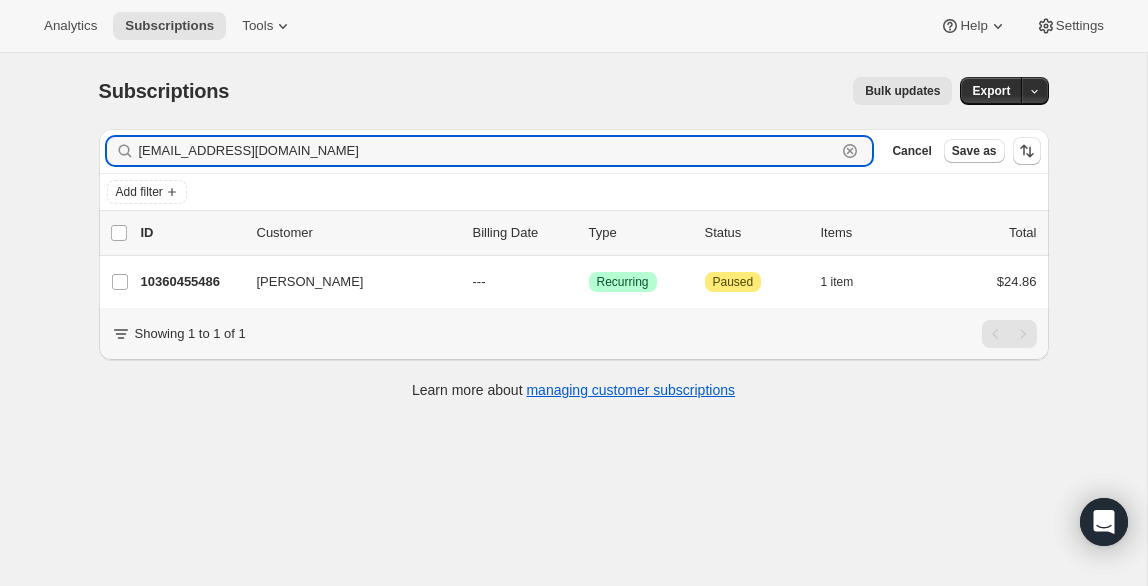click 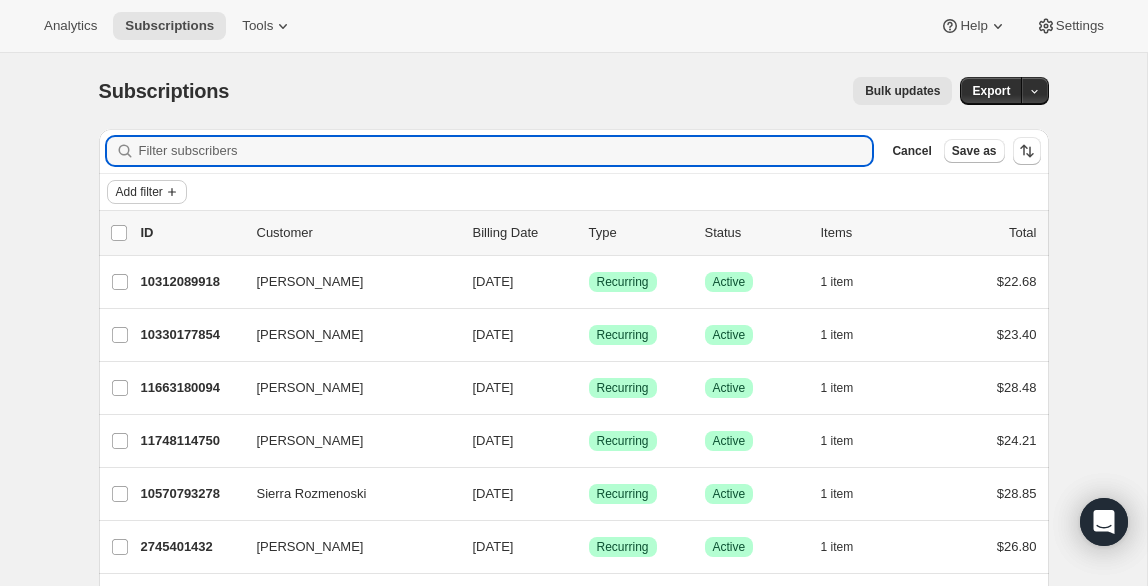 click on "Add filter" at bounding box center [139, 192] 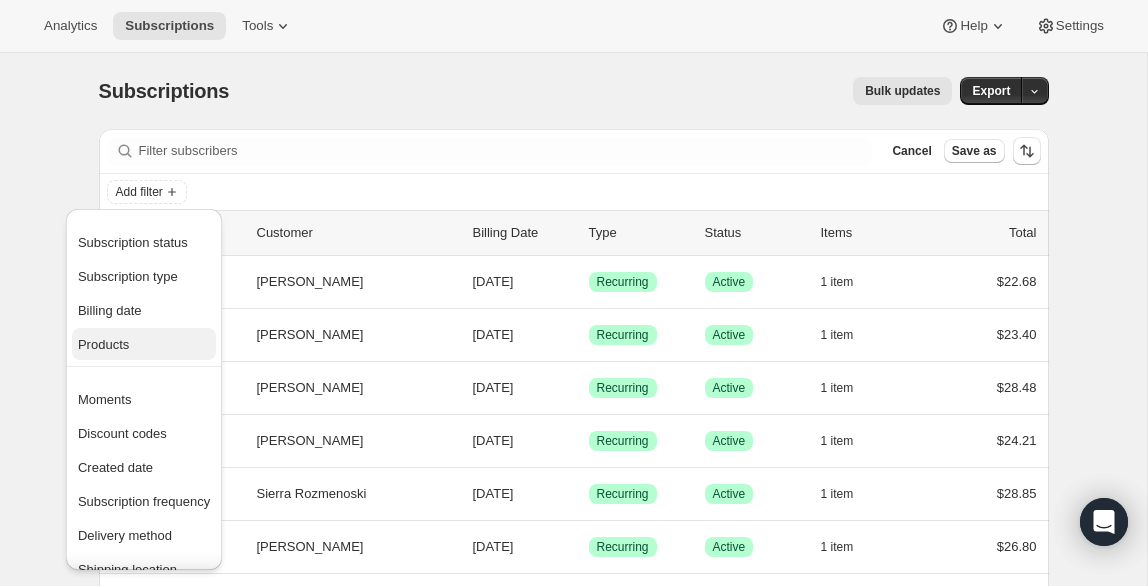 click on "Products" at bounding box center [144, 344] 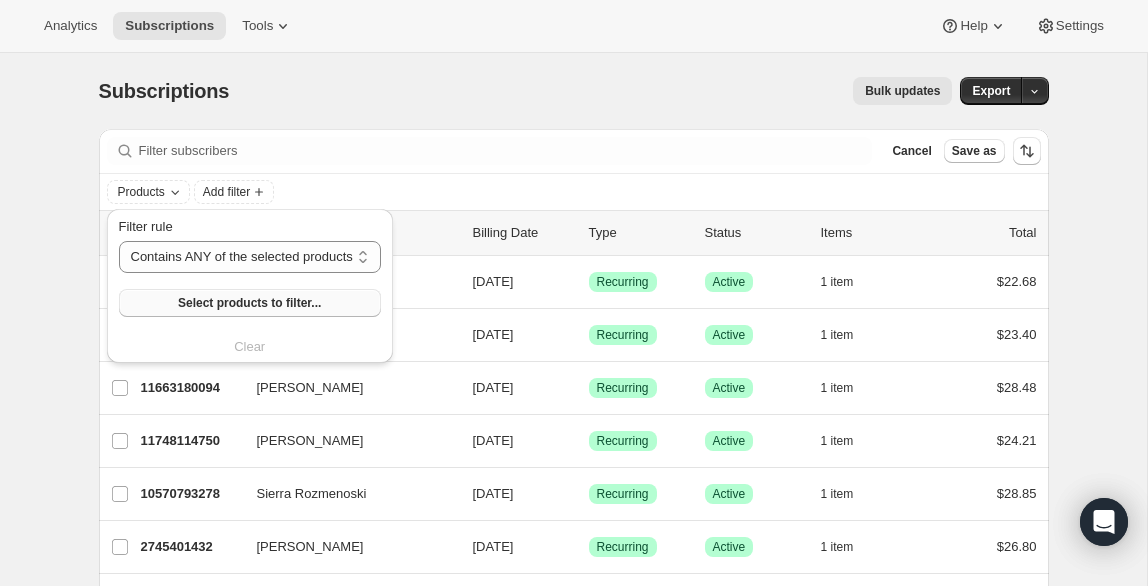 click on "Select products to filter..." at bounding box center (250, 303) 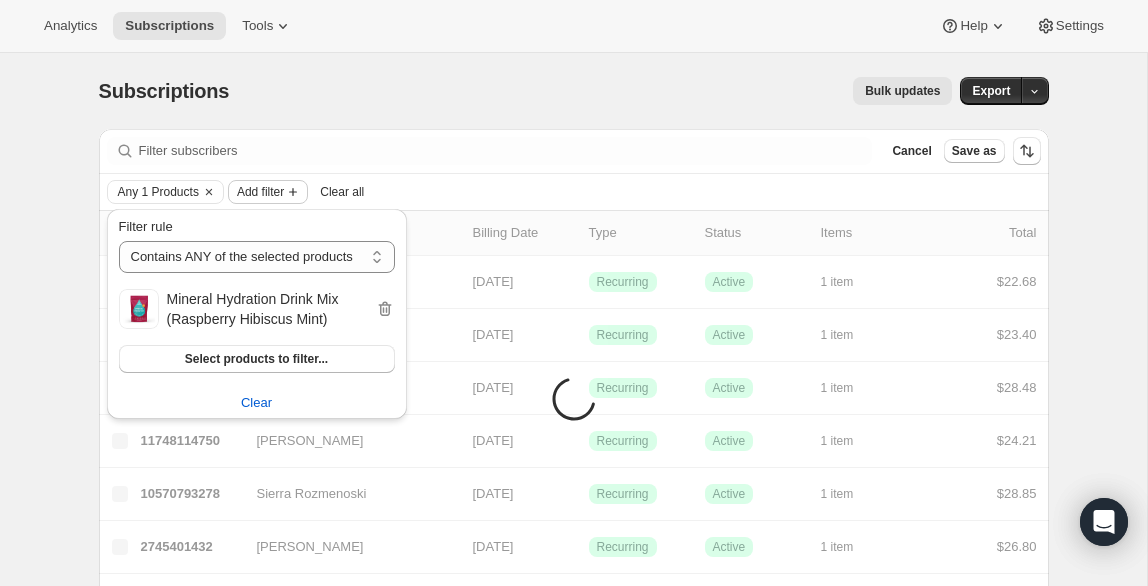 click on "Add filter" at bounding box center (260, 192) 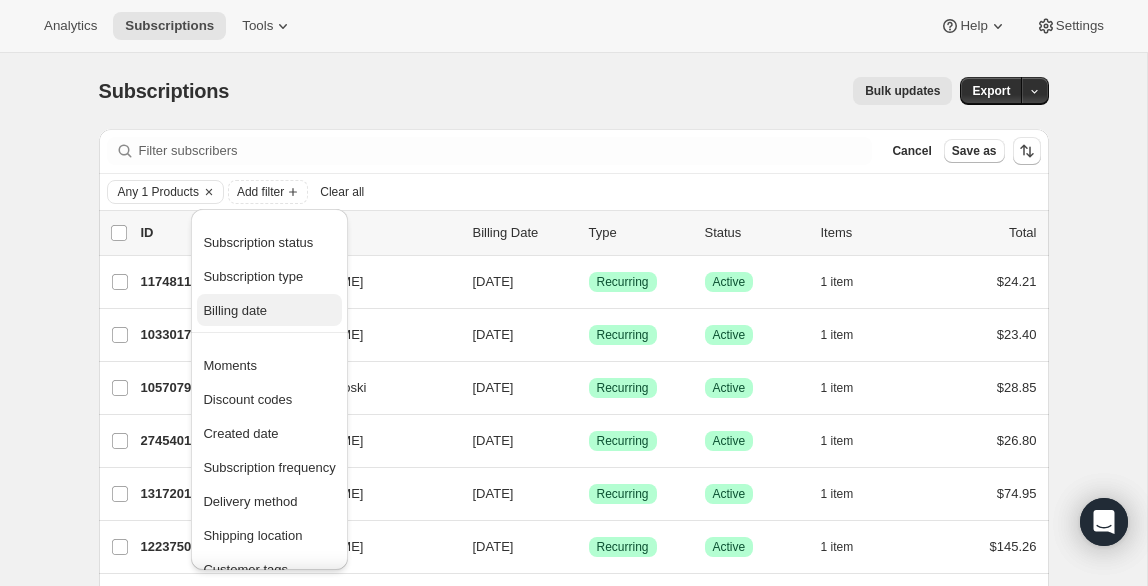 click on "Billing date" at bounding box center (235, 310) 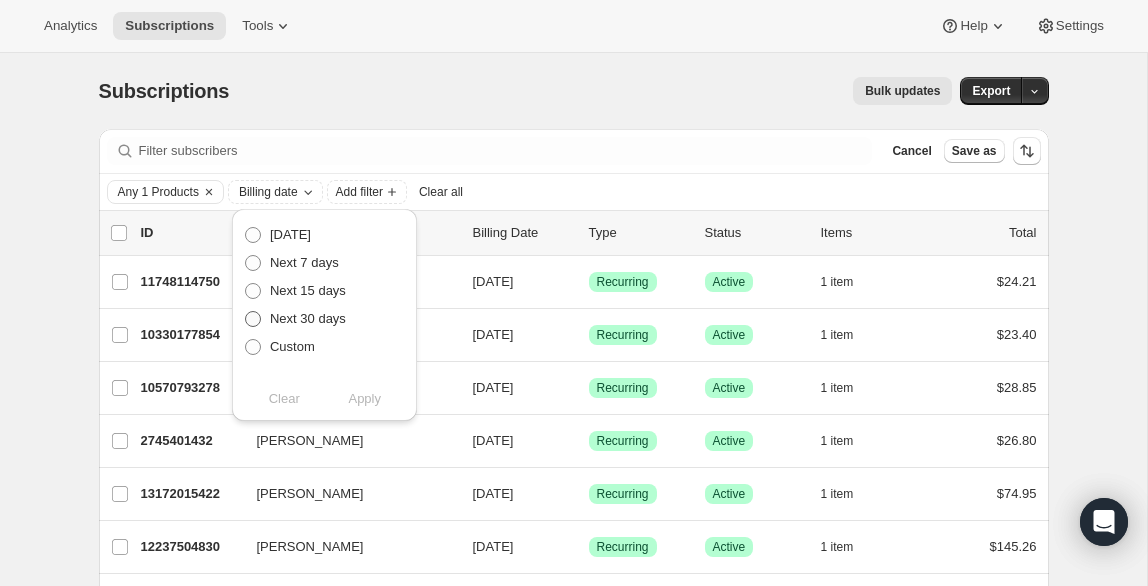 click at bounding box center (253, 319) 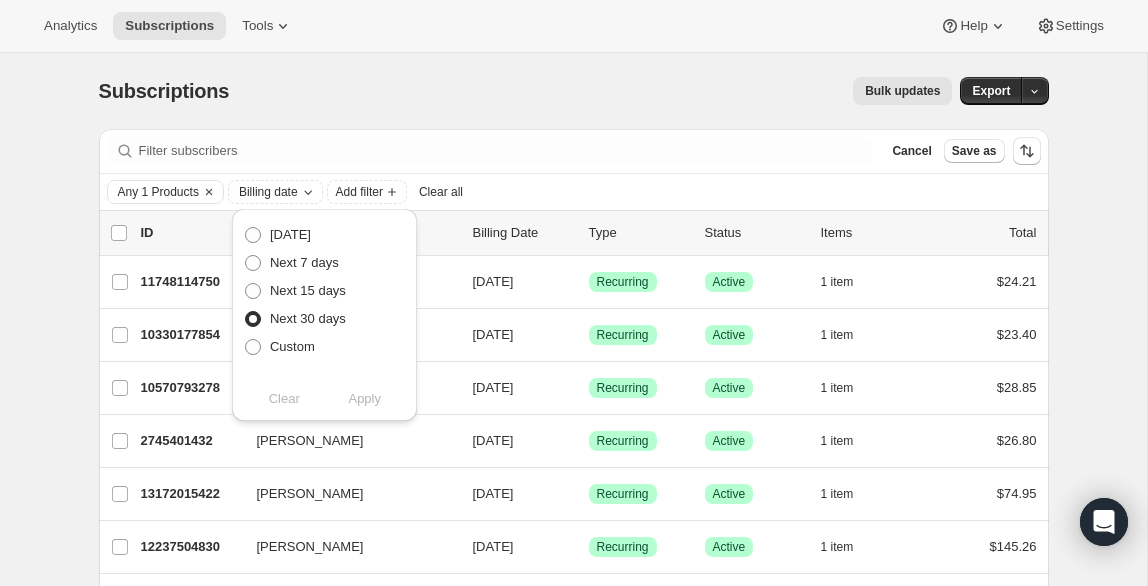 radio on "true" 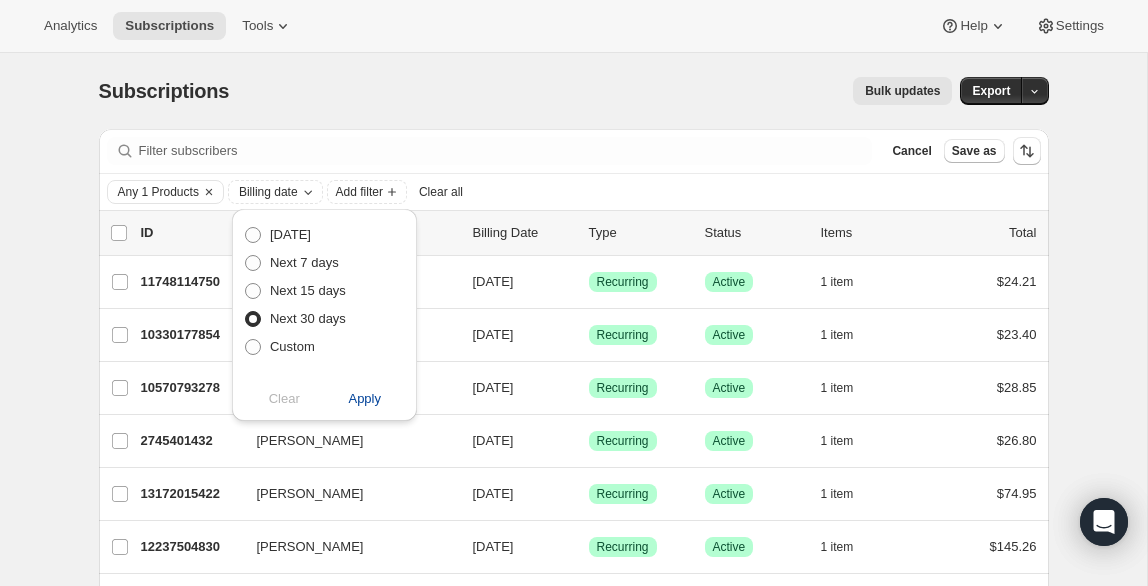 click on "Apply" at bounding box center [364, 399] 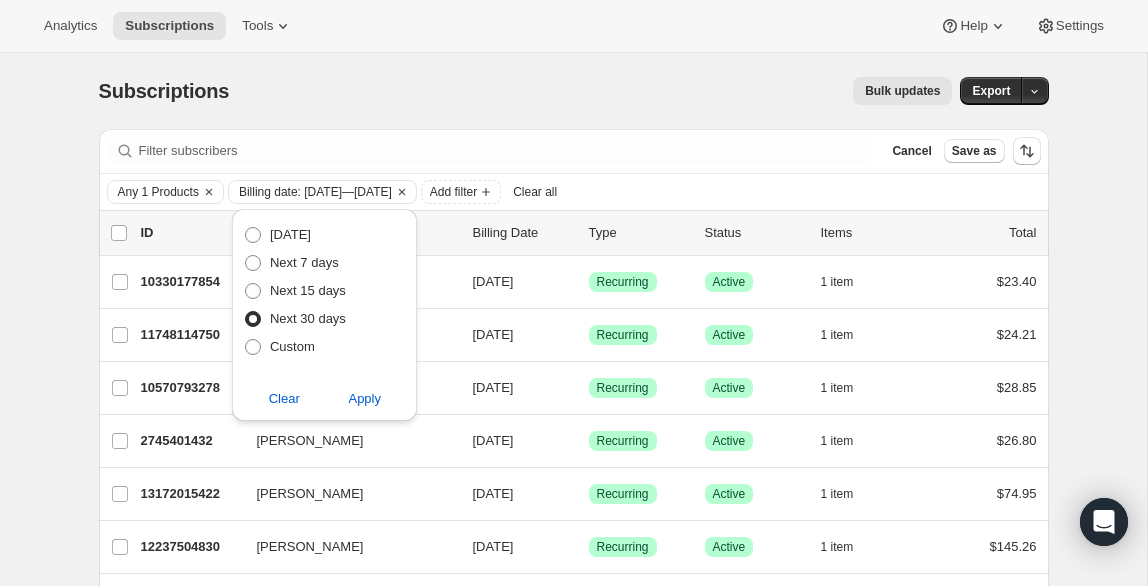 click on "Bulk updates" at bounding box center (602, 91) 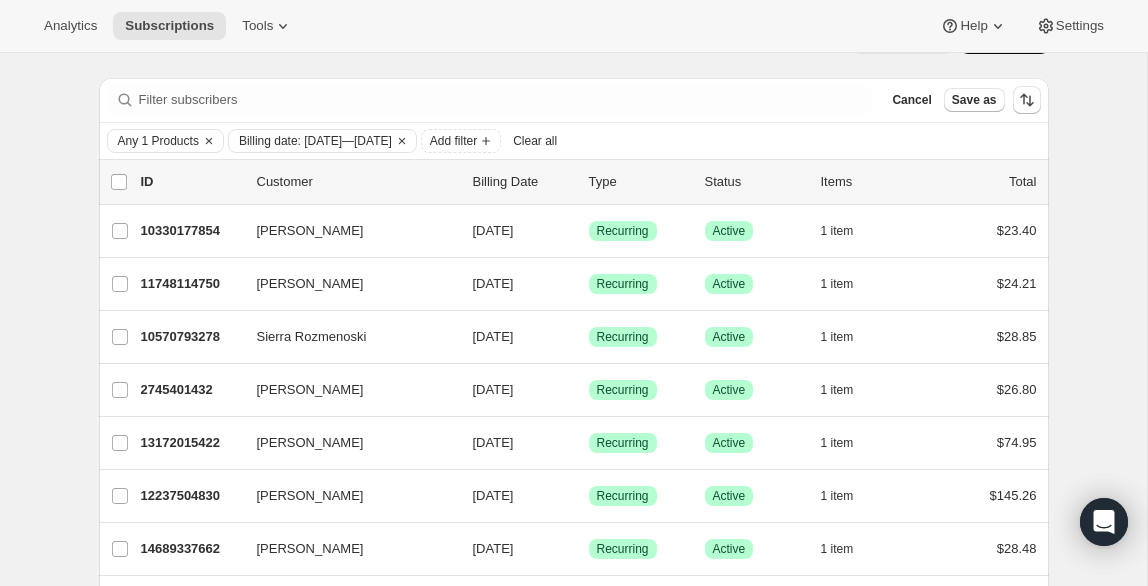 scroll, scrollTop: 0, scrollLeft: 0, axis: both 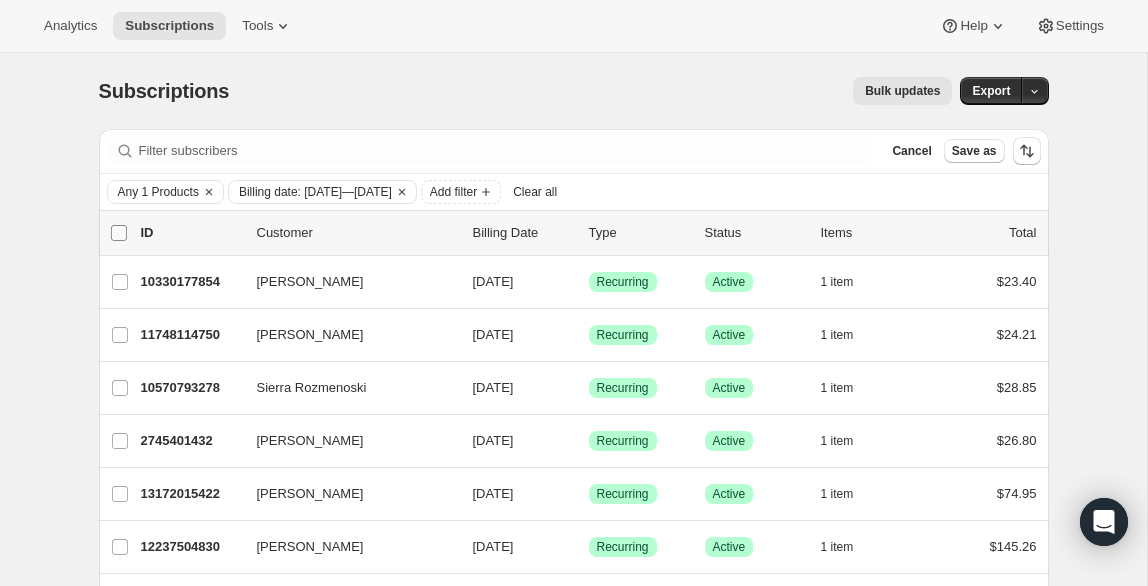 click on "0 selected" at bounding box center [119, 233] 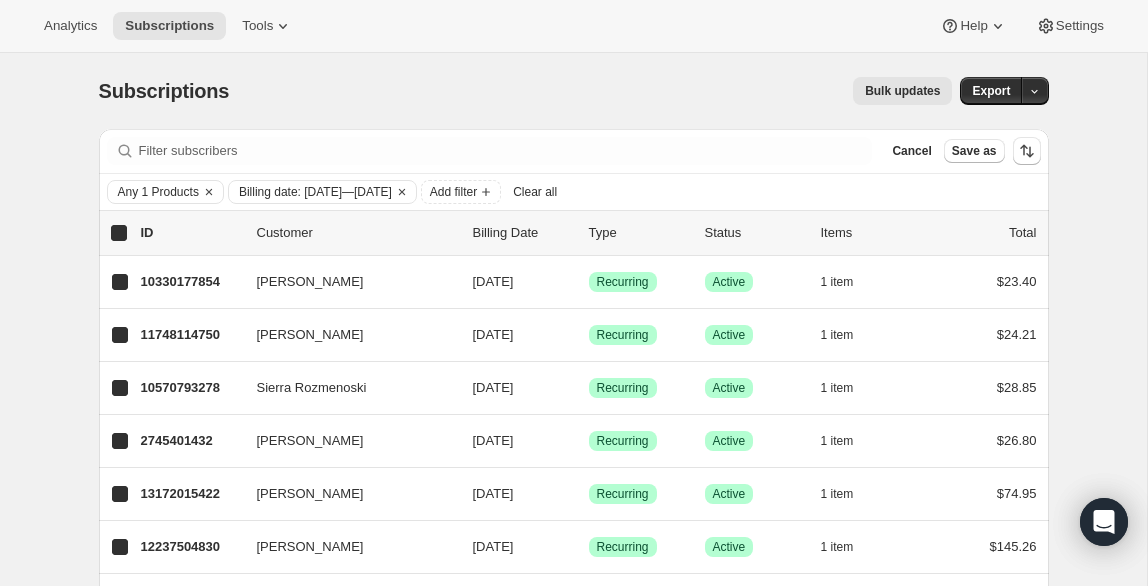 checkbox on "true" 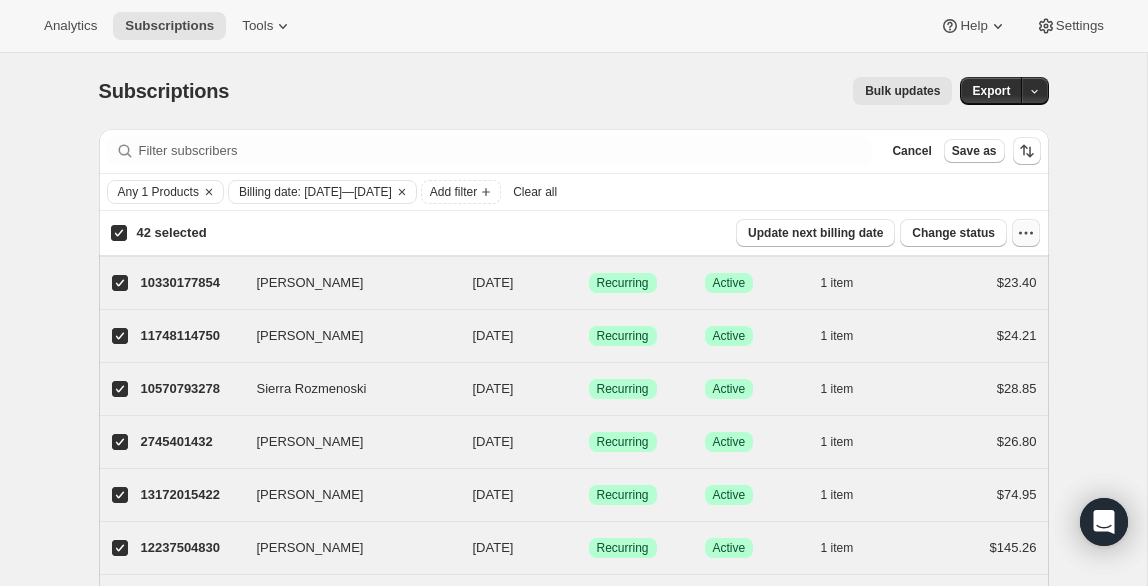click 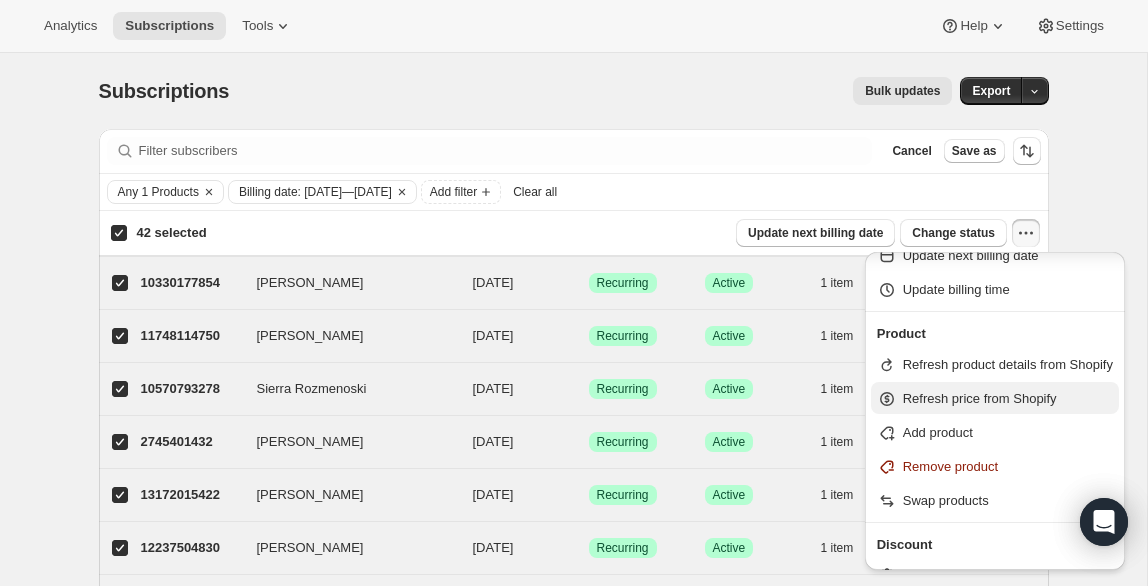 scroll, scrollTop: 185, scrollLeft: 0, axis: vertical 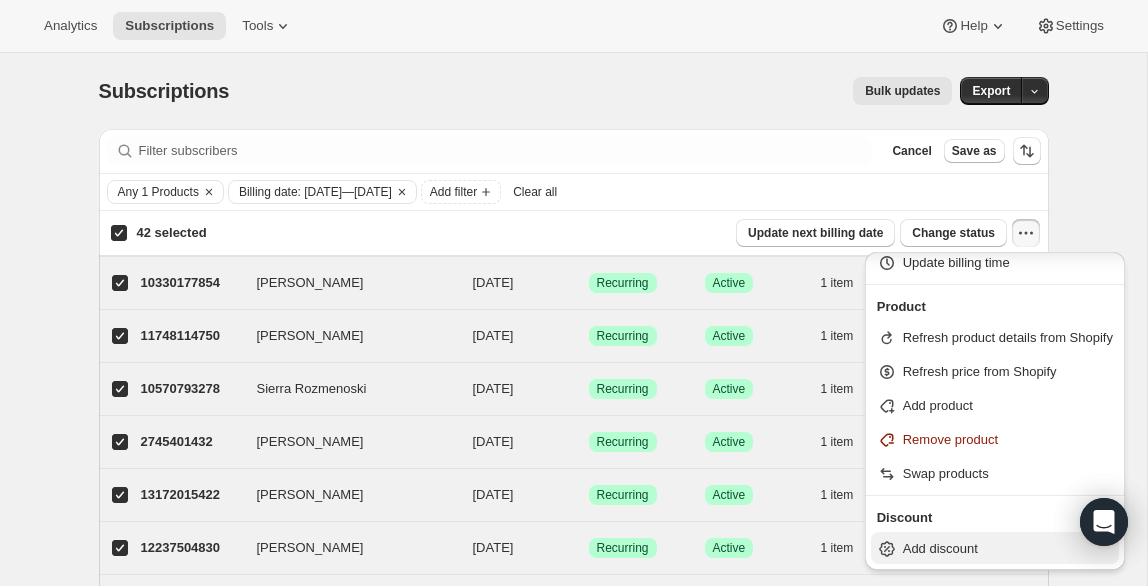 click on "Add discount" at bounding box center (940, 548) 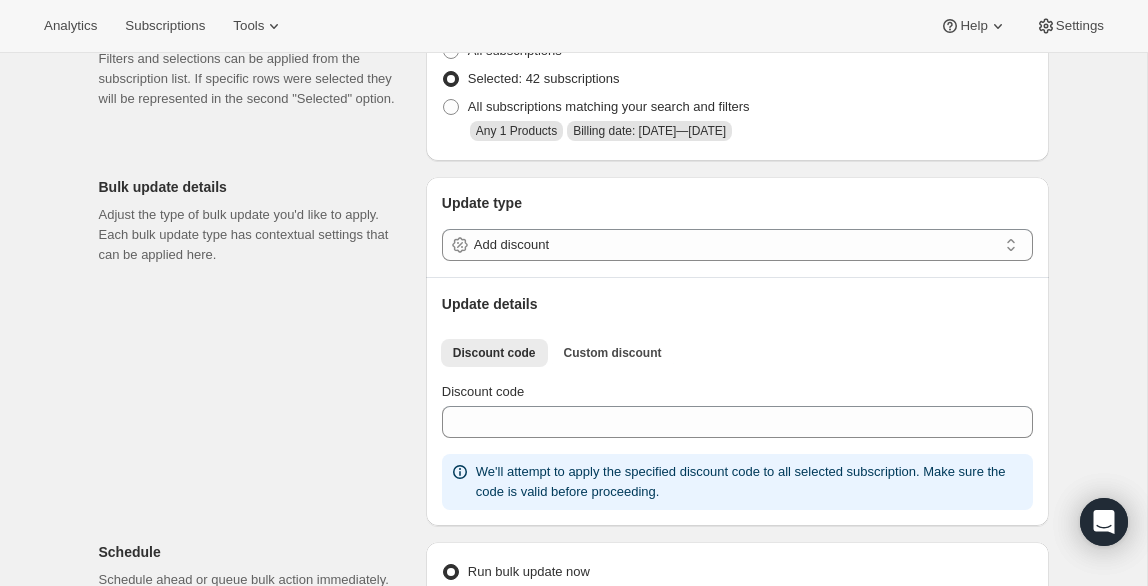 scroll, scrollTop: 130, scrollLeft: 0, axis: vertical 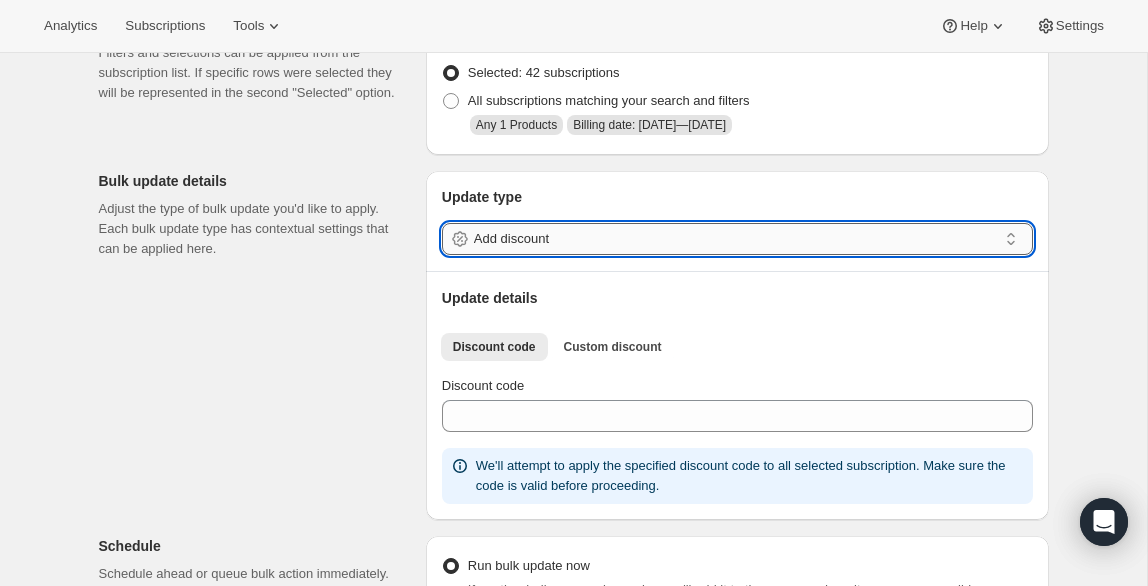 click on "Add discount" at bounding box center (735, 239) 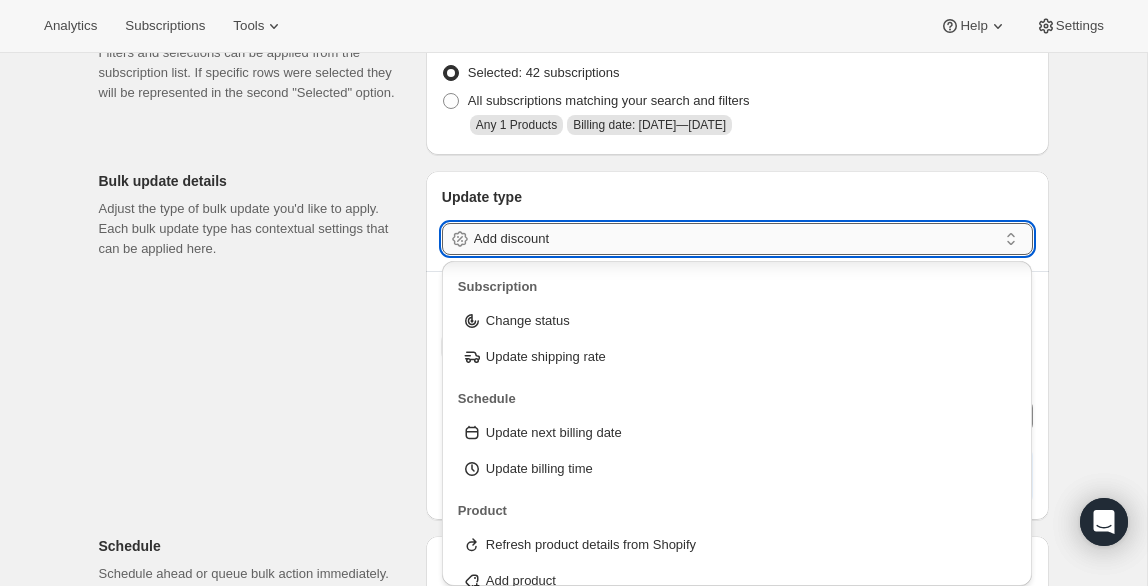 scroll, scrollTop: 238, scrollLeft: 0, axis: vertical 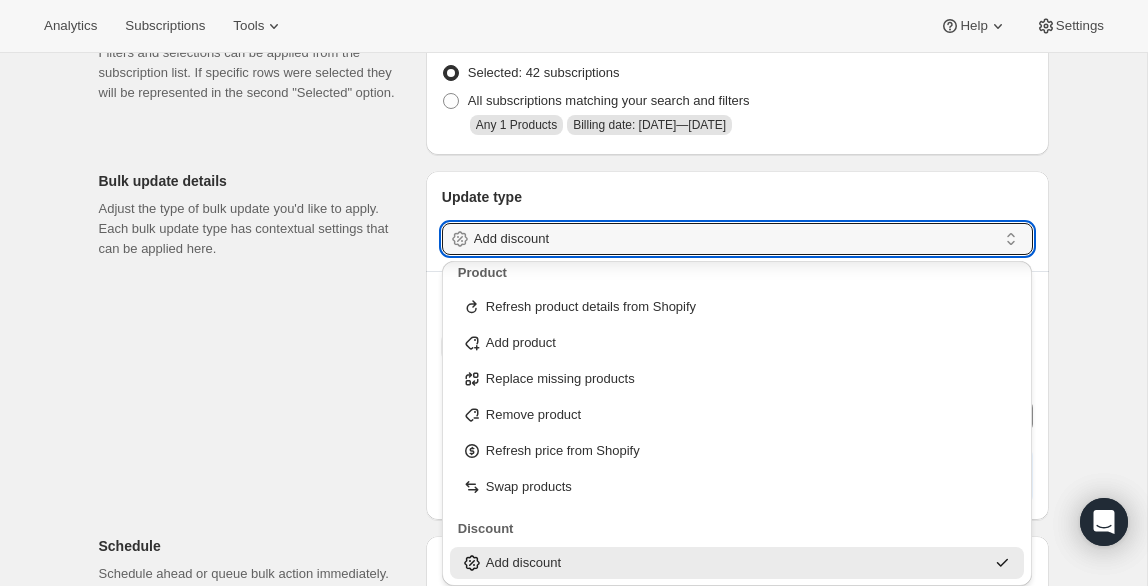 click on "Subscriptions to update Filters and selections can be applied from the subscription list. If specific rows were selected they will be represented in the second "Selected" option. All subscriptions Selected: 42 subscriptions All subscriptions matching your search and filters Any 1 Products Billing date: Jul 29, 2025—Aug 28, 2025 Bulk update details Adjust the type of bulk update you'd like to apply. Each bulk update type has contextual settings that can be applied here. Update type Add discount Update details Discount code Custom discount More views Discount code Custom discount More views Discount code We'll attempt to apply the specified discount code to all selected subscription. Make sure the code is valid before proceeding. Schedule Schedule ahead or queue bulk action immediately. Run bulk update now If another bulk process is running, we'll add it to the queue and run it as soon as possible Schedule for a date in the future Date 2025-07-29 Time 12:00 AM 01:00 AM 02:00 AM 03:00 AM 04:00 AM 05:00 AM  ( :" at bounding box center (566, 590) 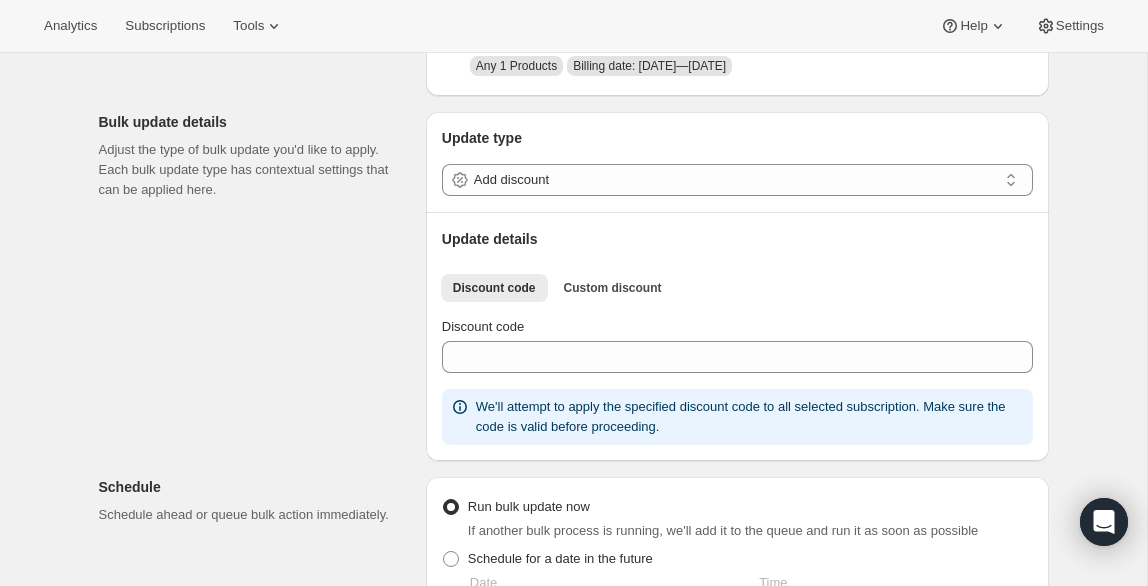 scroll, scrollTop: 190, scrollLeft: 0, axis: vertical 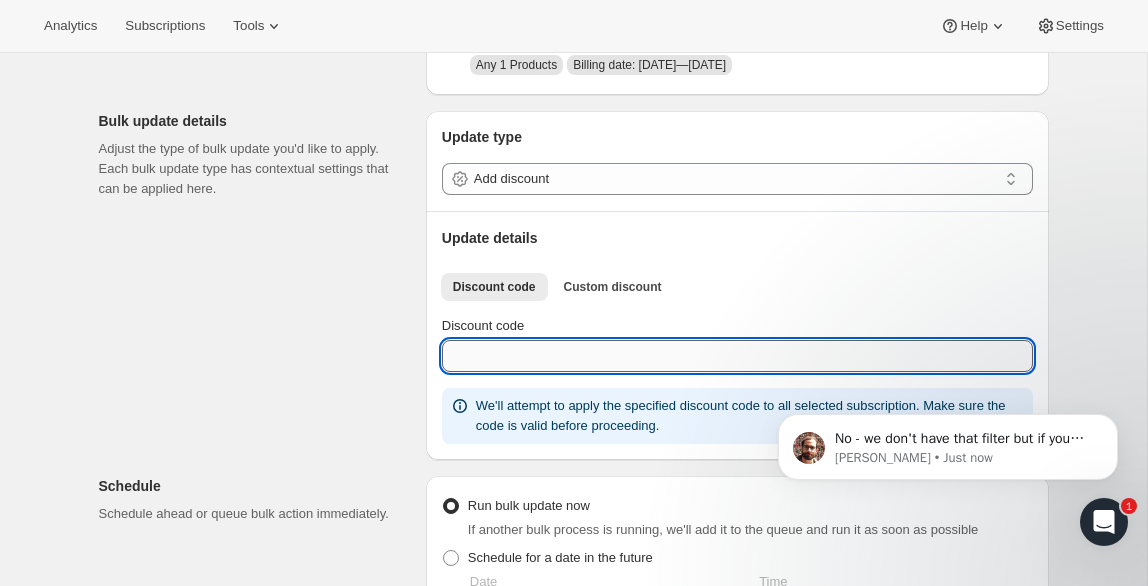 click on "Discount code" at bounding box center [737, 356] 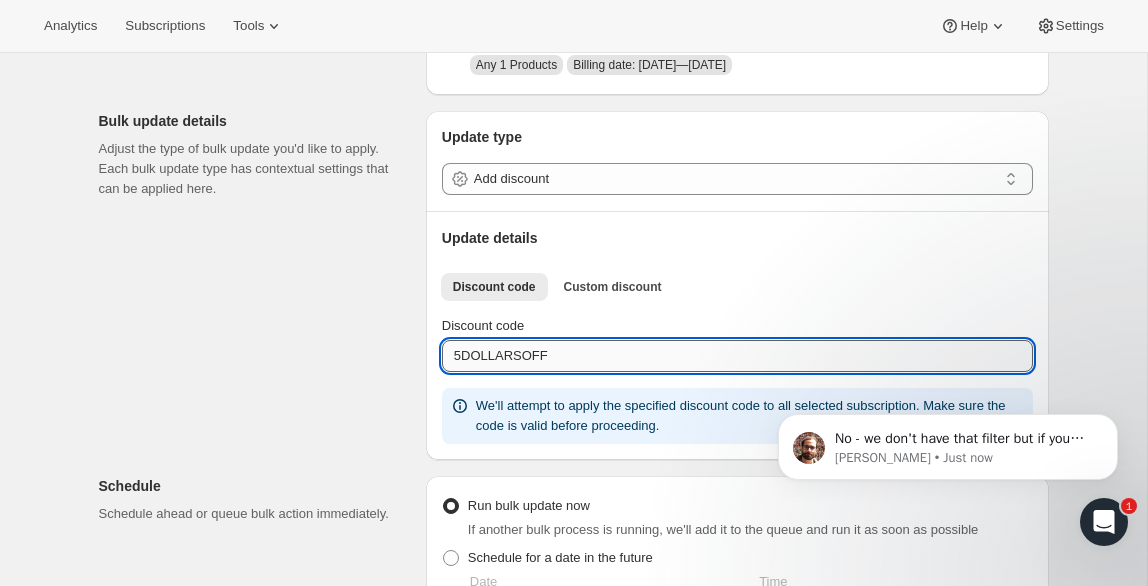type on "5DOLLARSOFF" 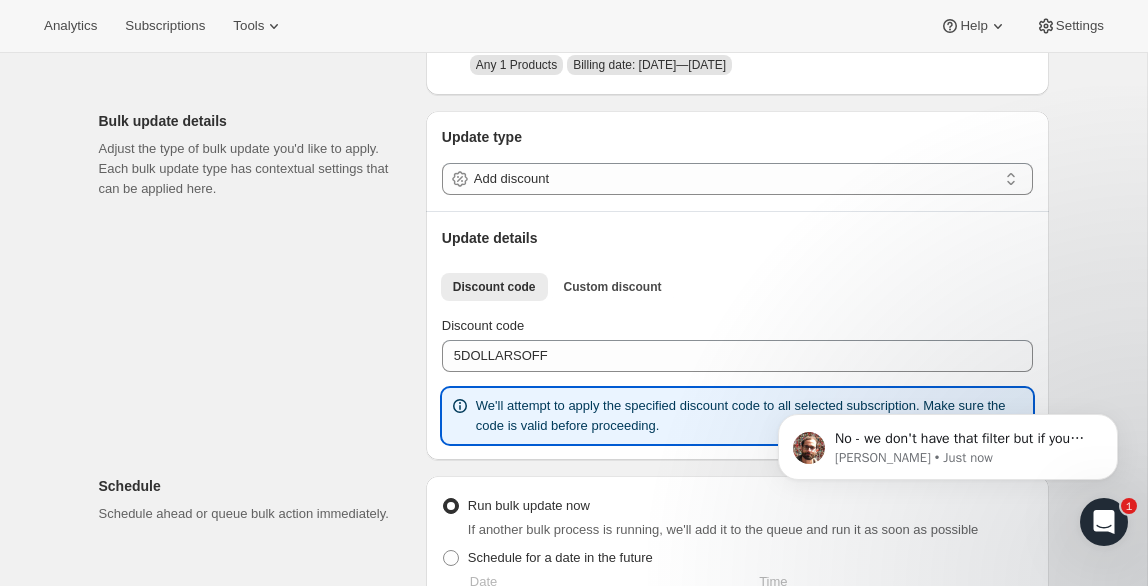 click on "Create bulk update. This page is ready Create bulk update Subscriptions to update Filters and selections can be applied from the subscription list. If specific rows were selected they will be represented in the second "Selected" option. All subscriptions Selected: 42 subscriptions All subscriptions matching your search and filters Any 1 Products Billing date: Jul 29, 2025—Aug 28, 2025 Bulk update details Adjust the type of bulk update you'd like to apply. Each bulk update type has contextual settings that can be applied here. Update type Add discount Update details Discount code Custom discount More views Discount code Custom discount More views Discount code 5DOLLARSOFF We'll attempt to apply the specified discount code to all selected subscription. Make sure the code is valid before proceeding. Schedule Schedule ahead or queue bulk action immediately. Run bulk update now If another bulk process is running, we'll add it to the queue and run it as soon as possible Schedule for a date in the future Date Time" at bounding box center [574, 508] 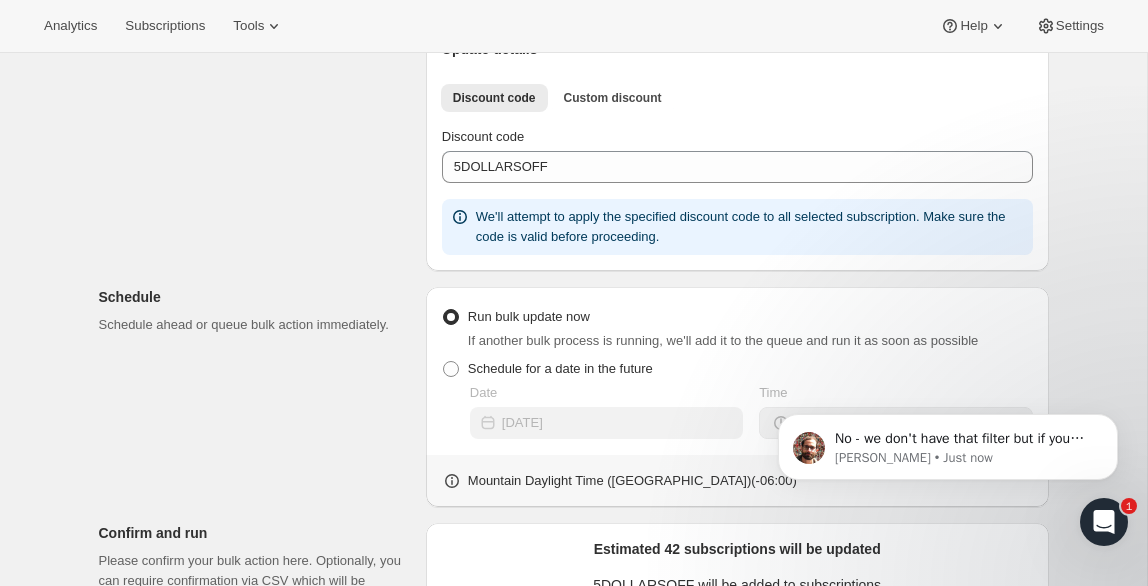 scroll, scrollTop: 391, scrollLeft: 0, axis: vertical 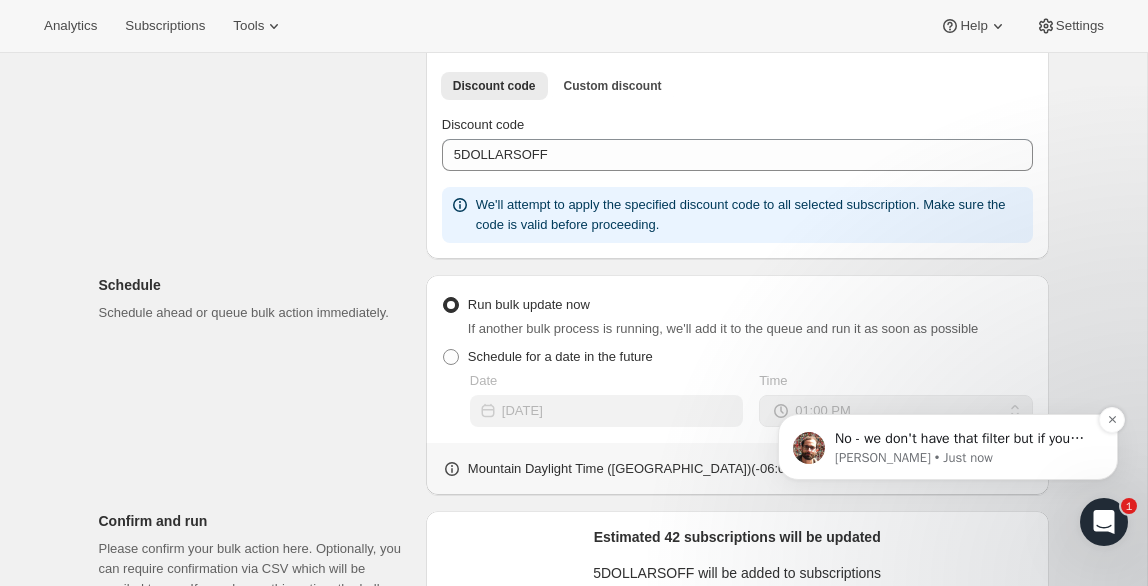 click on "Brian • Just now" at bounding box center [964, 458] 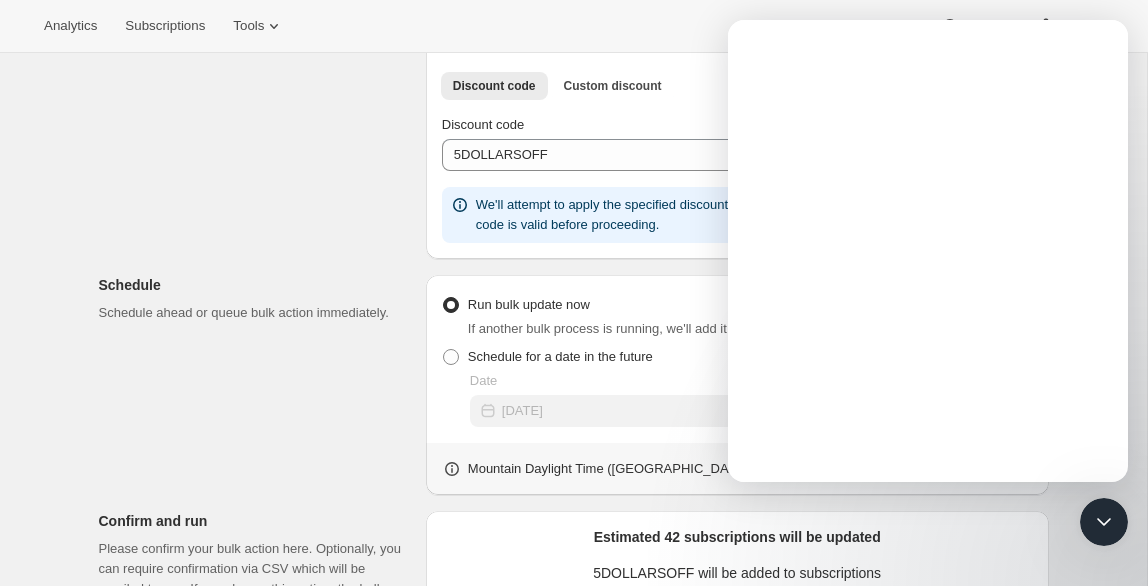 scroll, scrollTop: 0, scrollLeft: 0, axis: both 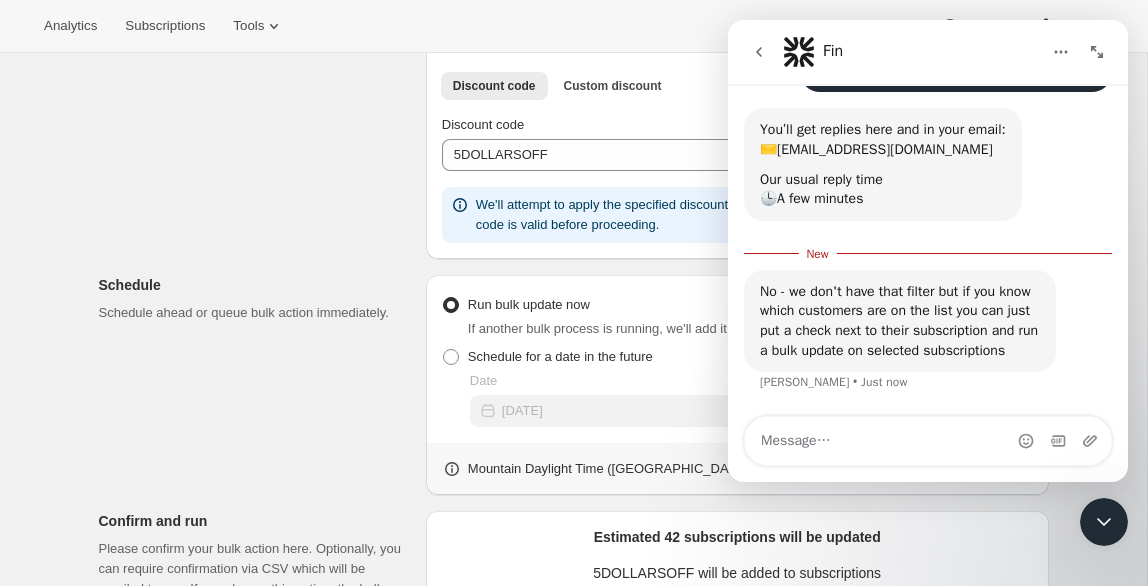 click at bounding box center [1061, 52] 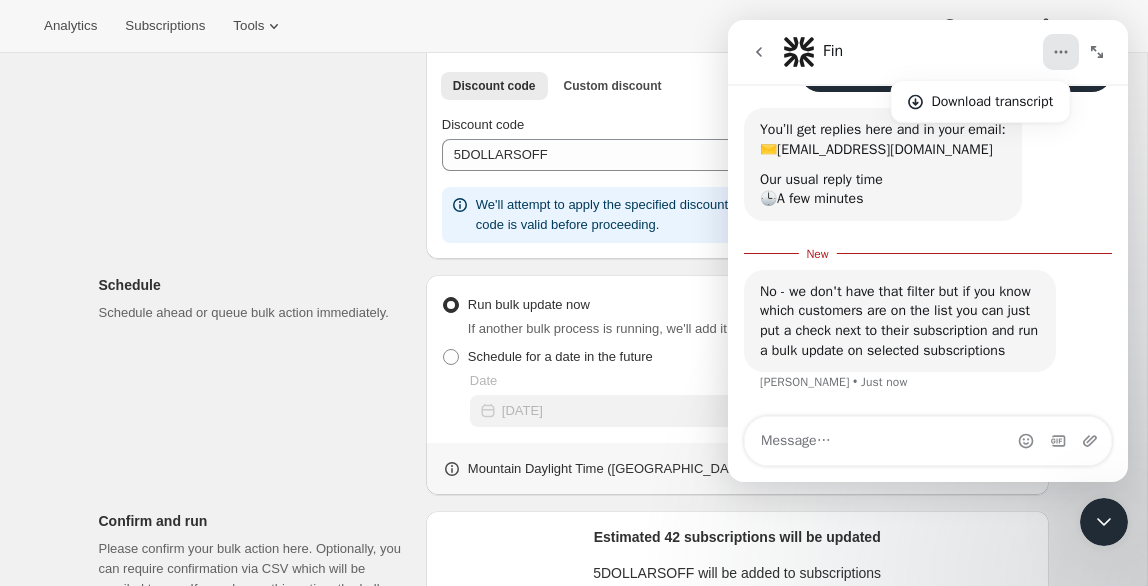click 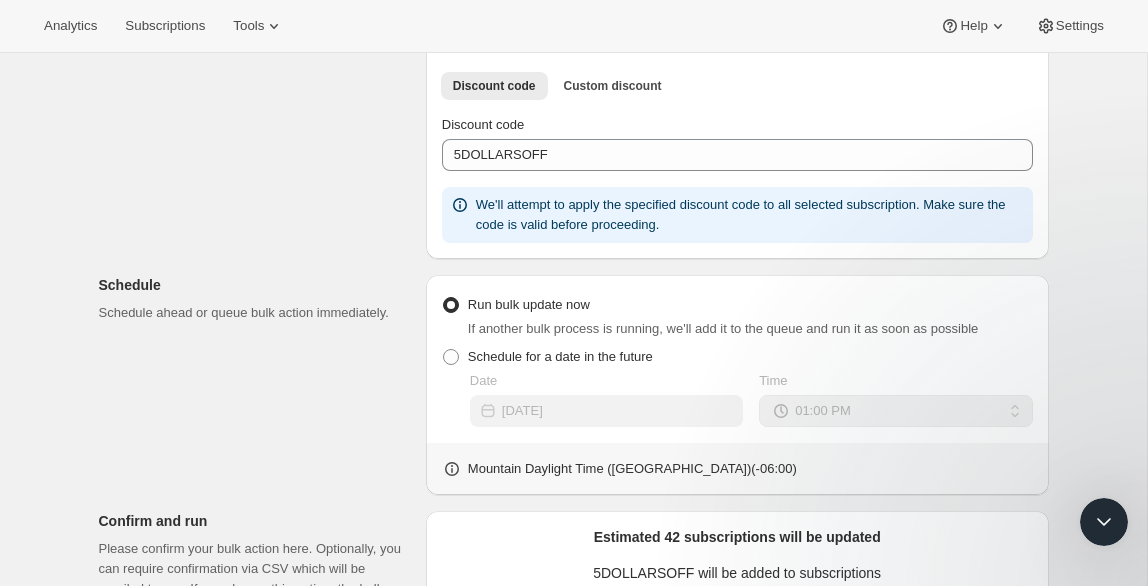 scroll, scrollTop: 0, scrollLeft: 0, axis: both 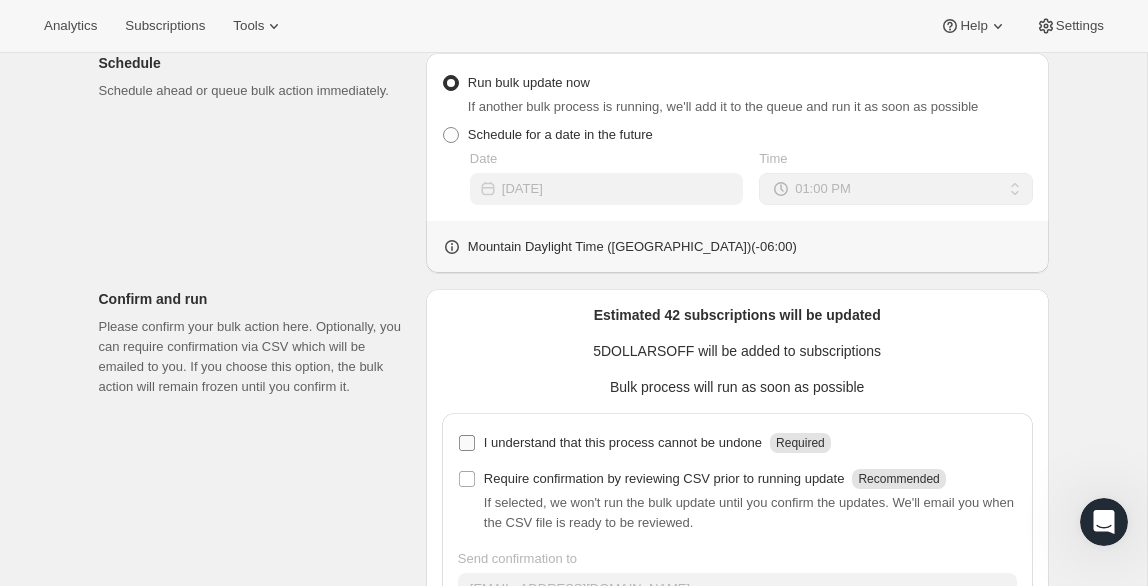 click on "I understand that this process cannot be undone Required" at bounding box center [467, 443] 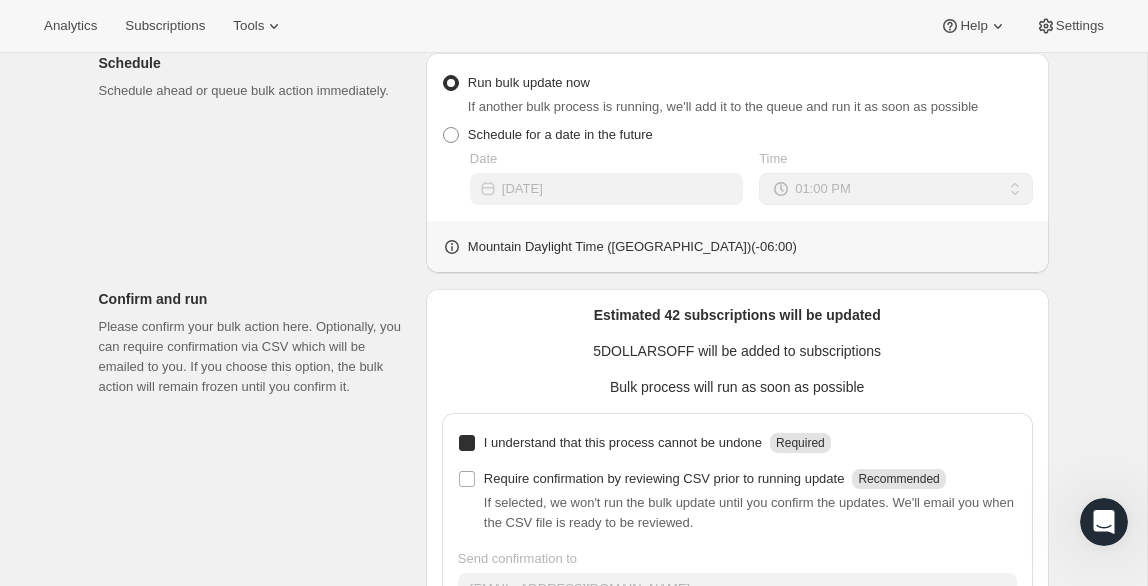 checkbox on "true" 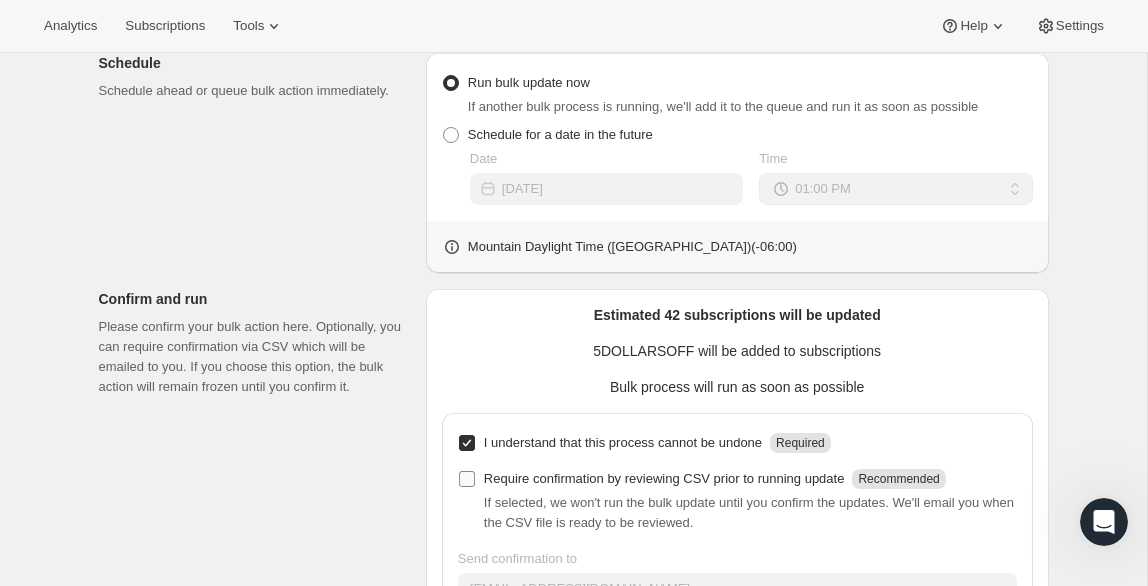 click on "Require confirmation by reviewing CSV prior to running update Recommended" at bounding box center [467, 479] 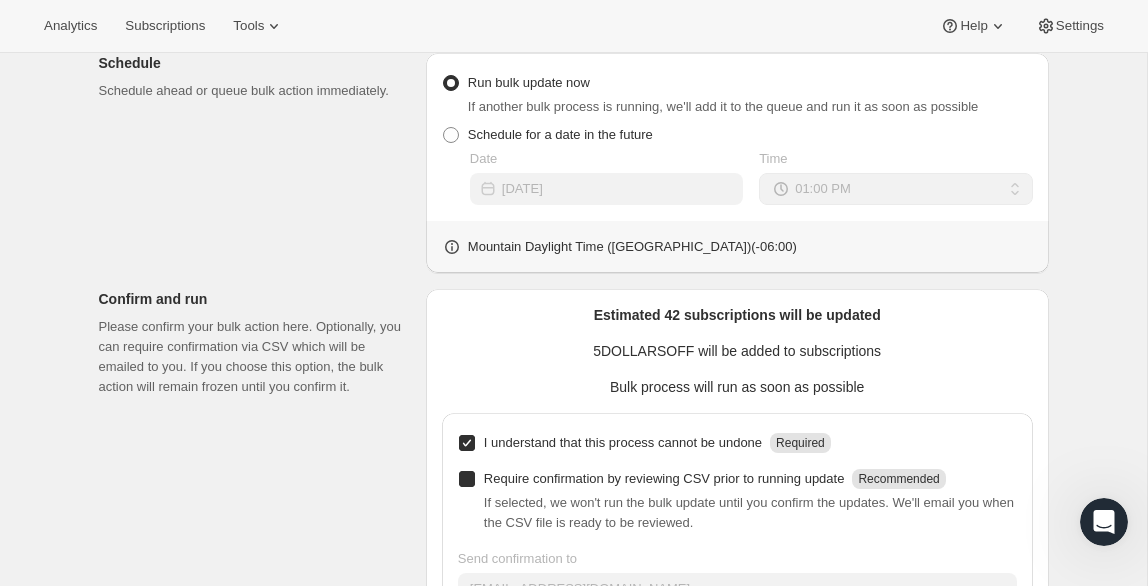 checkbox on "true" 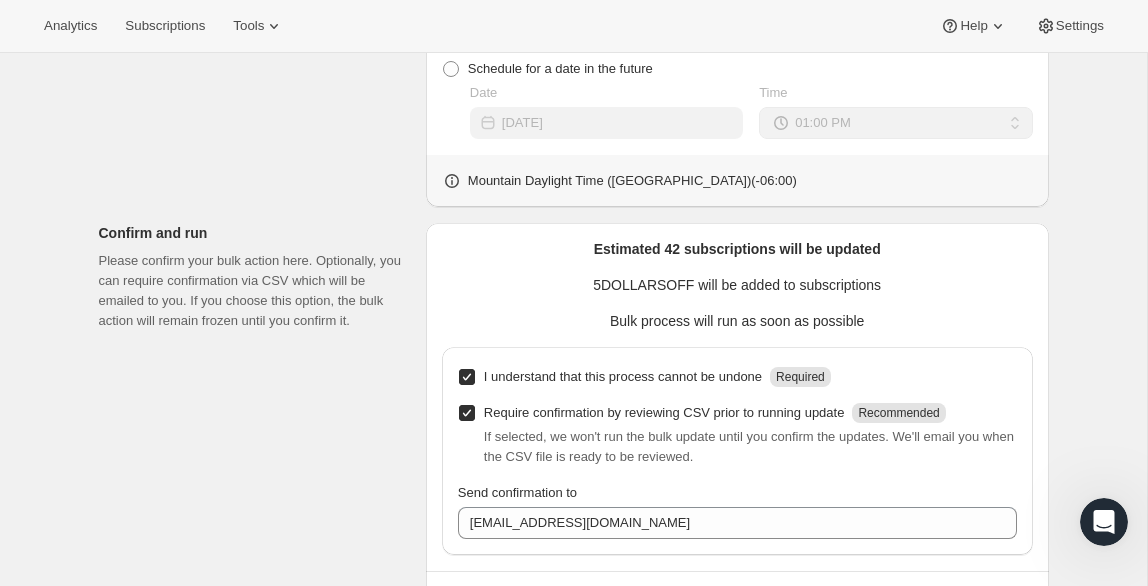 scroll, scrollTop: 757, scrollLeft: 0, axis: vertical 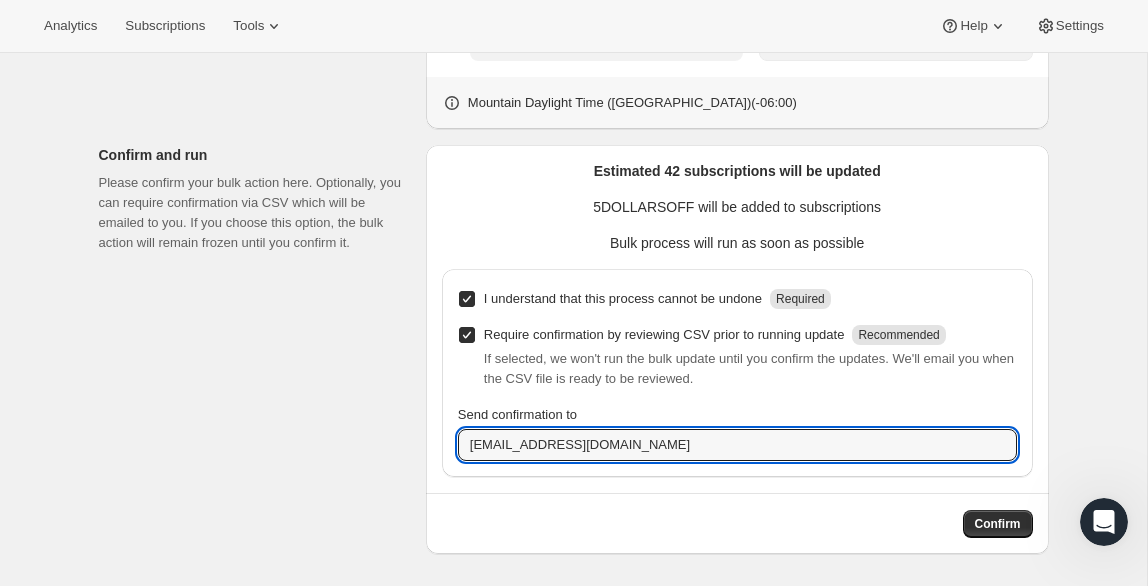 drag, startPoint x: 493, startPoint y: 446, endPoint x: 446, endPoint y: 441, distance: 47.26521 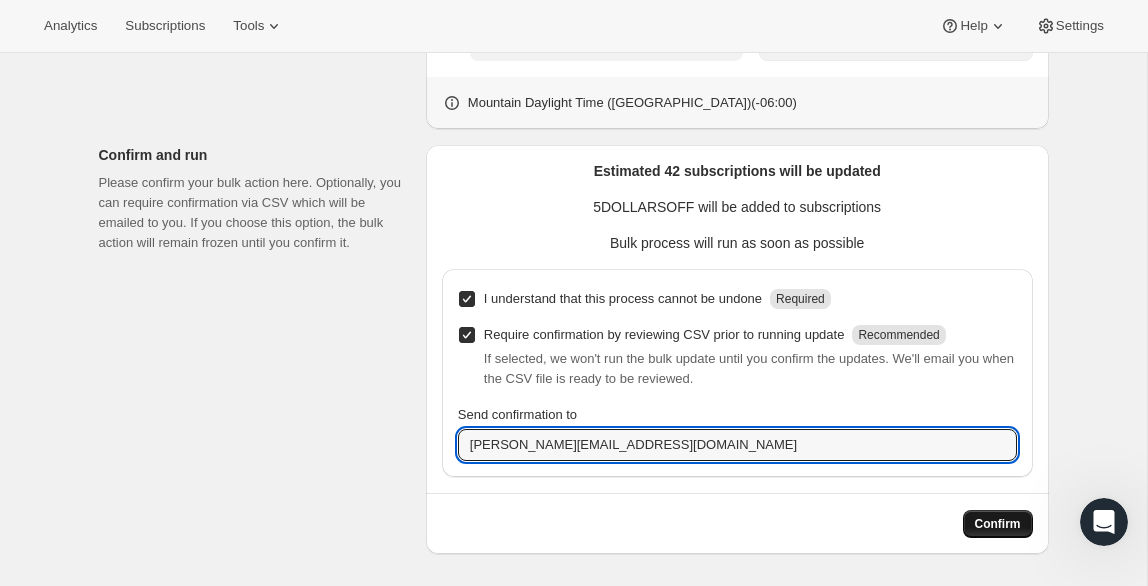 type on "JESSIE@bumblerootfoods.com" 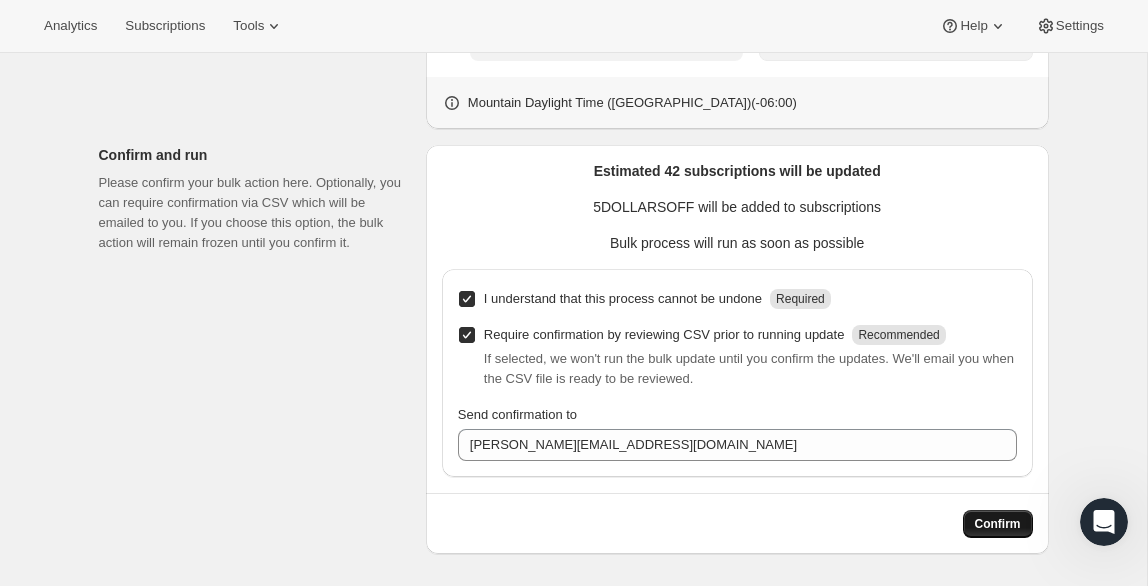scroll, scrollTop: 0, scrollLeft: 0, axis: both 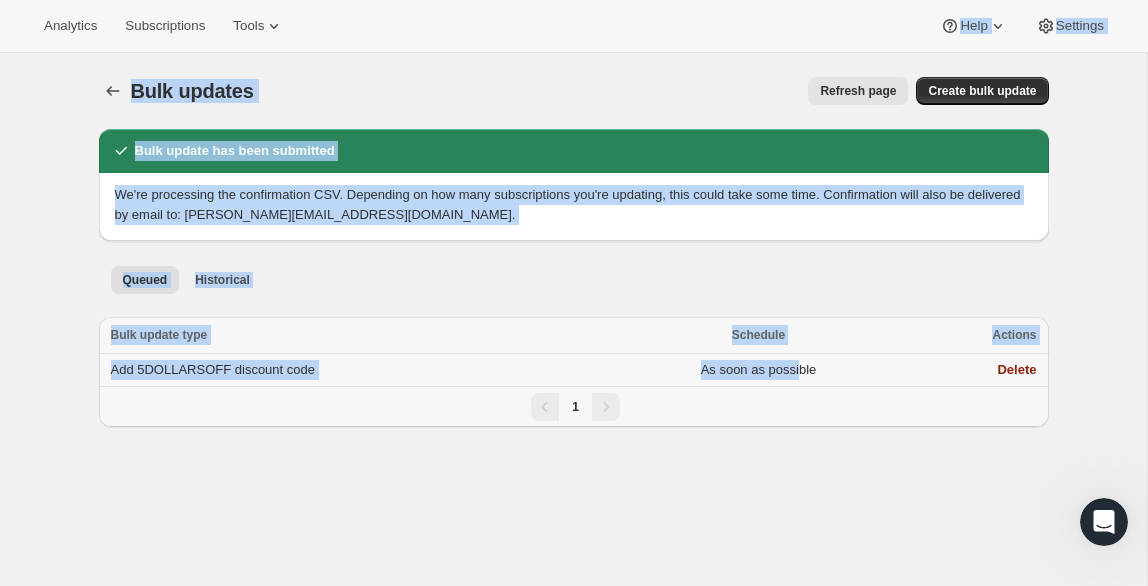 drag, startPoint x: 801, startPoint y: 371, endPoint x: 270, endPoint y: 9, distance: 642.65466 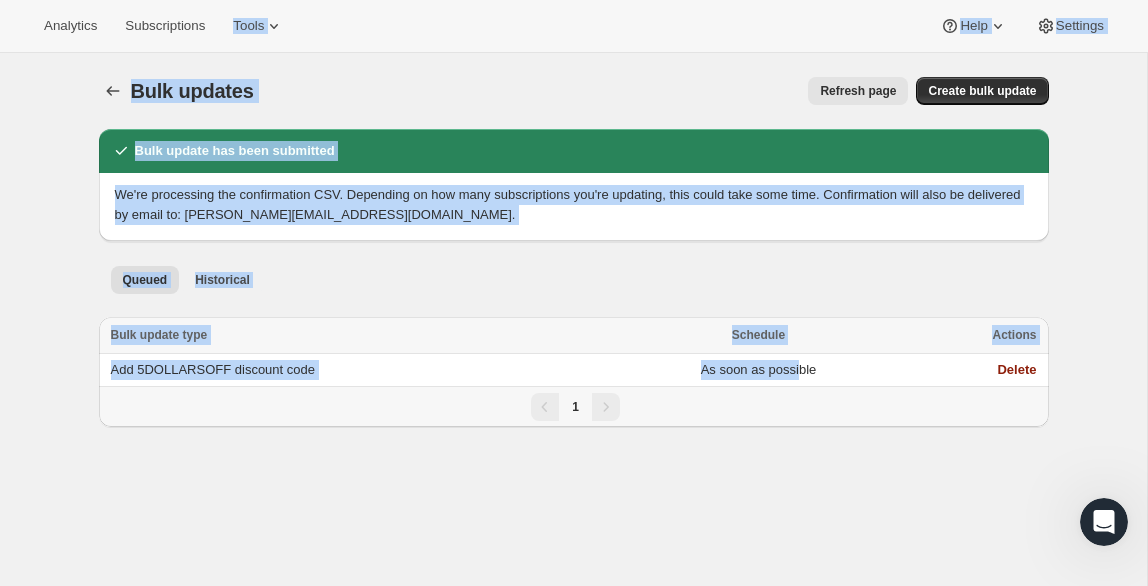 click on "Bulk updates. This page is ready Bulk updates Refresh page More actions Refresh page Create bulk update Bulk update has been submitted We're processing the confirmation CSV. Depending on how many subscriptions you're updating, this could take some time. Confirmation will also be delivered by email to: JESSIE@bumblerootfoods.com. Queued Historical More views Queued Historical More views Select all Items Bulk update type Schedule Actions Select Item 0 selected Select all Items Bulk update type Schedule Actions Select Item Add 5DOLLARSOFF discount code As soon as possible   Delete 1" at bounding box center [573, 346] 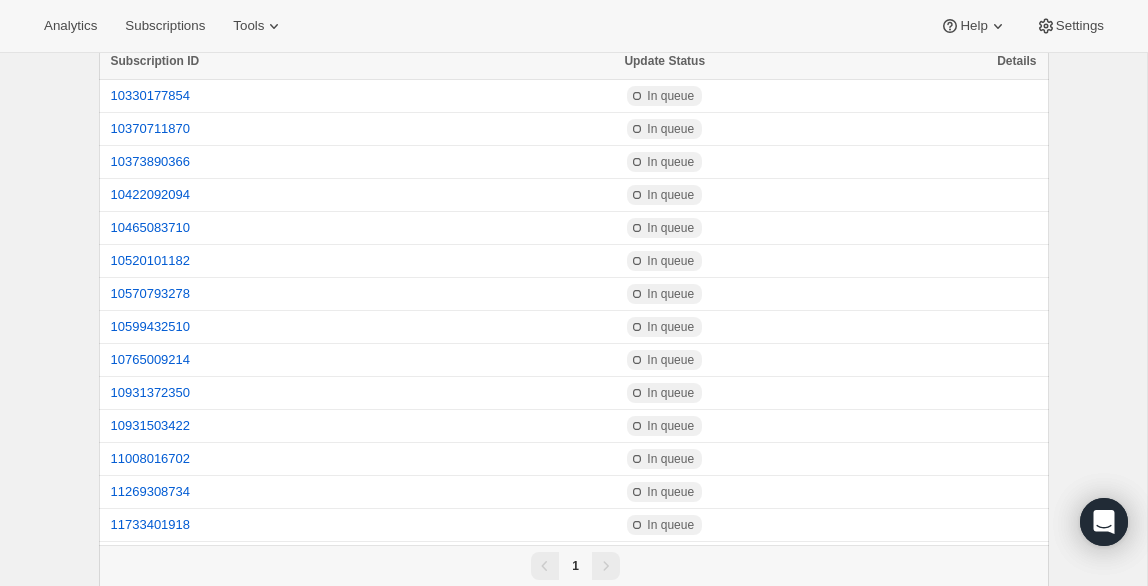 scroll, scrollTop: 0, scrollLeft: 0, axis: both 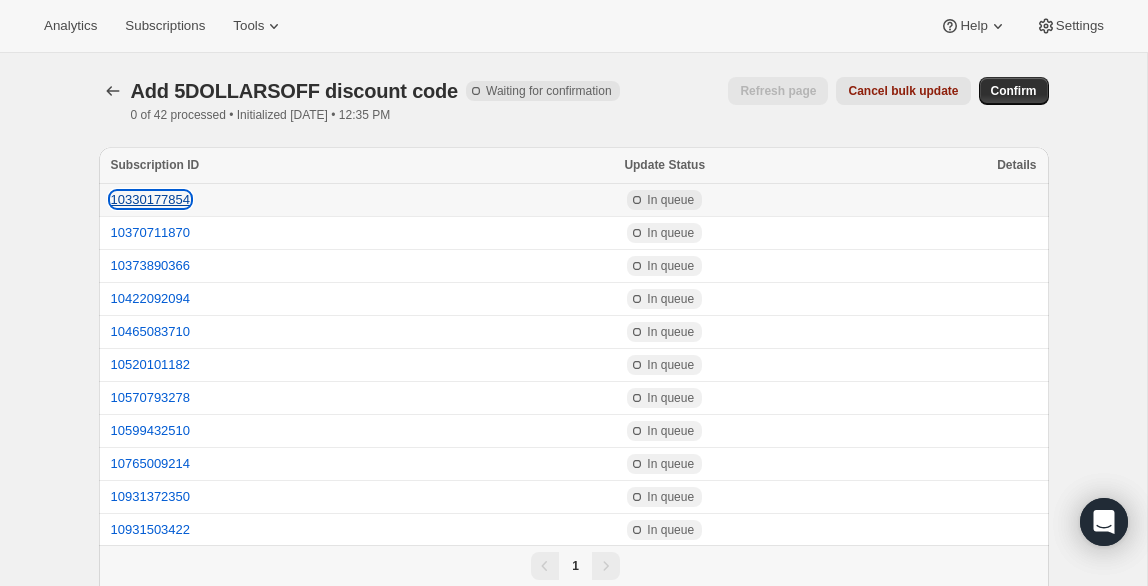 click on "10330177854" at bounding box center [151, 199] 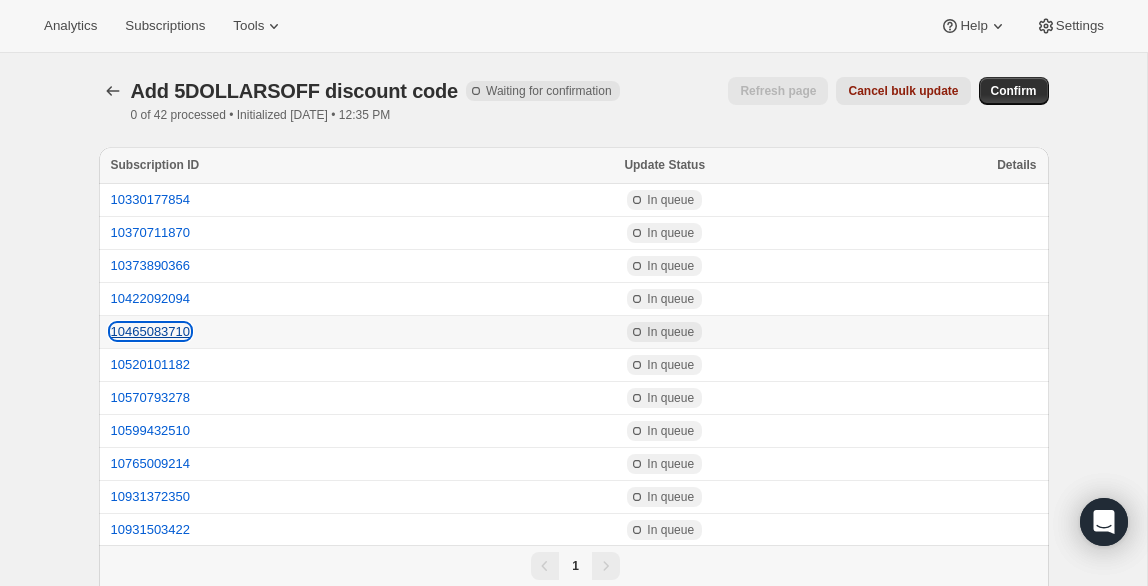 click on "10465083710" at bounding box center [151, 331] 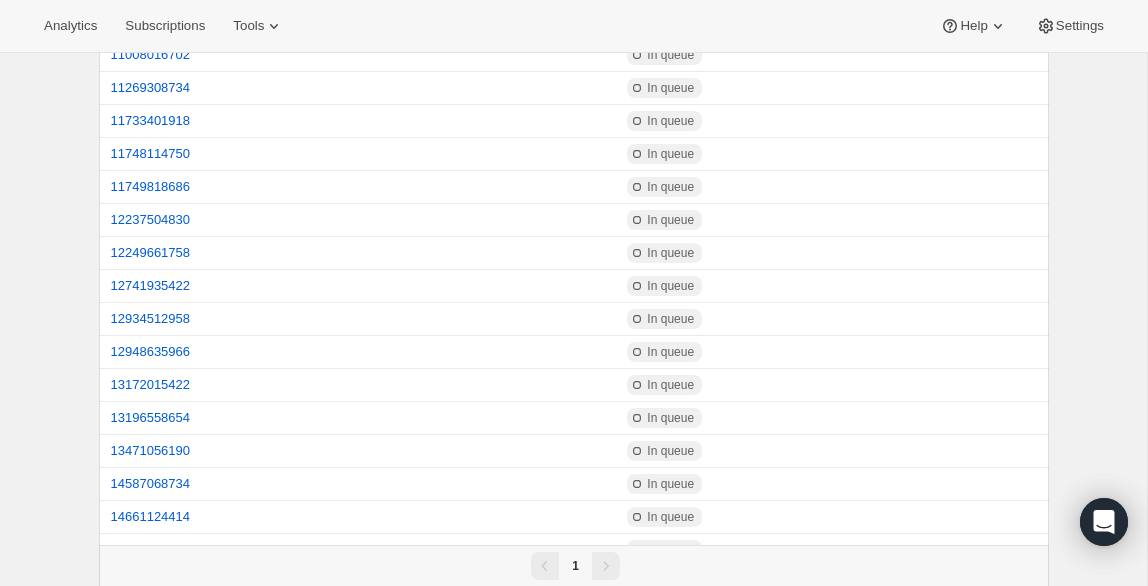 scroll, scrollTop: 518, scrollLeft: 0, axis: vertical 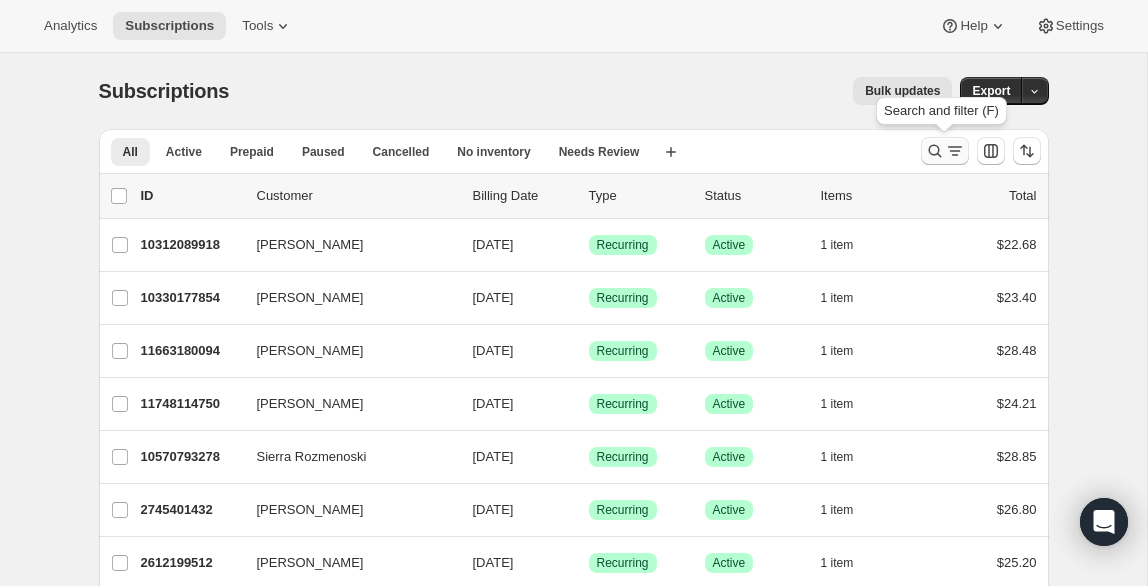 click at bounding box center [945, 151] 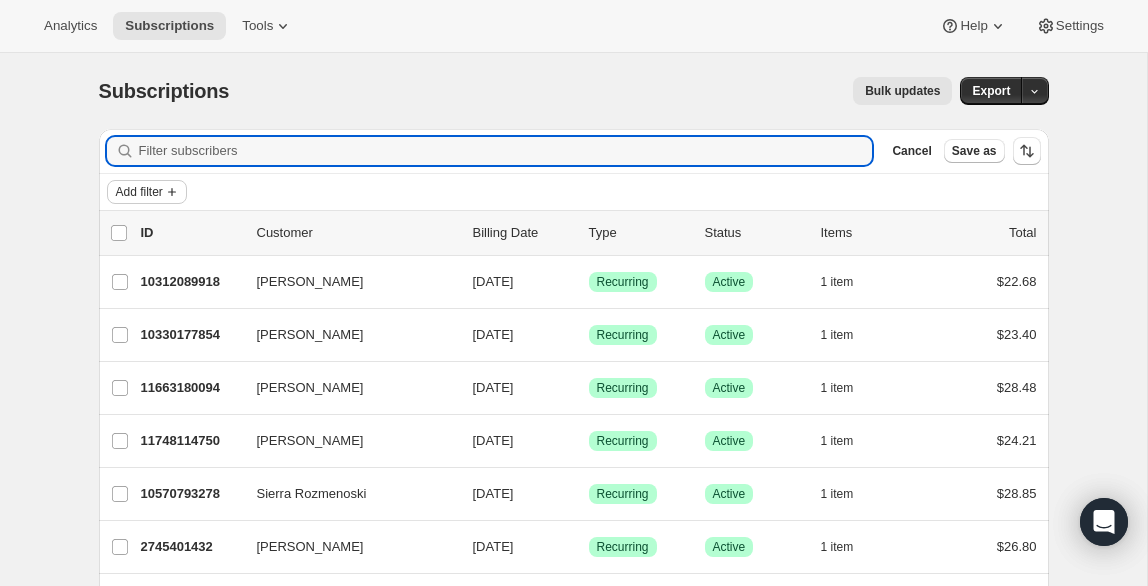 click on "Add filter" at bounding box center (139, 192) 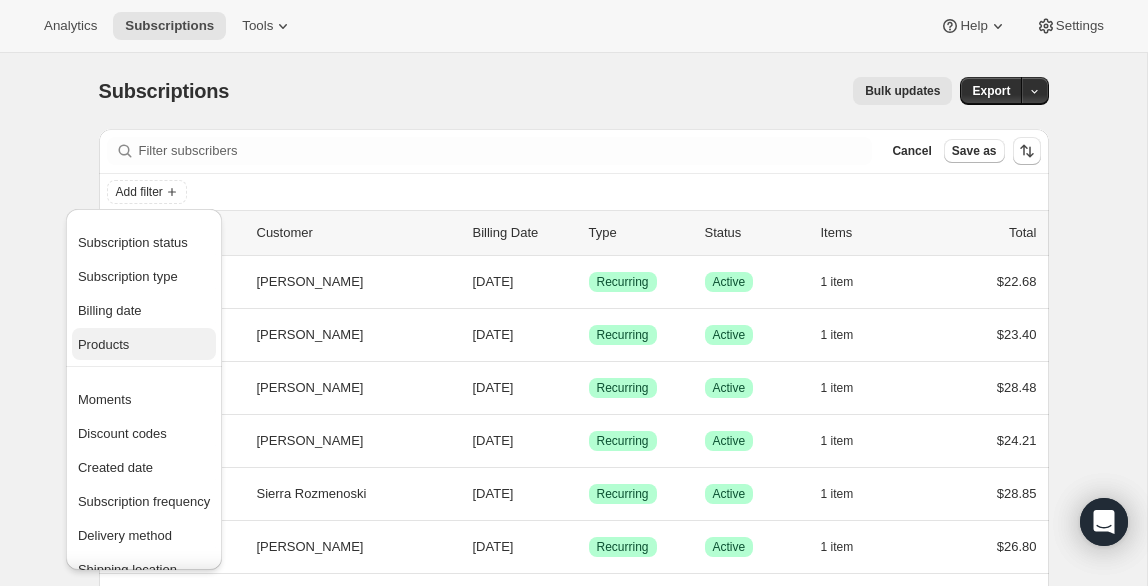 click on "Products" at bounding box center (144, 345) 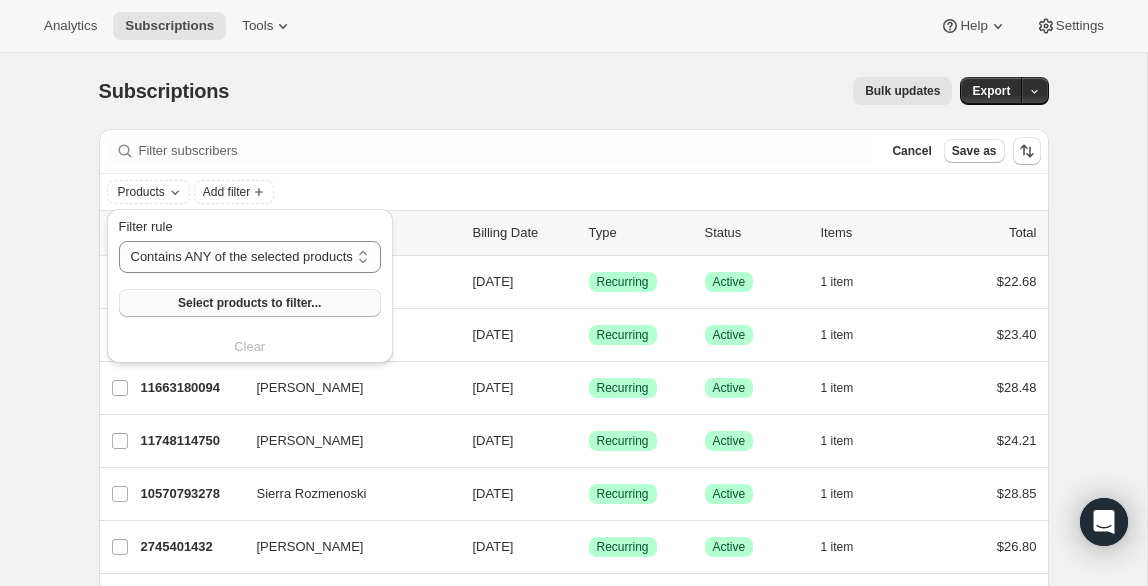 click on "Select products to filter..." at bounding box center [249, 303] 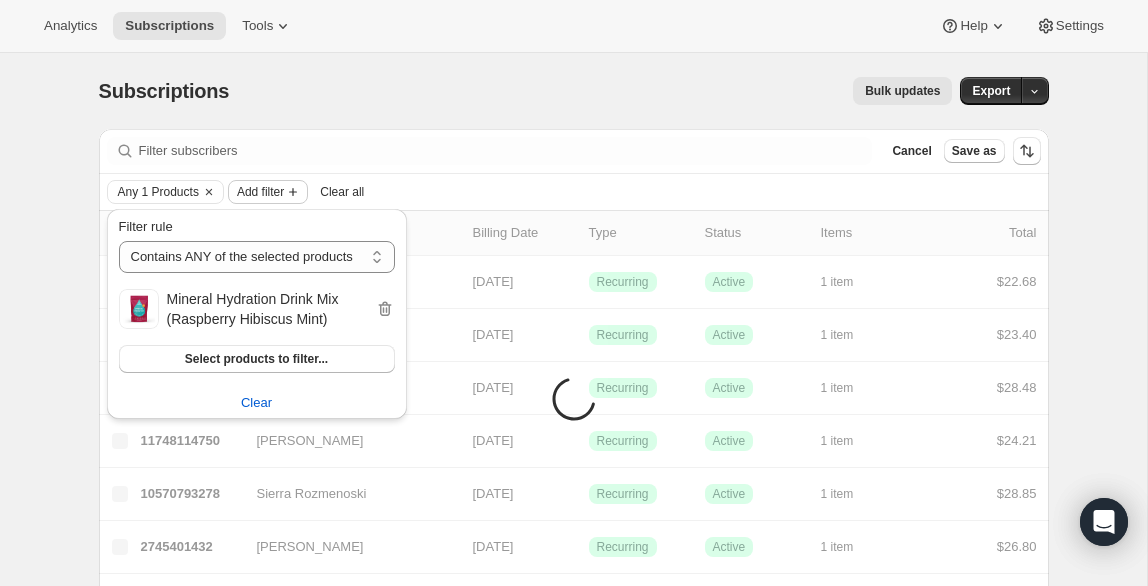 click on "Add filter" at bounding box center (260, 192) 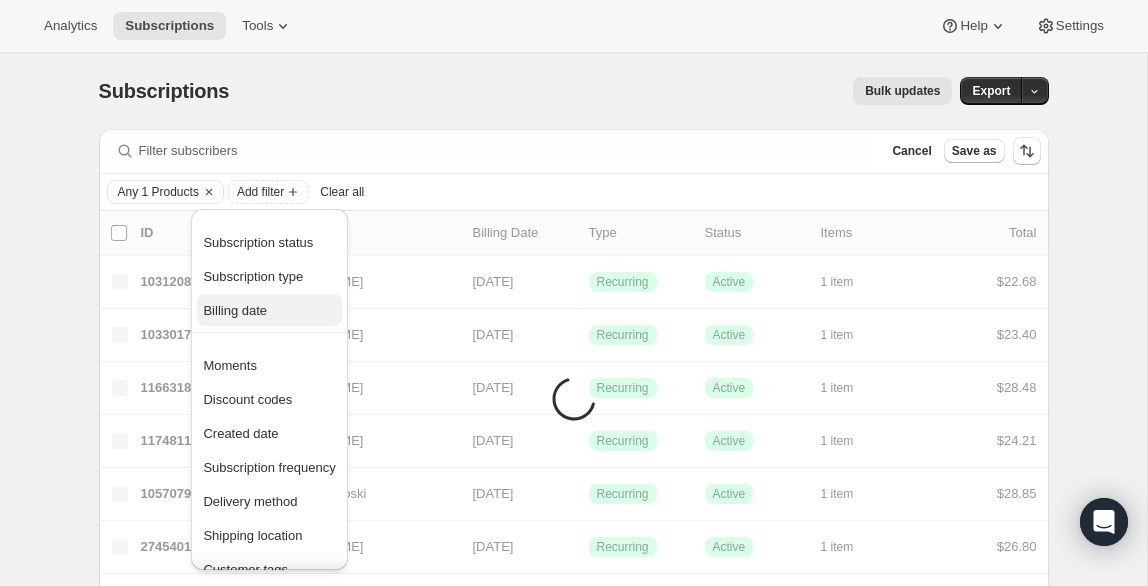 click on "Billing date" at bounding box center [269, 311] 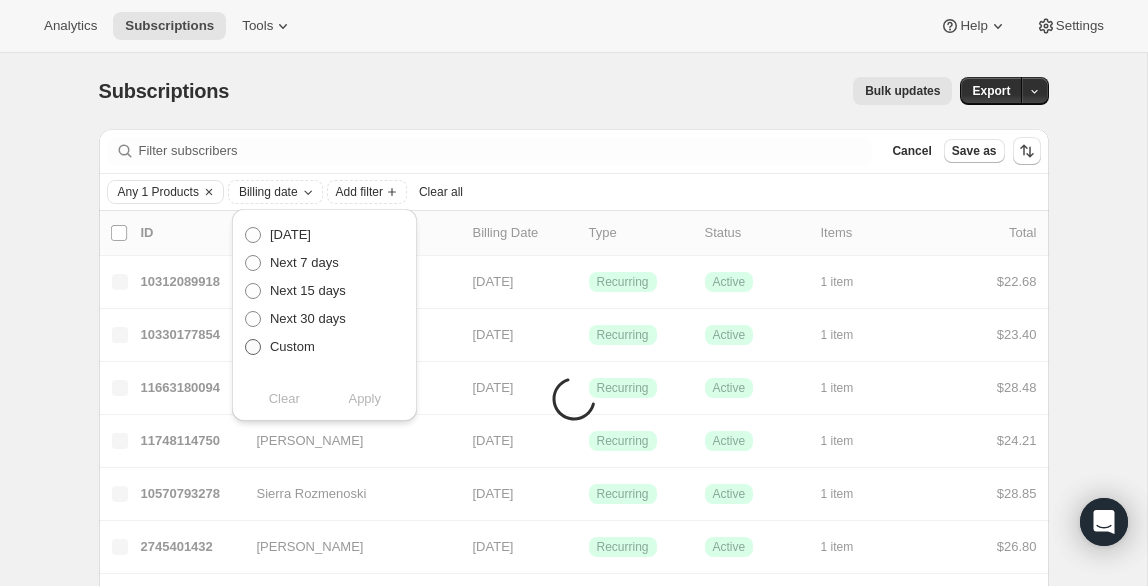 click on "Custom" at bounding box center (292, 346) 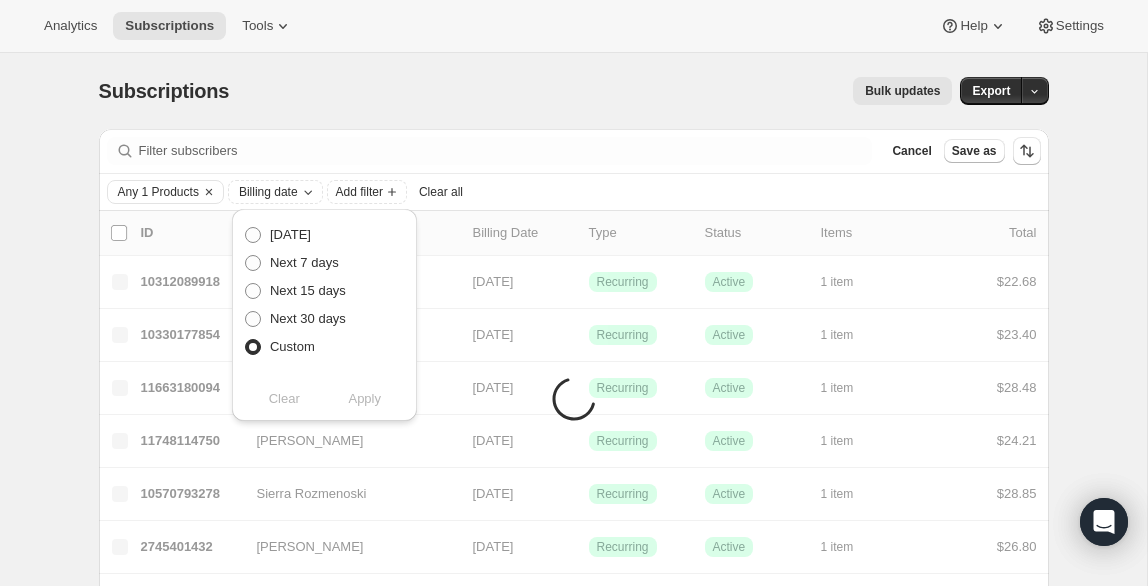radio on "true" 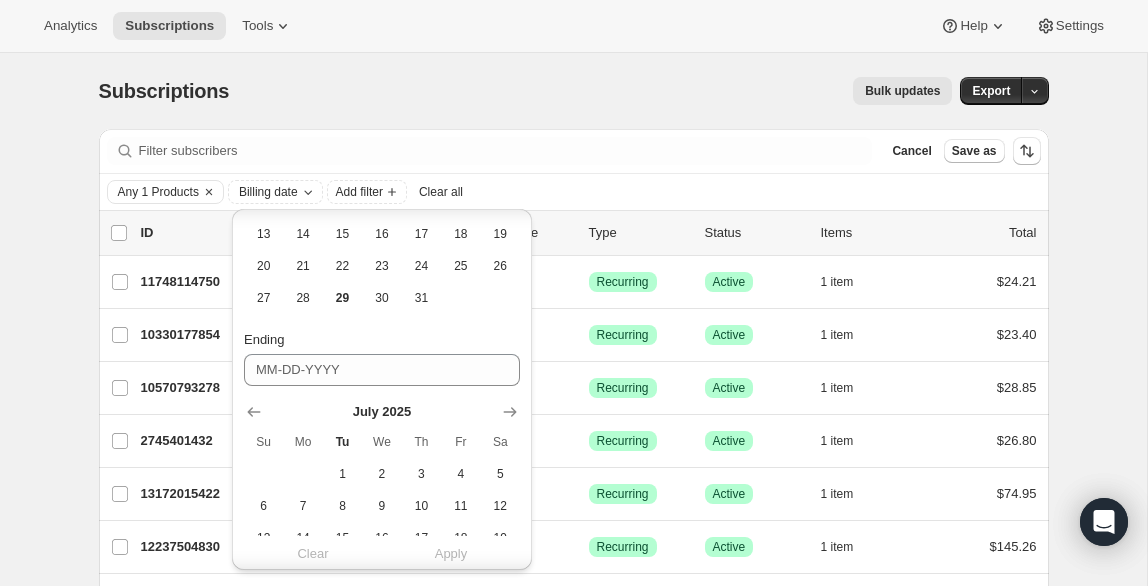 scroll, scrollTop: 375, scrollLeft: 0, axis: vertical 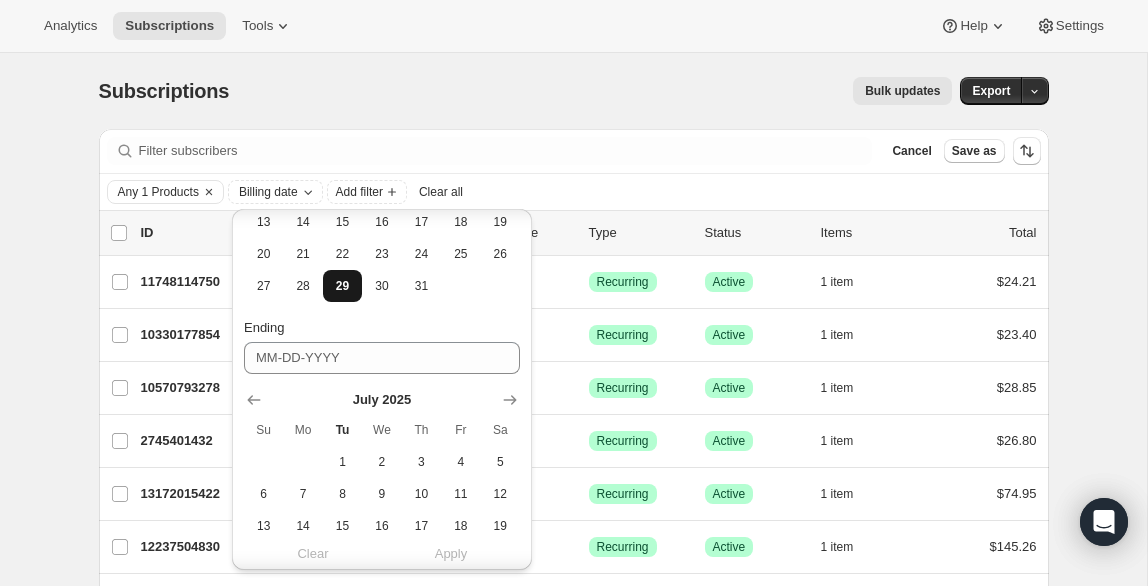 click on "29" at bounding box center (342, 286) 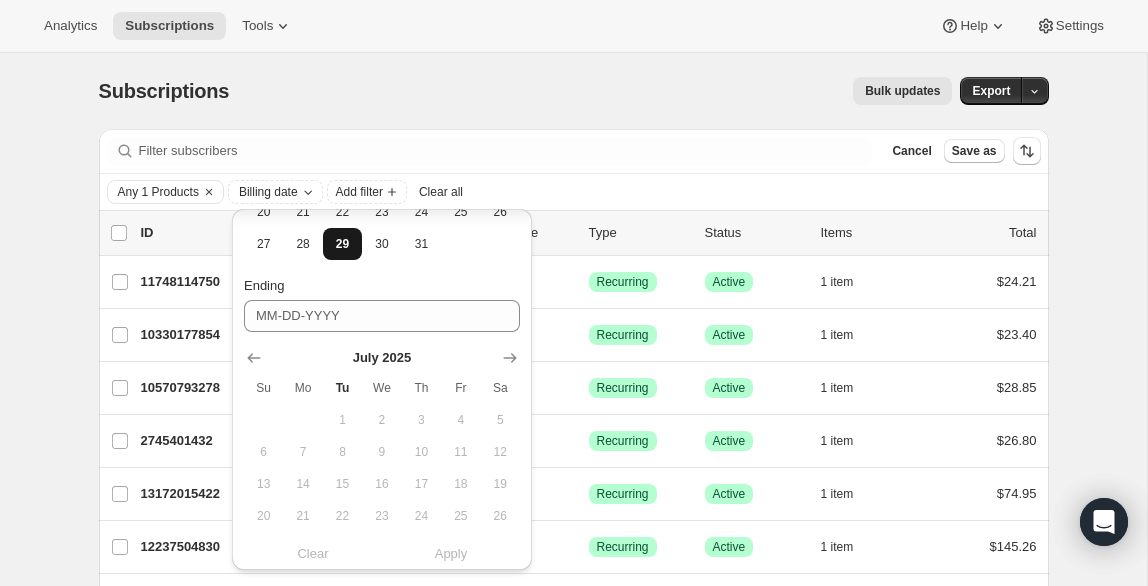 scroll, scrollTop: 487, scrollLeft: 0, axis: vertical 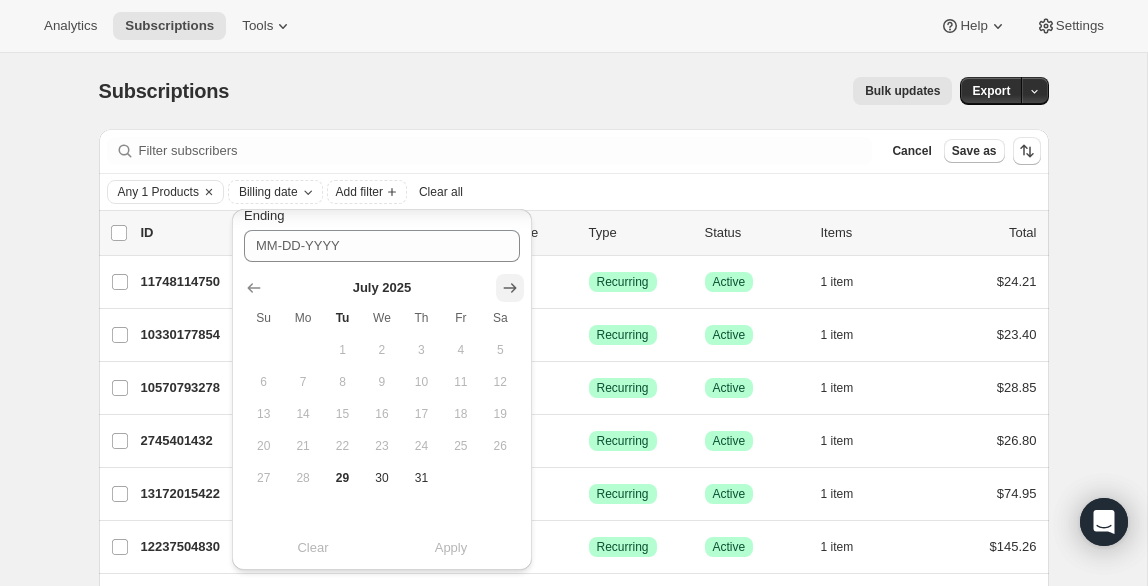 click 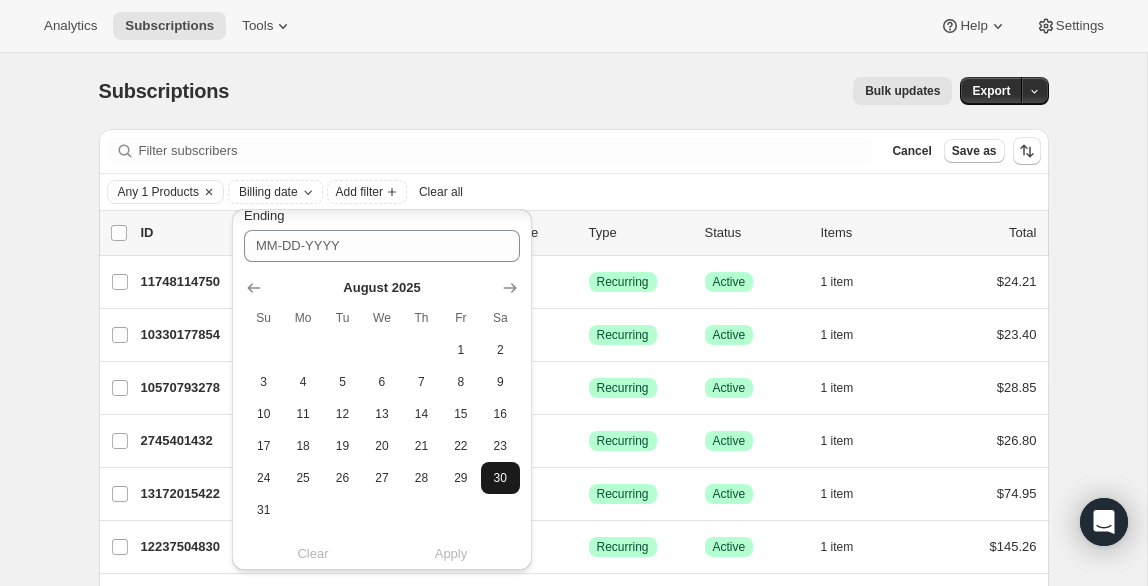 click on "30" at bounding box center [500, 478] 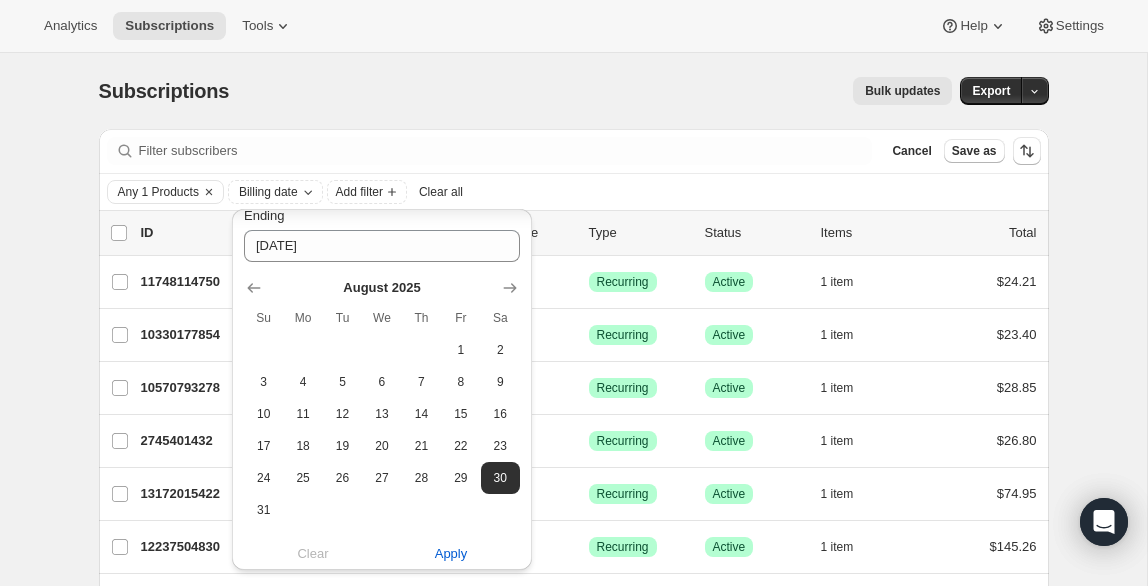 click on "Subscriptions. This page is ready Subscriptions Bulk updates More actions Bulk updates Export Filter subscribers Cancel Save as Any 1 Products Billing date Add filter   Clear all 0 selected Update next billing date Change status Showing 51 subscriptions Select all 51 subscriptions Showing 51 subscriptions Select Select all 51 subscriptions 0 selected list header ID Customer Billing Date Type Status Items Total Carol Wilson 11748114750 Carol Wilson 07/30/2025 Success Recurring Success Active 1   item $24.21 Marion Bond 10330177854 Marion Bond 07/30/2025 Success Recurring Success Active 1   item $23.40 Sierra Rozmenoski 10570793278 Sierra Rozmenoski 07/30/2025 Success Recurring Success Active 1   item $28.85 Diane Engstrom  2745401432 Diane Engstrom  07/30/2025 Success Recurring Success Active 1   item $26.80 Marie-Philippe Duval 13172015422 Marie-Philippe Duval 07/30/2025 Success Recurring Success Active 1   item $74.95 Deborah Lamb 12237504830 Deborah Lamb 07/31/2025 Success Recurring Success Active 1   item" at bounding box center (573, 1535) 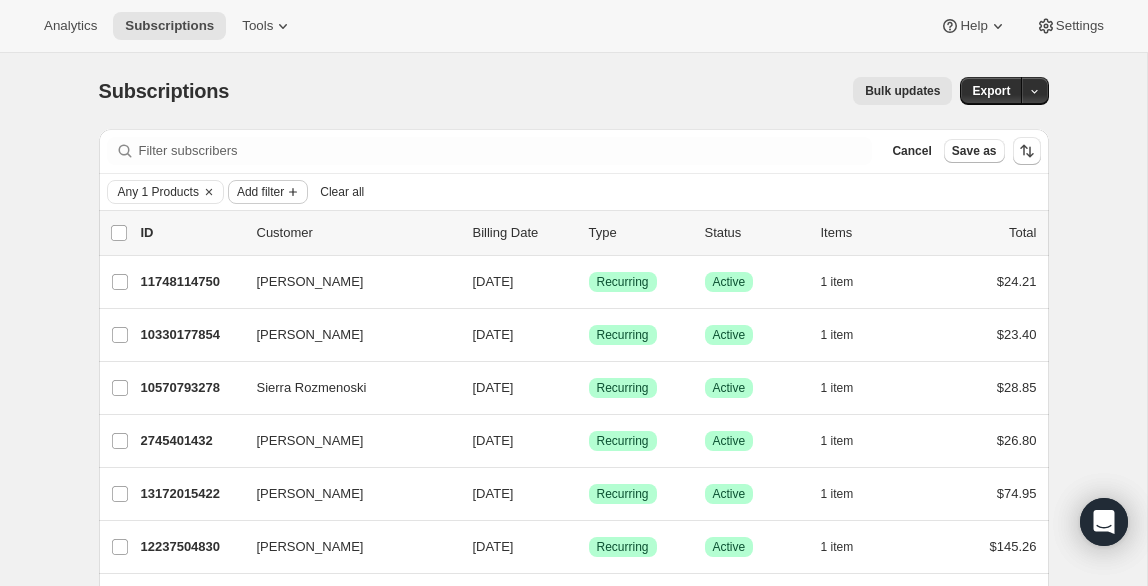 click on "Add filter" at bounding box center (260, 192) 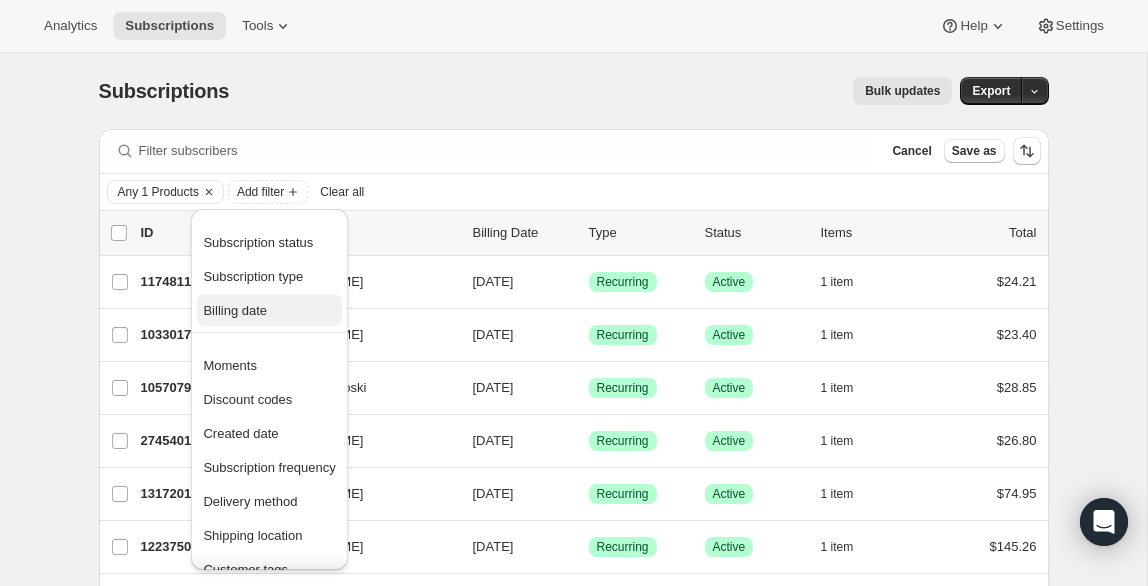 click on "Billing date" at bounding box center [269, 311] 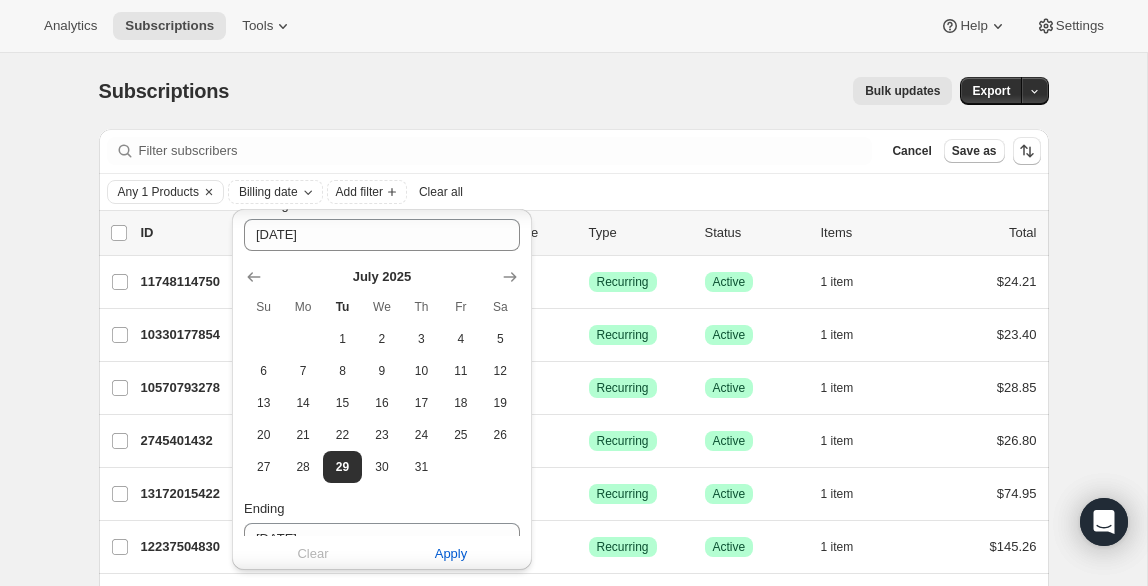 scroll, scrollTop: 260, scrollLeft: 0, axis: vertical 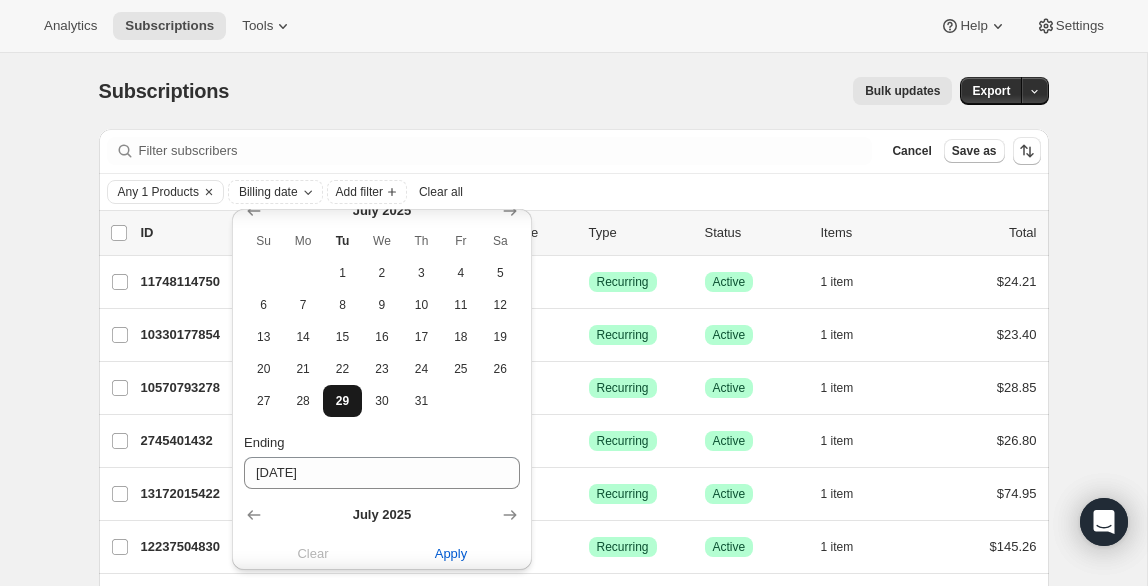 click on "29" at bounding box center (342, 401) 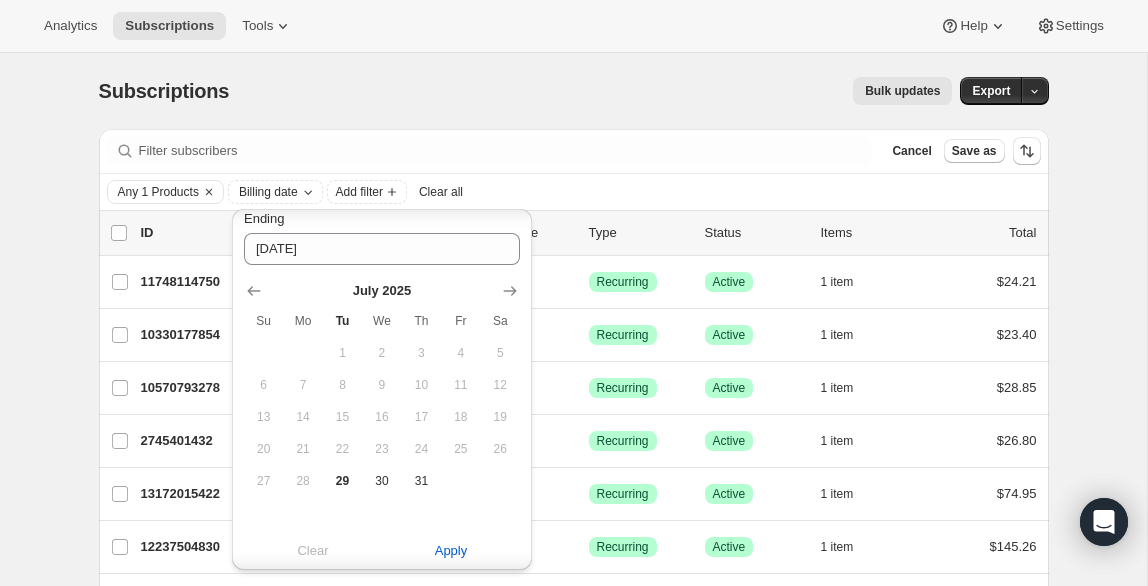 scroll, scrollTop: 487, scrollLeft: 0, axis: vertical 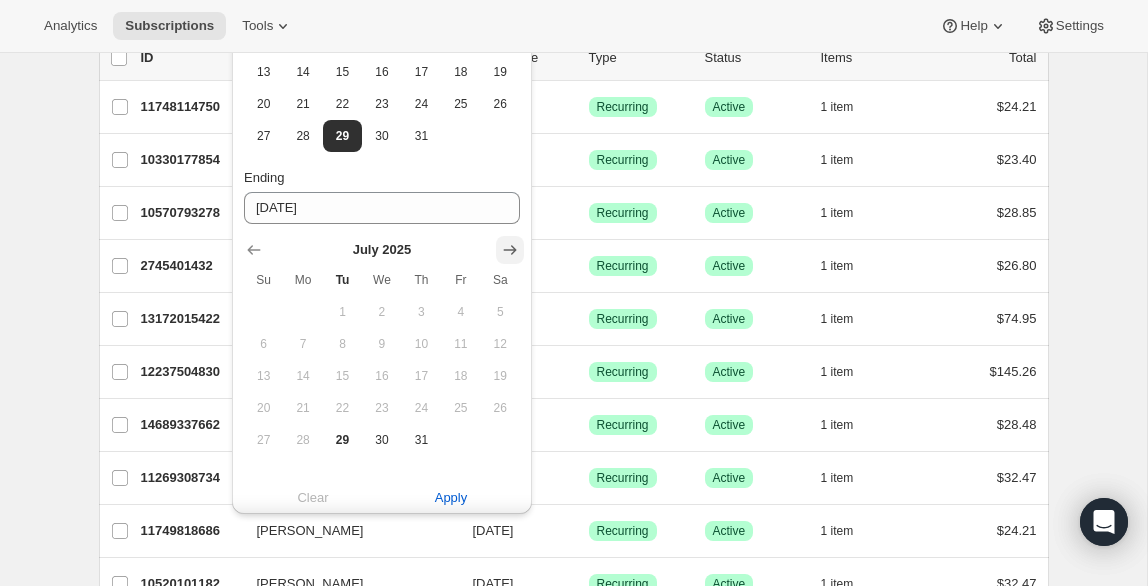 click 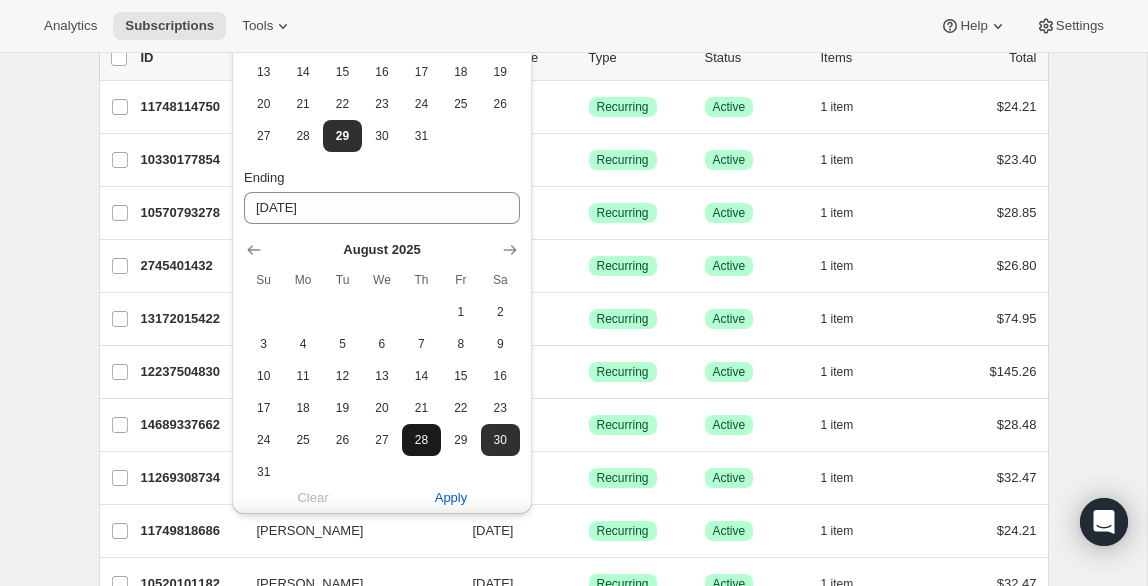 scroll, scrollTop: 356, scrollLeft: 0, axis: vertical 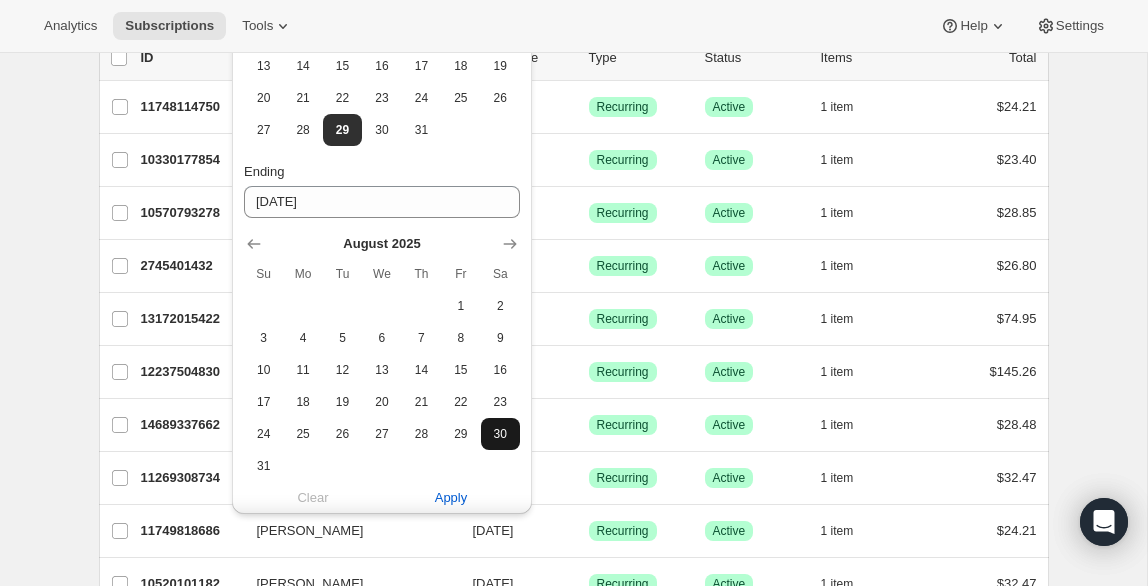 click on "30" at bounding box center [500, 434] 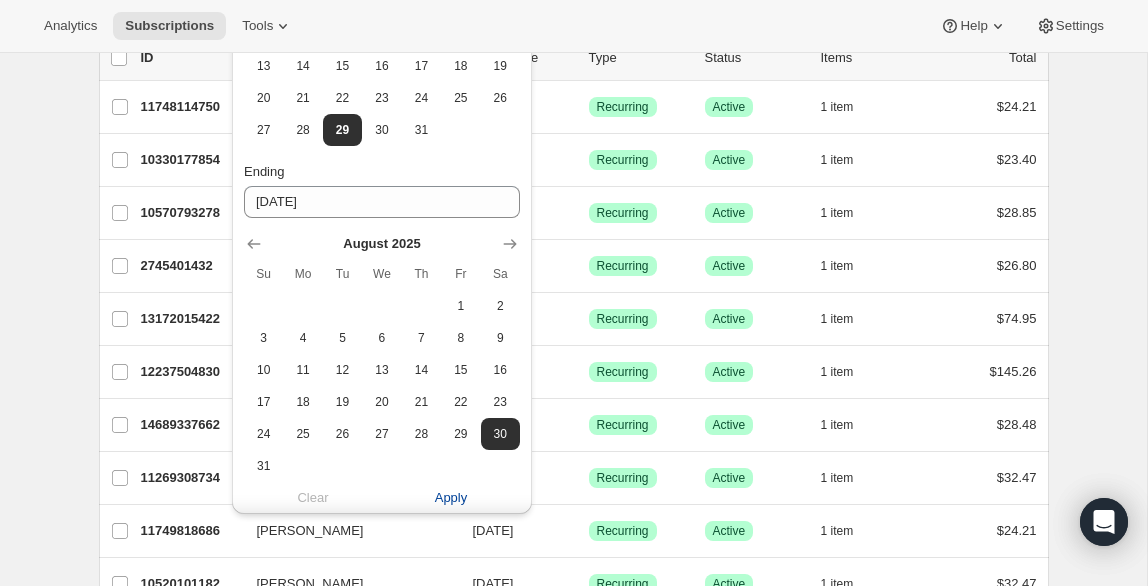 click on "Apply" at bounding box center (451, 498) 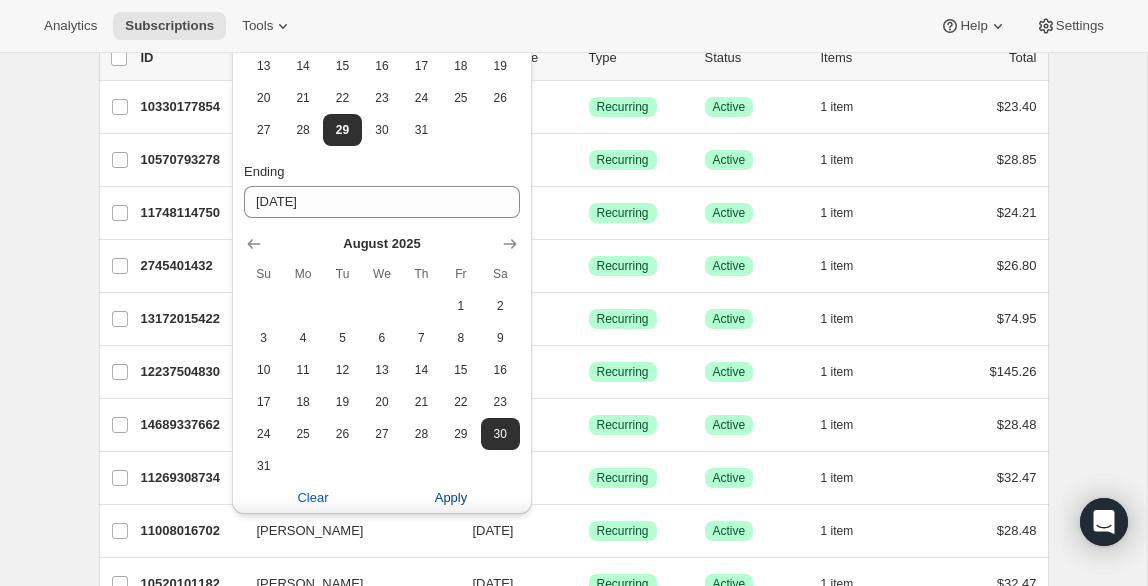 click on "Apply" at bounding box center (451, 498) 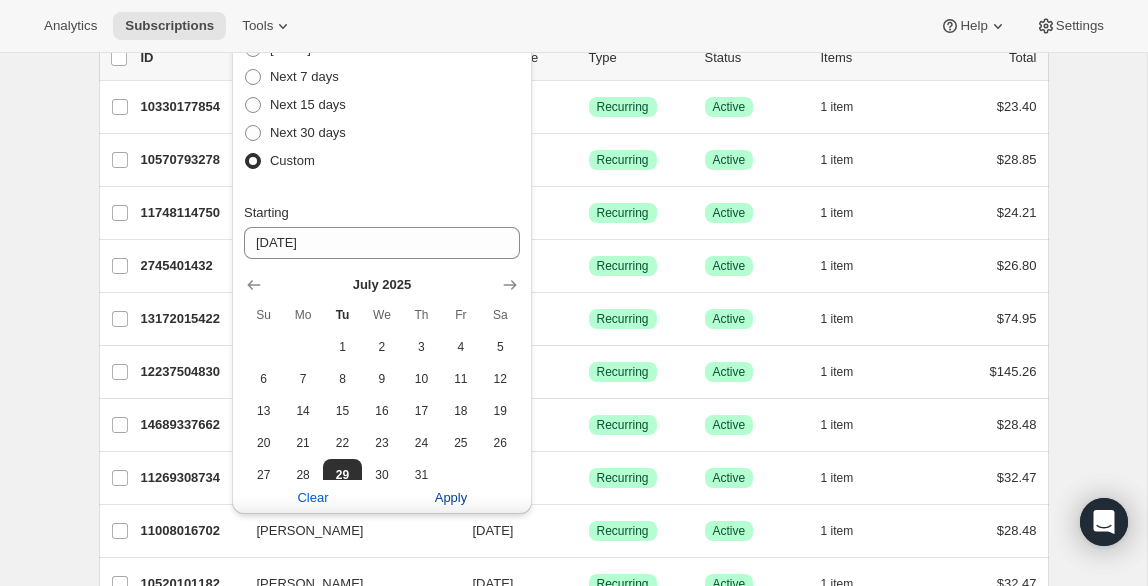scroll, scrollTop: 0, scrollLeft: 0, axis: both 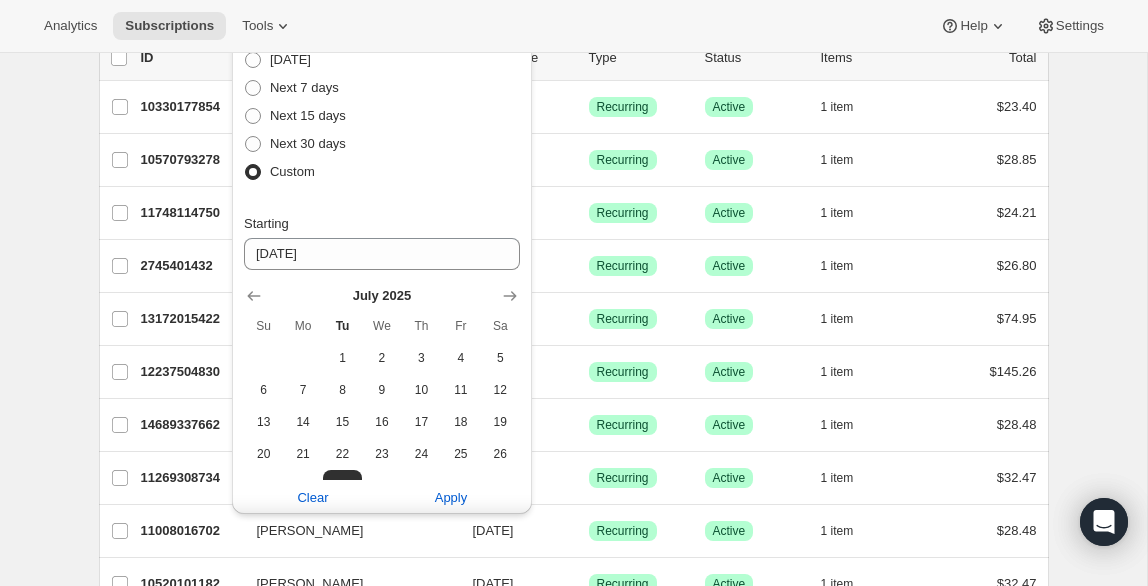 click on "Subscriptions. This page is ready Subscriptions Bulk updates More actions Bulk updates Export Filter subscribers Cancel Save as Any 1 Products Billing date: Jul 29, 2025—Aug 30, 2025 Add filter   Clear all 0 selected Update next billing date Change status Showing 48 subscriptions Select all 48 subscriptions Showing 48 subscriptions Select Select all 48 subscriptions 0 selected list header ID Customer Billing Date Type Status Items Total Marion Bond 10330177854 Marion Bond 07/30/2025 Success Recurring Success Active 1   item $23.40 Sierra Rozmenoski 10570793278 Sierra Rozmenoski 07/30/2025 Success Recurring Success Active 1   item $28.85 Carol Wilson 11748114750 Carol Wilson 07/30/2025 Success Recurring Success Active 1   item $24.21 Diane Engstrom  2745401432 Diane Engstrom  07/30/2025 Success Recurring Success Active 1   item $26.80 Marie-Philippe Duval 13172015422 Marie-Philippe Duval 07/30/2025 Success Recurring Success Active 1   item $74.95 Deborah Lamb 12237504830 Deborah Lamb 07/31/2025 Success 1   1" at bounding box center (573, 1280) 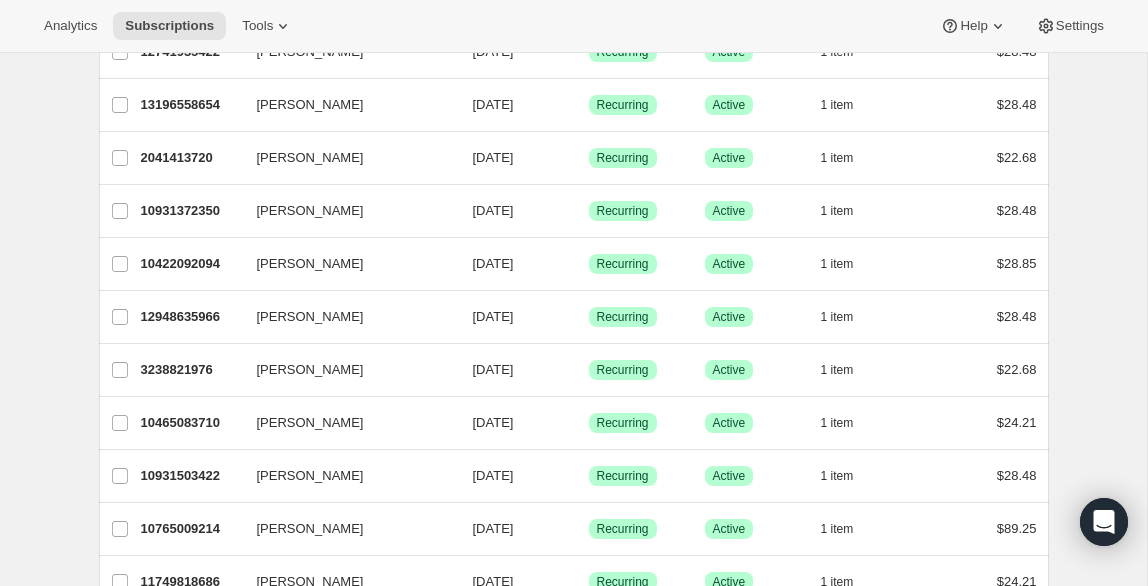scroll, scrollTop: 0, scrollLeft: 0, axis: both 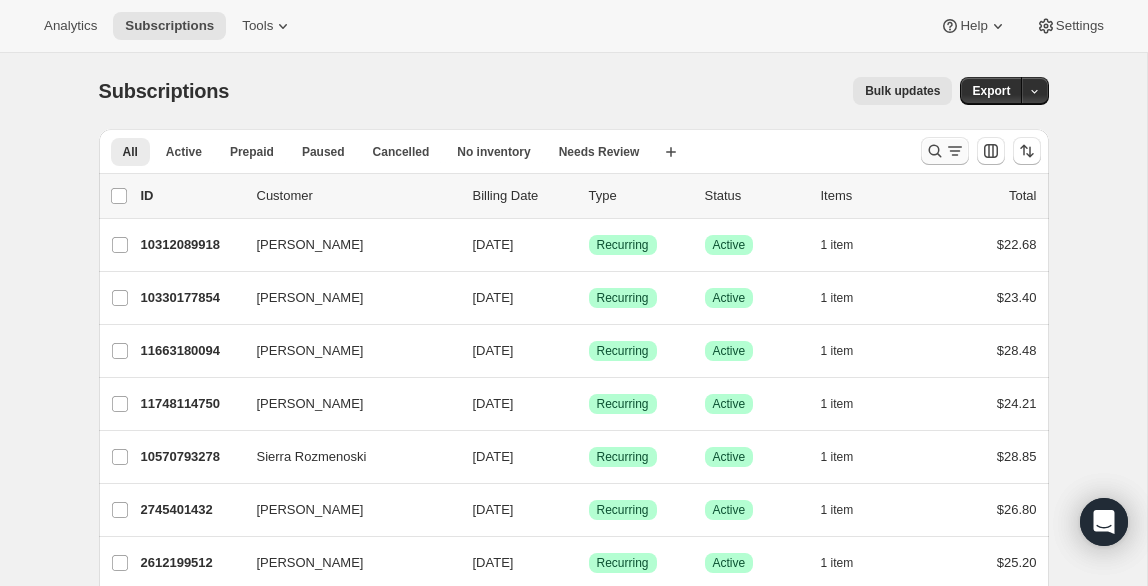 click 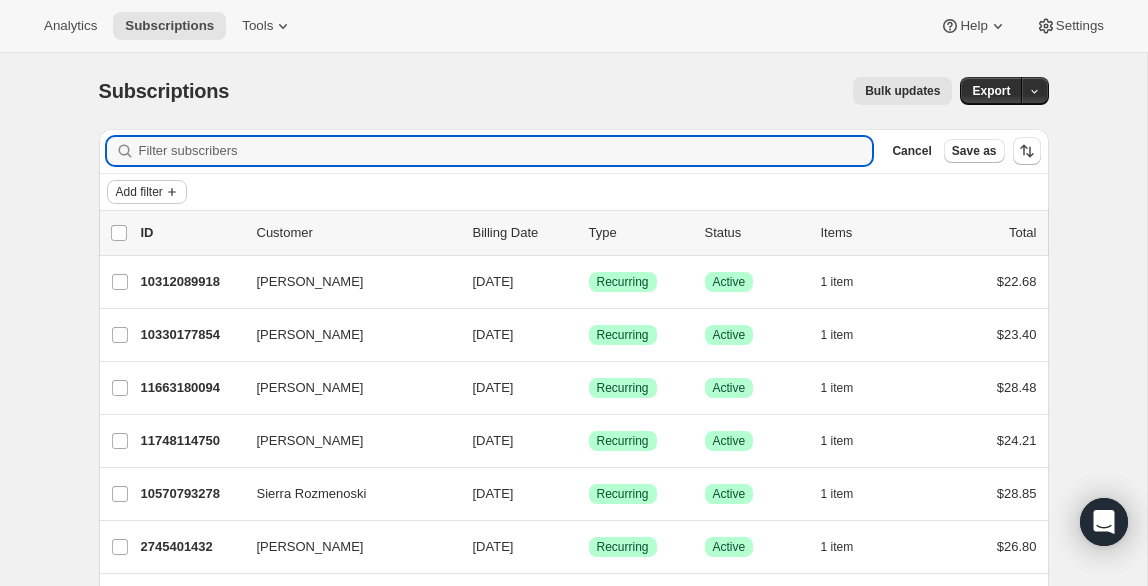 click on "Add filter" at bounding box center [139, 192] 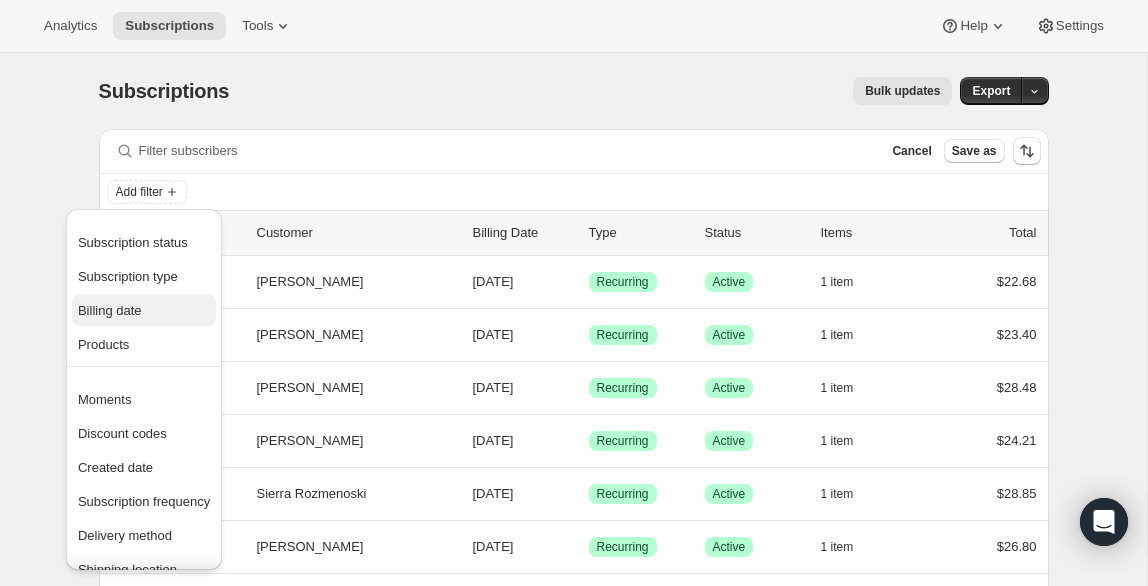 click on "Billing date" at bounding box center (110, 310) 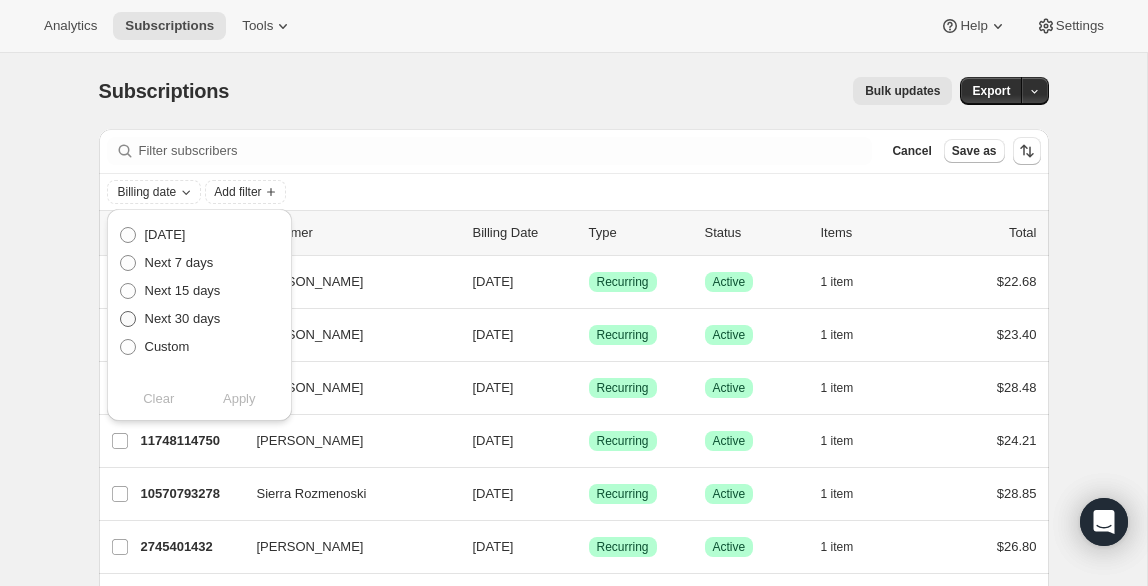 click on "Next 30 days" at bounding box center [183, 318] 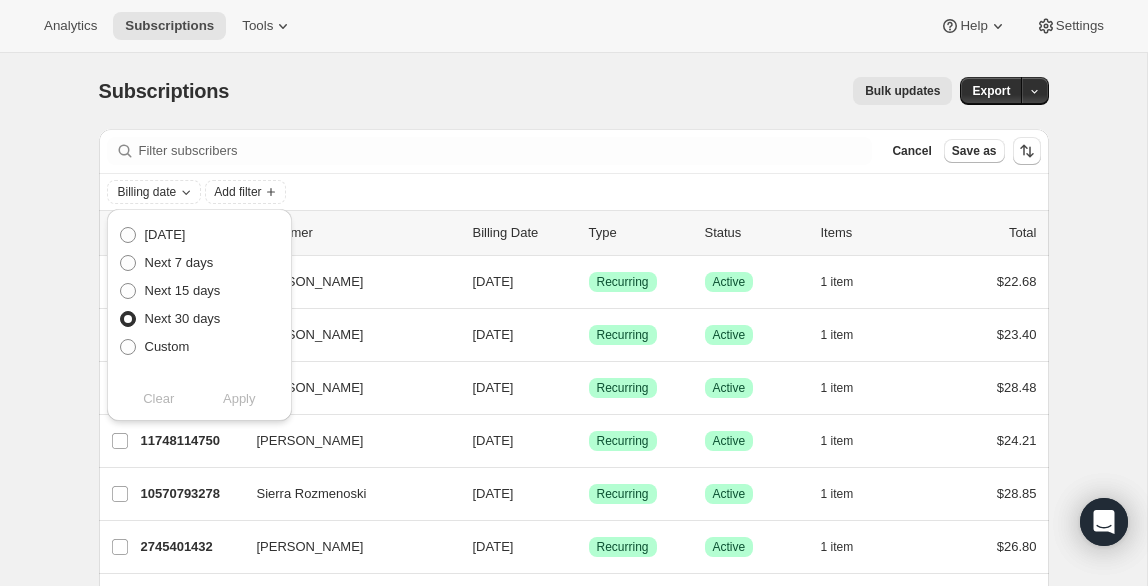 radio on "true" 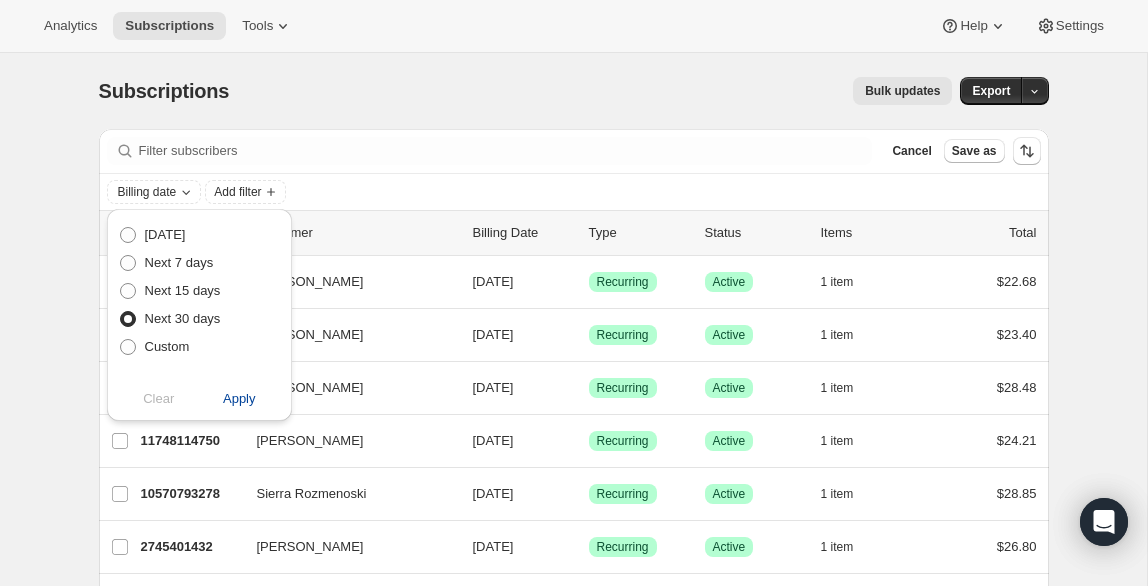 click on "Apply" at bounding box center (239, 399) 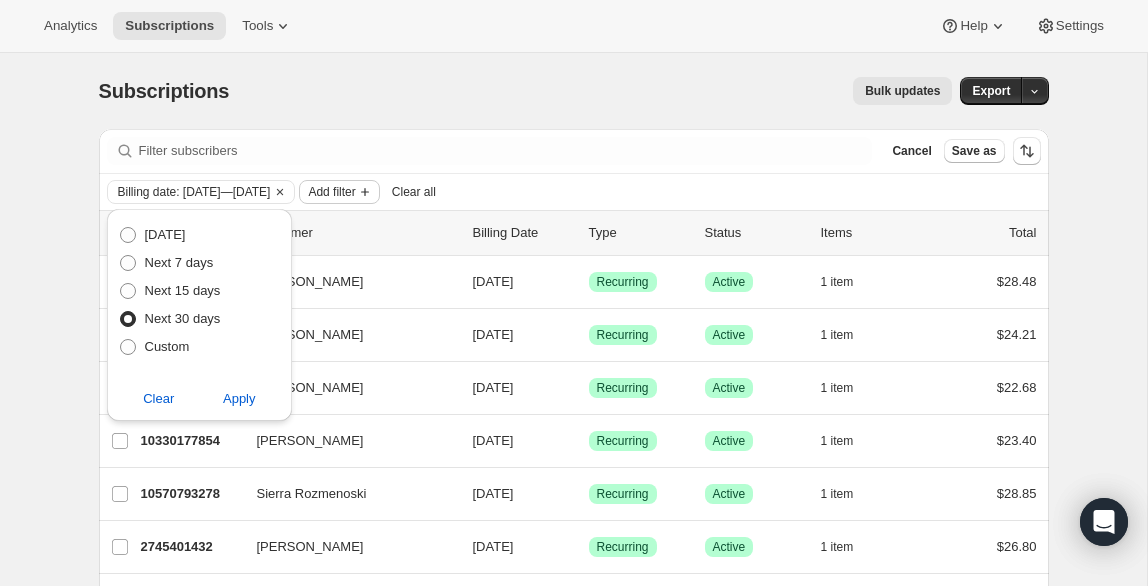click on "Add filter" at bounding box center (339, 192) 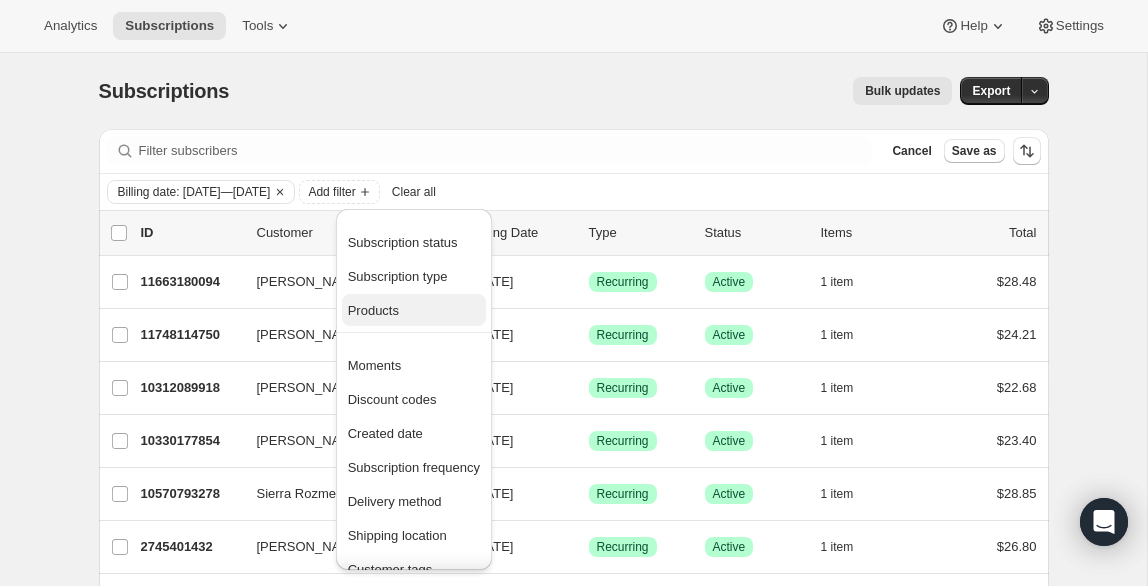 click on "Products" at bounding box center [414, 311] 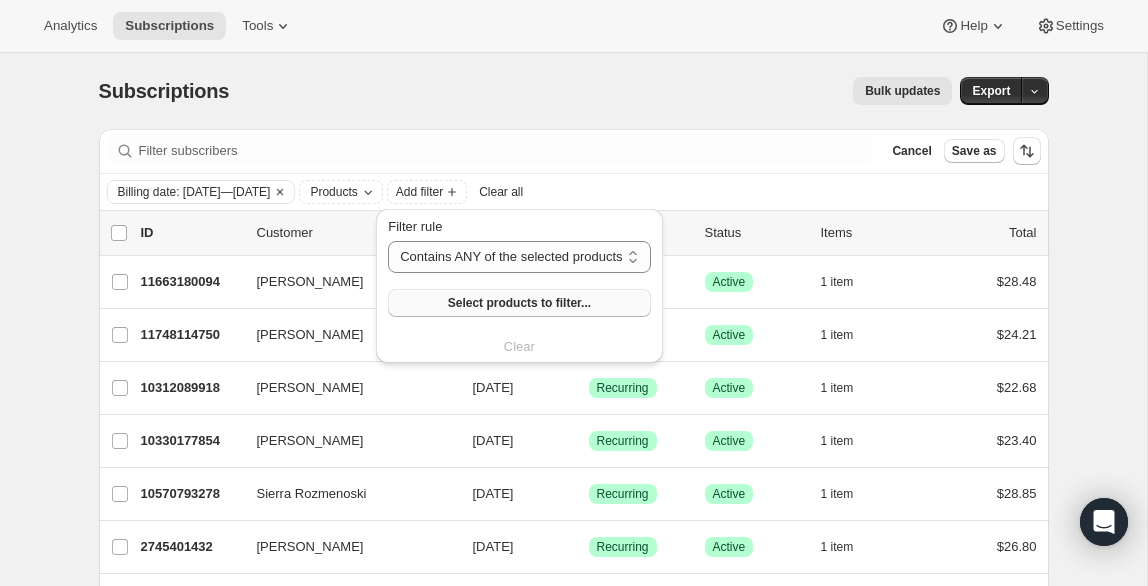 click on "Select products to filter..." at bounding box center (519, 303) 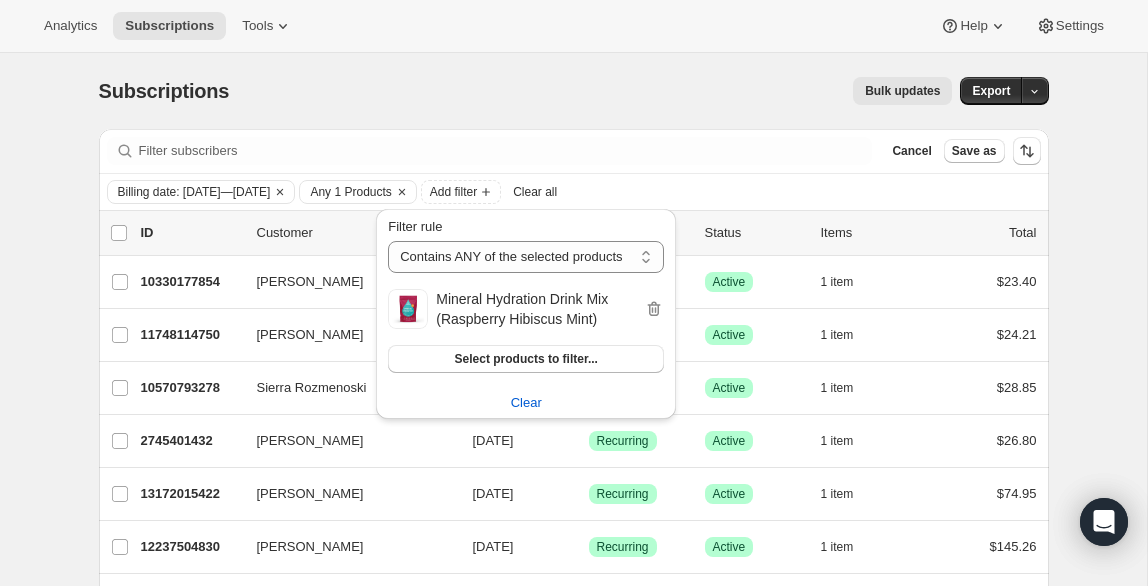 click on "Subscriptions. This page is ready Subscriptions Bulk updates More actions Bulk updates Export Filter subscribers Cancel Save as Billing date: Jul 29, 2025—Aug 28, 2025 Any 1 Products Add filter   Clear all 0 selected Update next billing date Change status Showing 43 subscriptions Select all 43 subscriptions Showing 43 subscriptions Select Select all 43 subscriptions 0 selected list header ID Customer Billing Date Type Status Items Total Marion Bond 10330177854 Marion Bond 07/30/2025 Success Recurring Success Active 1   item $23.40 Carol Wilson 11748114750 Carol Wilson 07/30/2025 Success Recurring Success Active 1   item $24.21 Sierra Rozmenoski 10570793278 Sierra Rozmenoski 07/30/2025 Success Recurring Success Active 1   item $28.85 Diane Engstrom  2745401432 Diane Engstrom  07/30/2025 Success Recurring Success Active 1   item $26.80 Marie-Philippe Duval 13172015422 Marie-Philippe Duval 07/30/2025 Success Recurring Success Active 1   item $74.95 Deborah Lamb 12237504830 Deborah Lamb 07/31/2025 Success 1   1" at bounding box center (573, 1323) 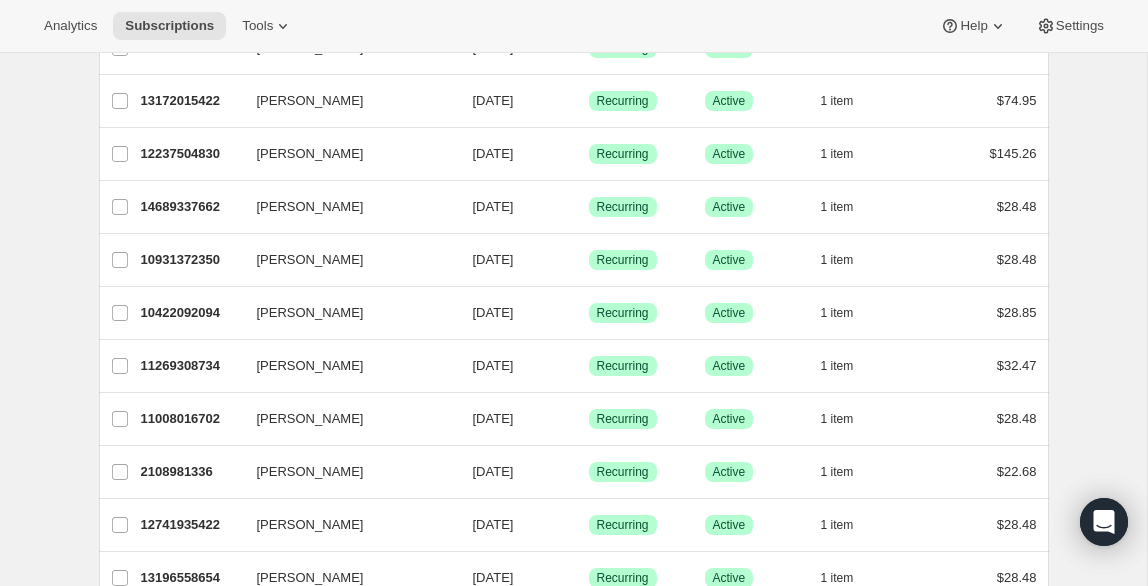 scroll, scrollTop: 0, scrollLeft: 0, axis: both 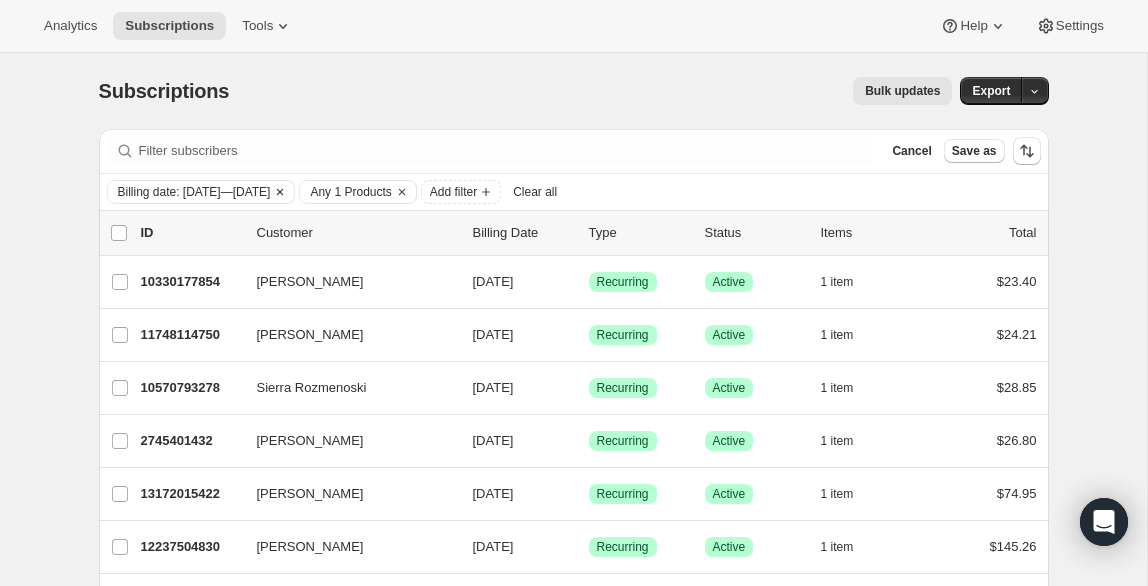 click on "Billing date: Jul 29, 2025—Aug 28, 2025" at bounding box center (194, 192) 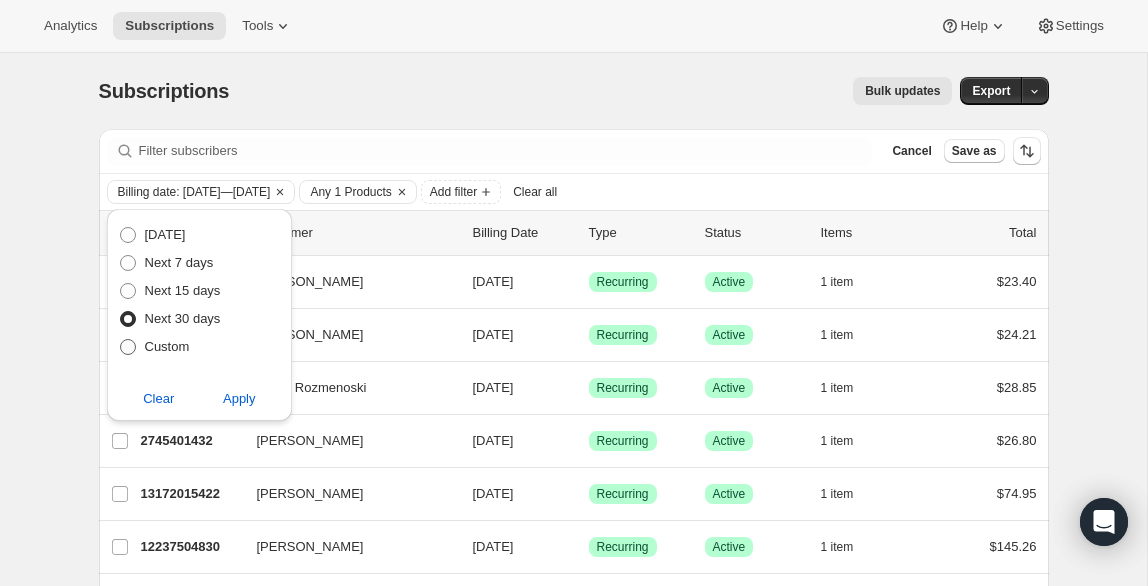 click at bounding box center [128, 347] 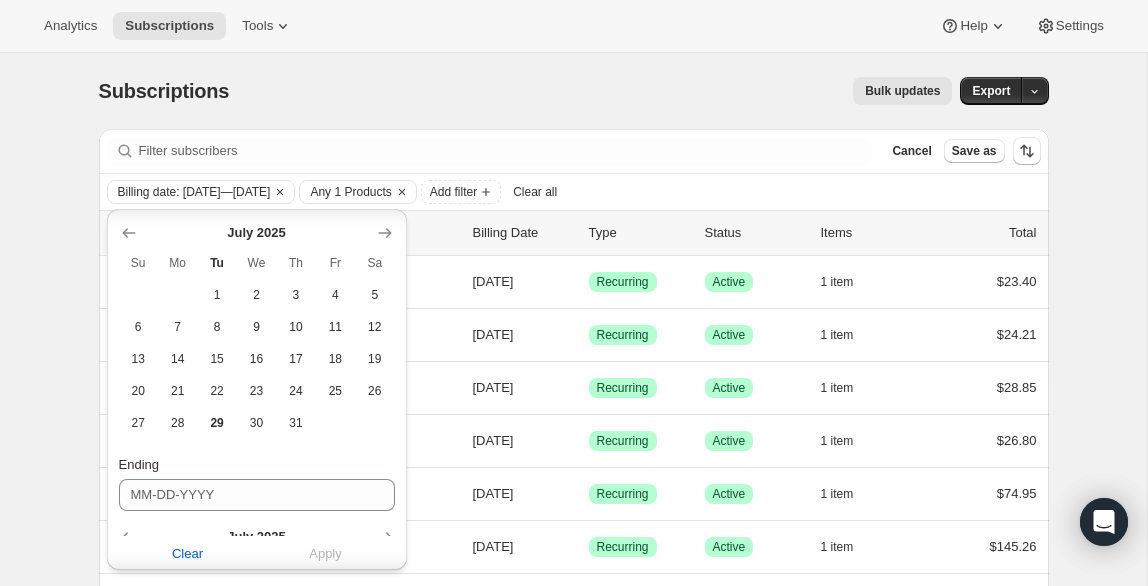 scroll, scrollTop: 244, scrollLeft: 0, axis: vertical 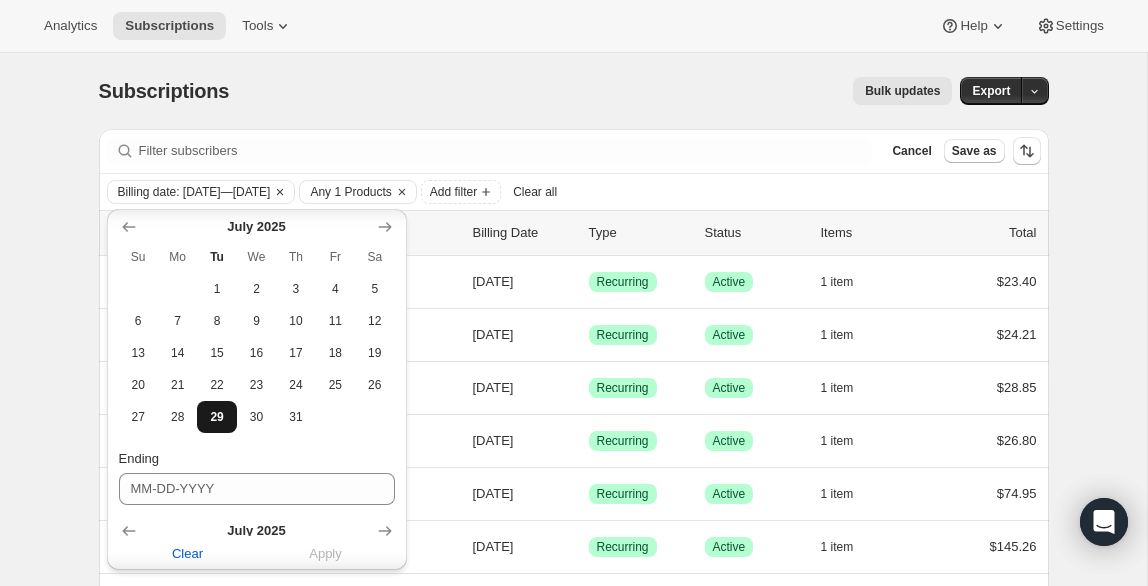 click on "29" at bounding box center [216, 417] 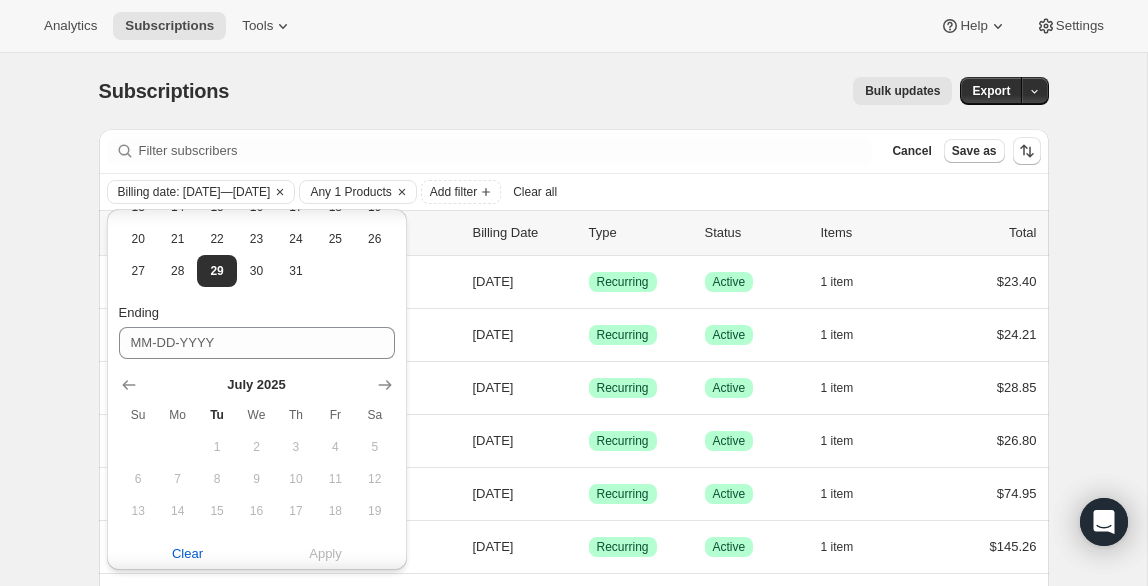 scroll, scrollTop: 391, scrollLeft: 0, axis: vertical 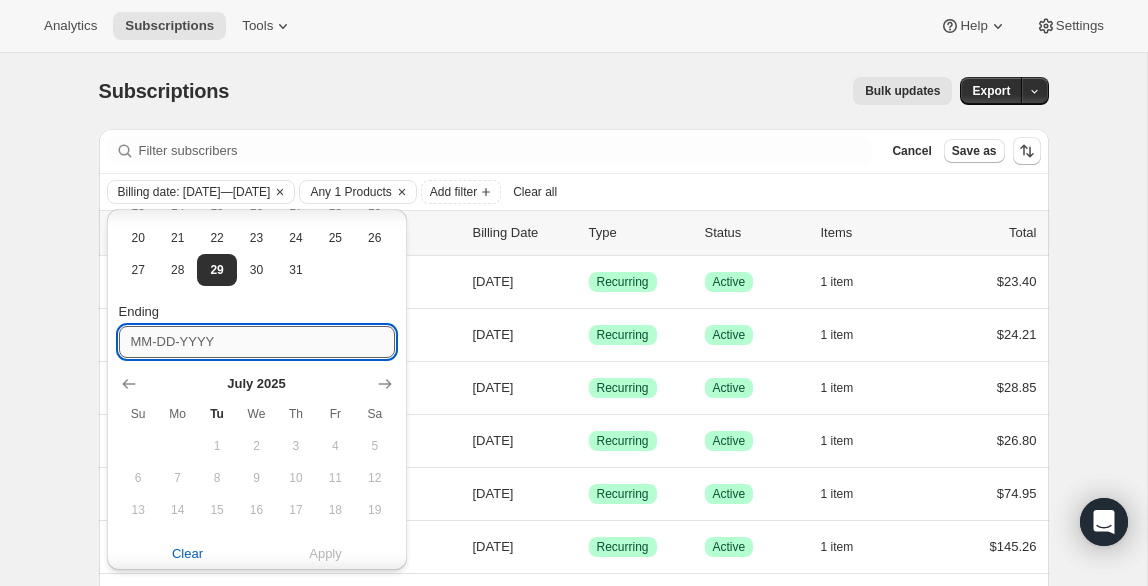 click on "Ending" at bounding box center (257, 342) 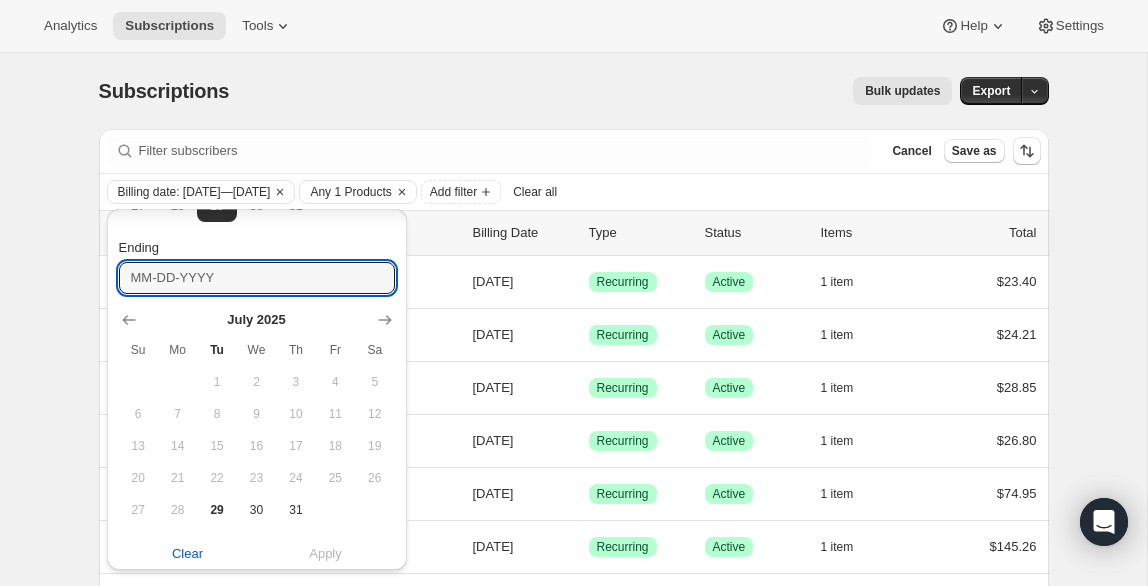 scroll, scrollTop: 487, scrollLeft: 0, axis: vertical 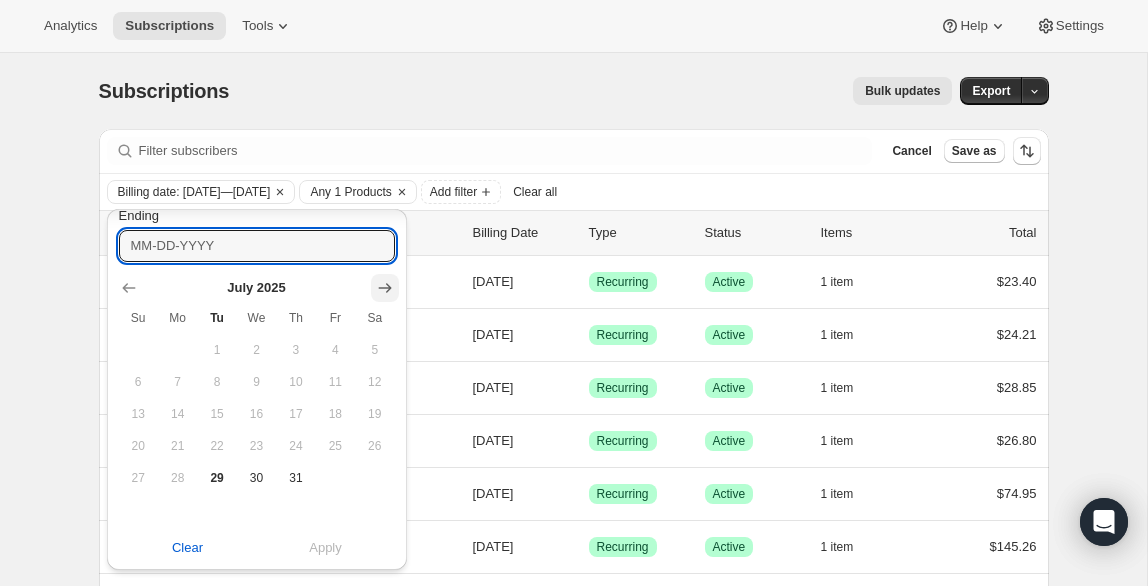 click 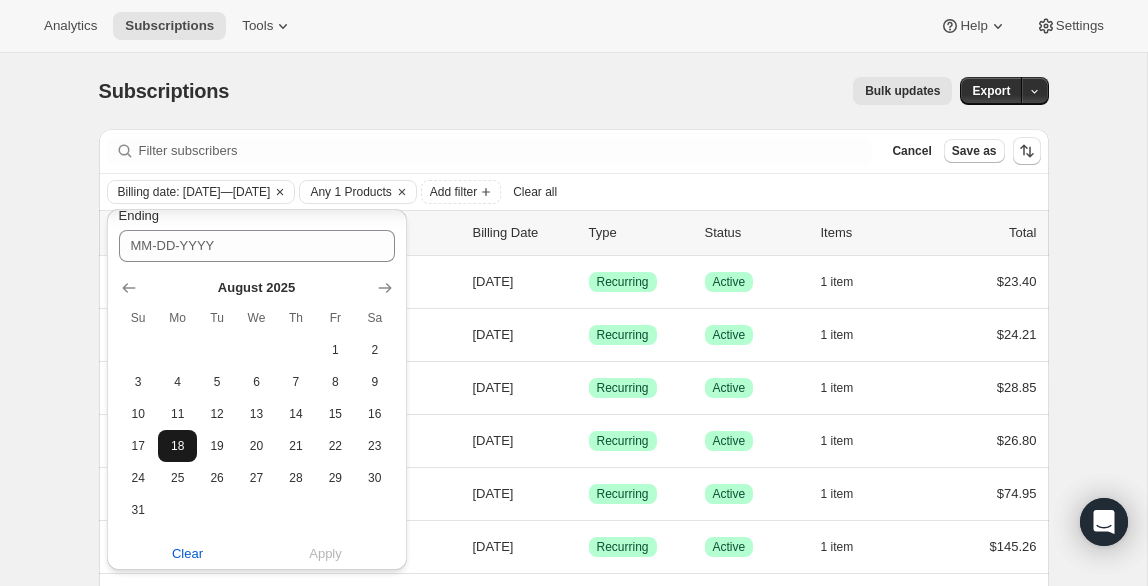 click on "18" at bounding box center [177, 446] 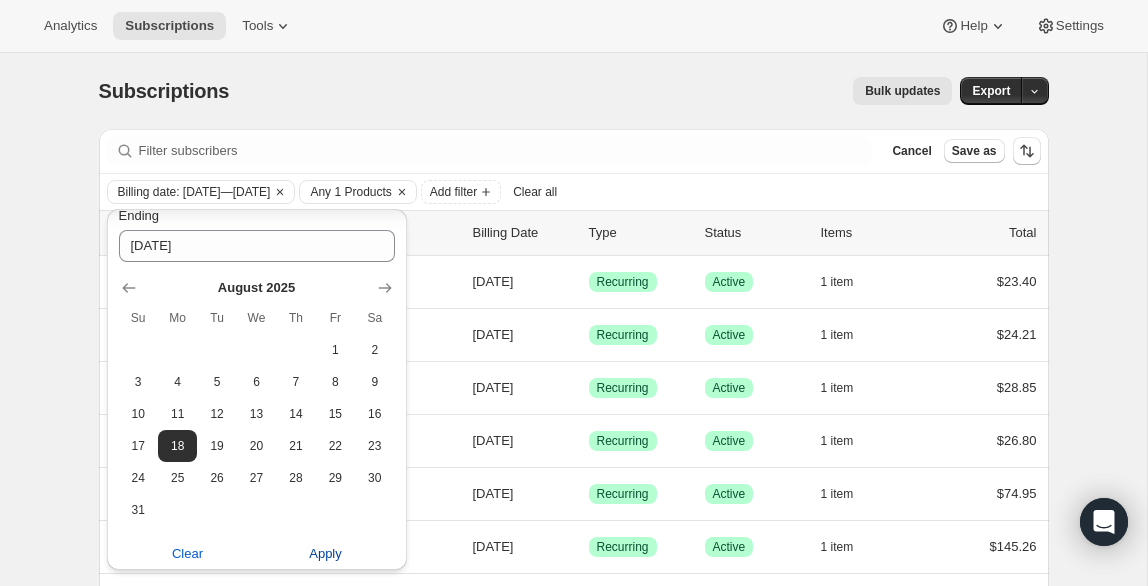 click on "Apply" at bounding box center [325, 554] 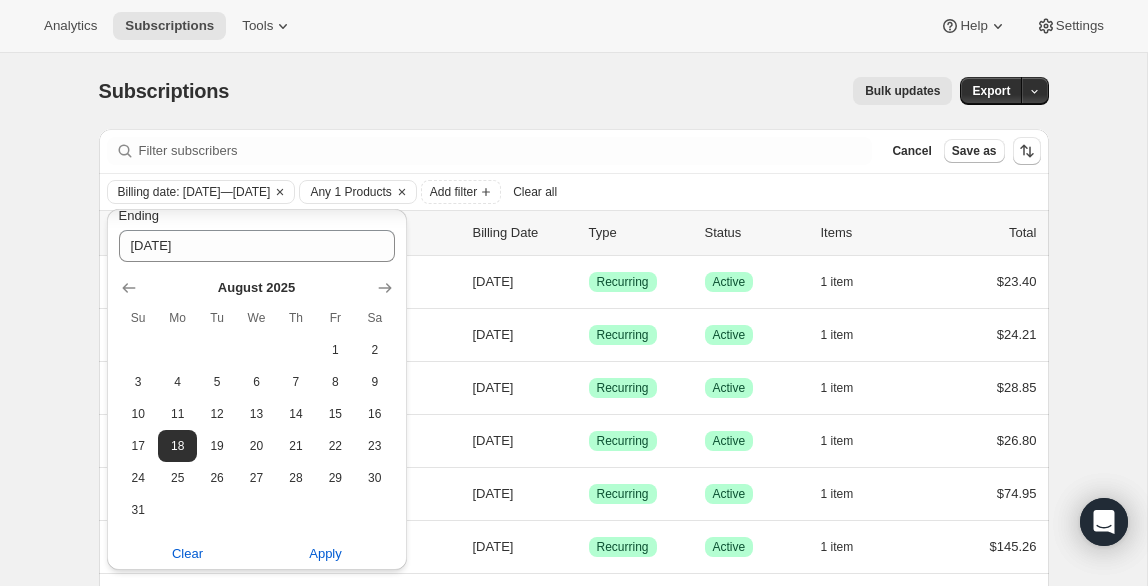 click on "Subscriptions. This page is ready Subscriptions Bulk updates More actions Bulk updates Export Filter subscribers Cancel Save as Billing date: Jul 29, 2025—Aug 18, 2025 Any 1 Products Add filter   Clear all 0 selected Update next billing date Change status Showing 38 subscriptions Select all 38 subscriptions Showing 38 subscriptions Select Select all 38 subscriptions 0 selected list header ID Customer Billing Date Type Status Items Total Marion Bond 10330177854 Marion Bond 07/30/2025 Success Recurring Success Active 1   item $23.40 Carol Wilson 11748114750 Carol Wilson 07/30/2025 Success Recurring Success Active 1   item $24.21 Sierra Rozmenoski 10570793278 Sierra Rozmenoski 07/30/2025 Success Recurring Success Active 1   item $28.85 Diane Engstrom  2745401432 Diane Engstrom  07/30/2025 Success Recurring Success Active 1   item $26.80 Marie-Philippe Duval 13172015422 Marie-Philippe Duval 07/30/2025 Success Recurring Success Active 1   item $74.95 Deborah Lamb 12237504830 Deborah Lamb 07/31/2025 Success 1   1" at bounding box center [573, 1190] 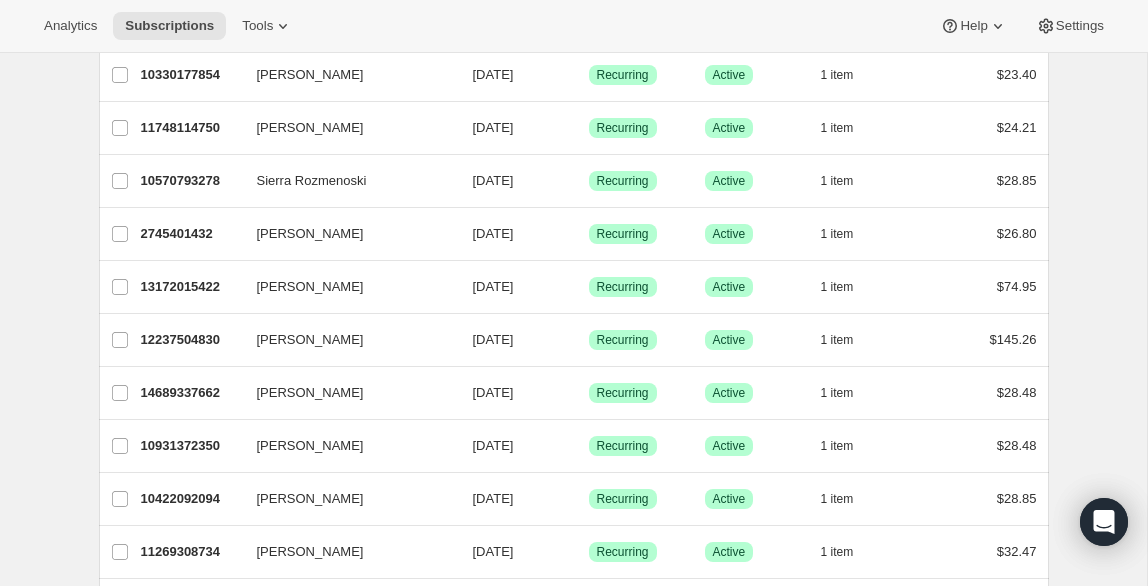 scroll, scrollTop: 0, scrollLeft: 0, axis: both 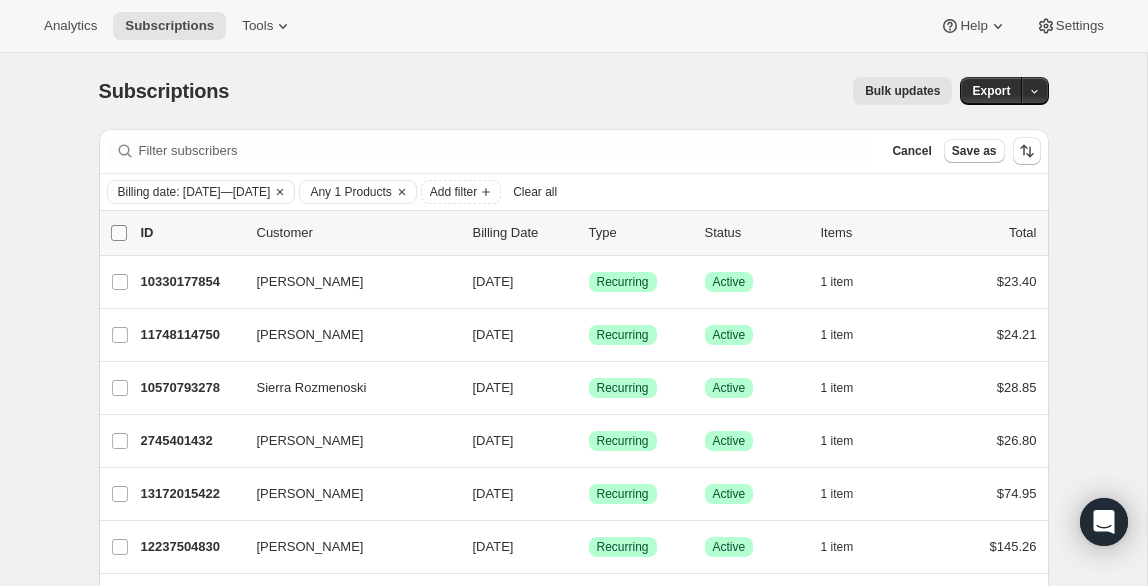 click on "0 selected" at bounding box center [119, 233] 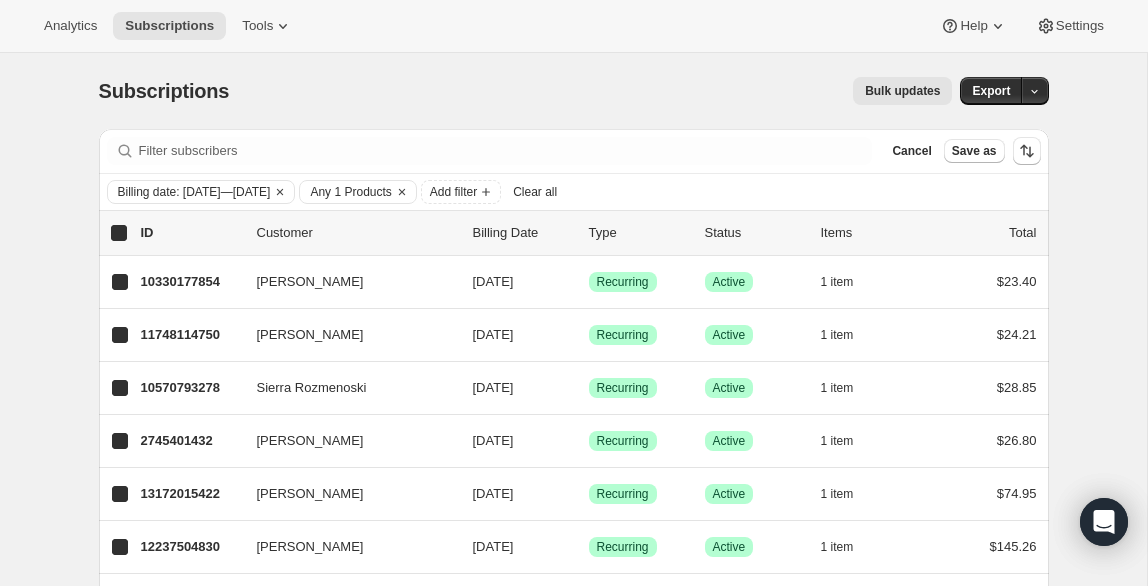 checkbox on "true" 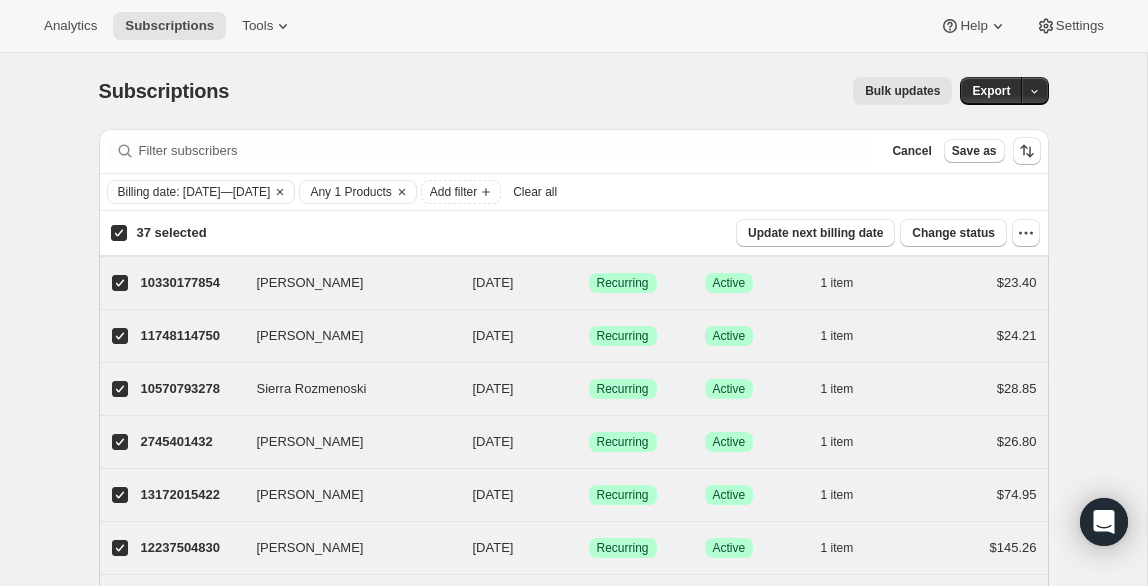 click on "Bulk updates" at bounding box center (902, 91) 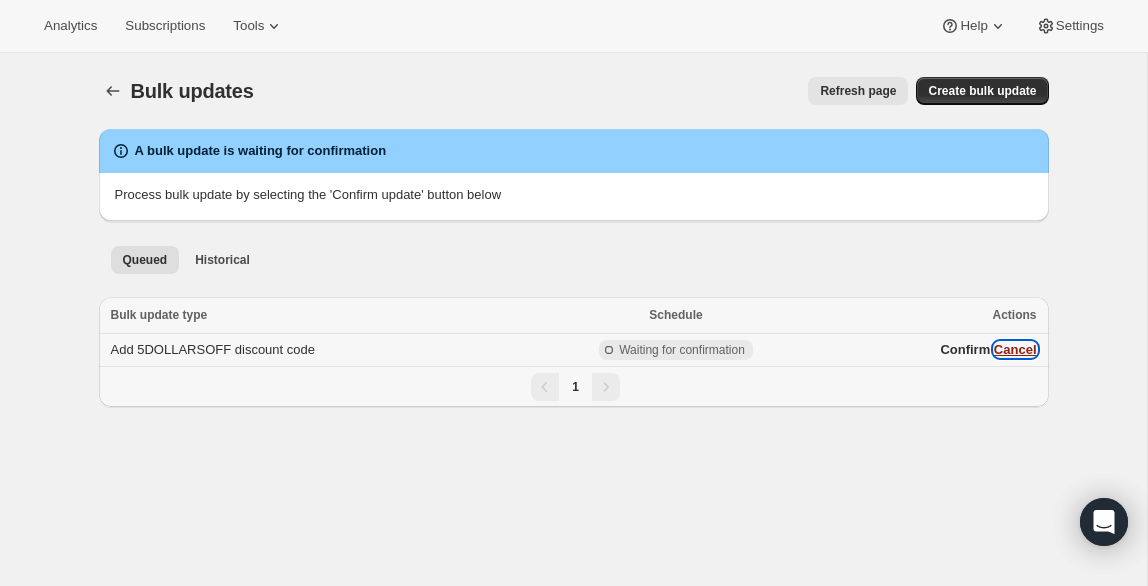click on "Cancel" at bounding box center (1015, 349) 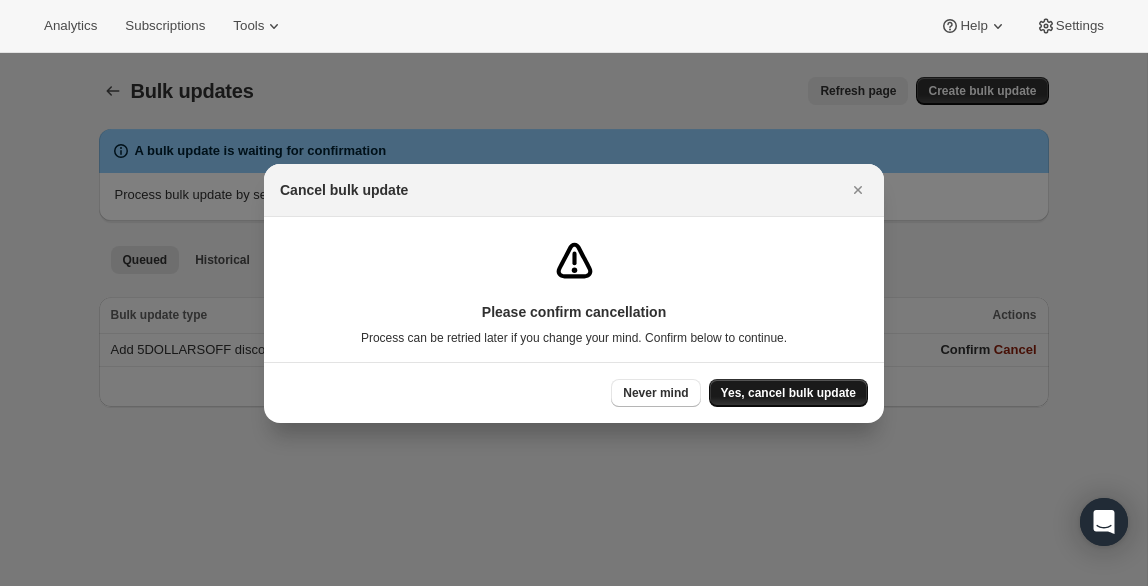 click on "Yes, cancel bulk update" at bounding box center [788, 393] 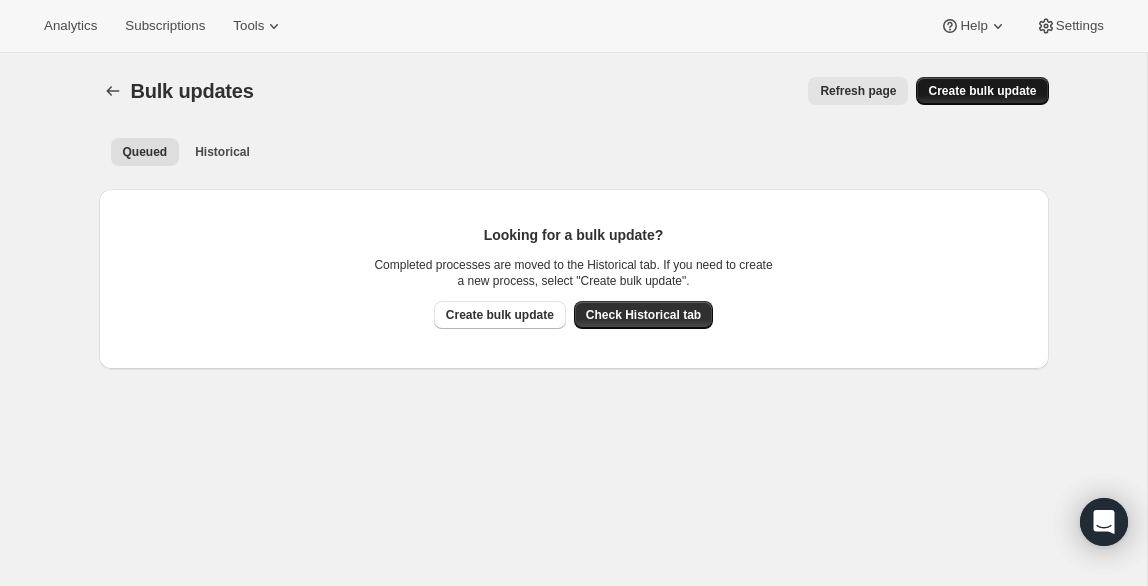 click on "Create bulk update" at bounding box center (982, 91) 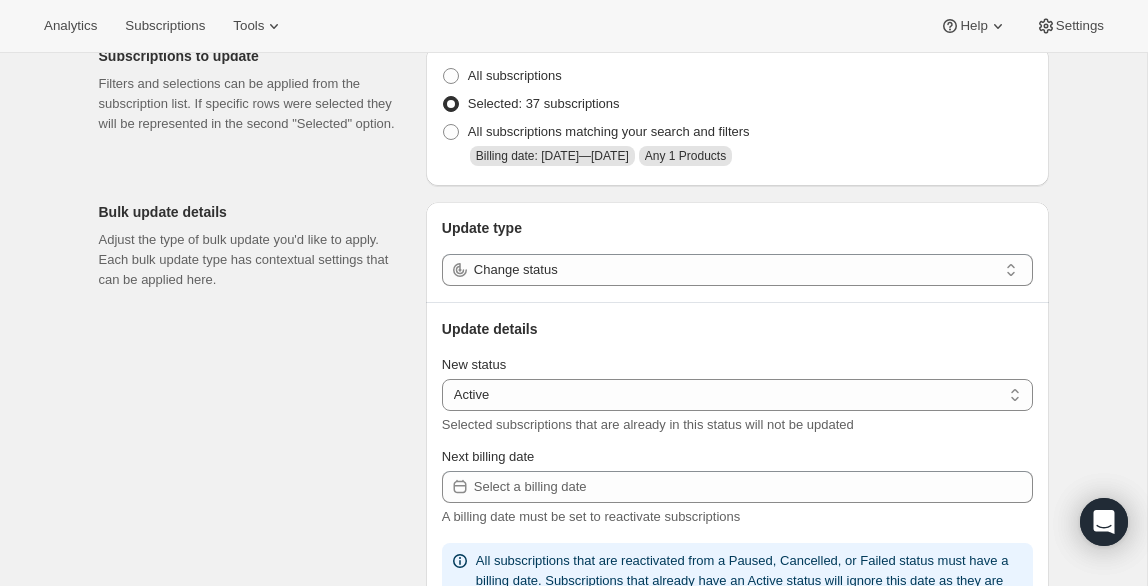 scroll, scrollTop: 0, scrollLeft: 0, axis: both 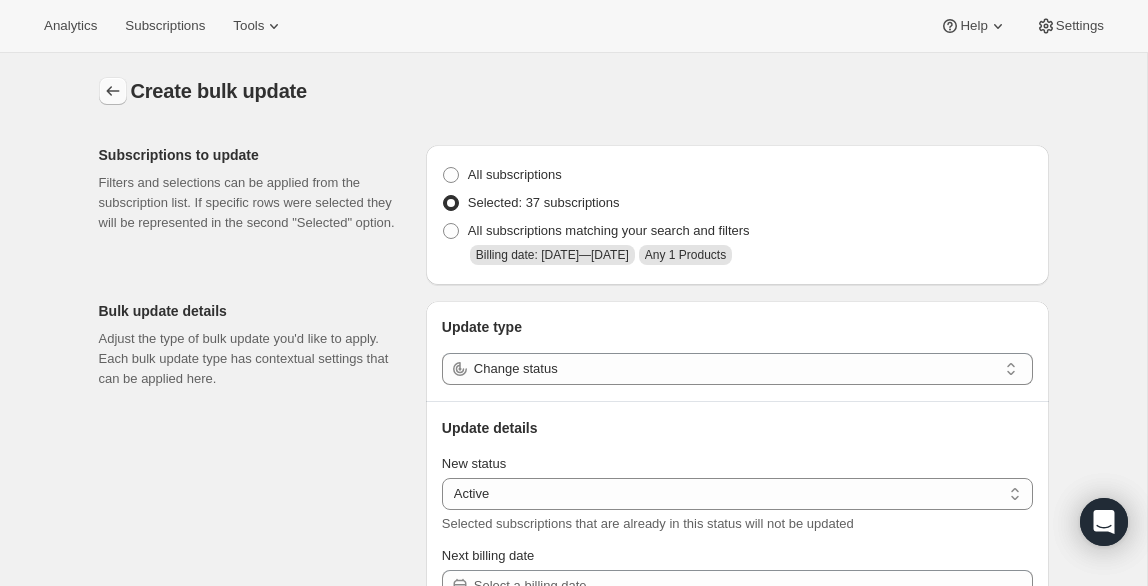 click 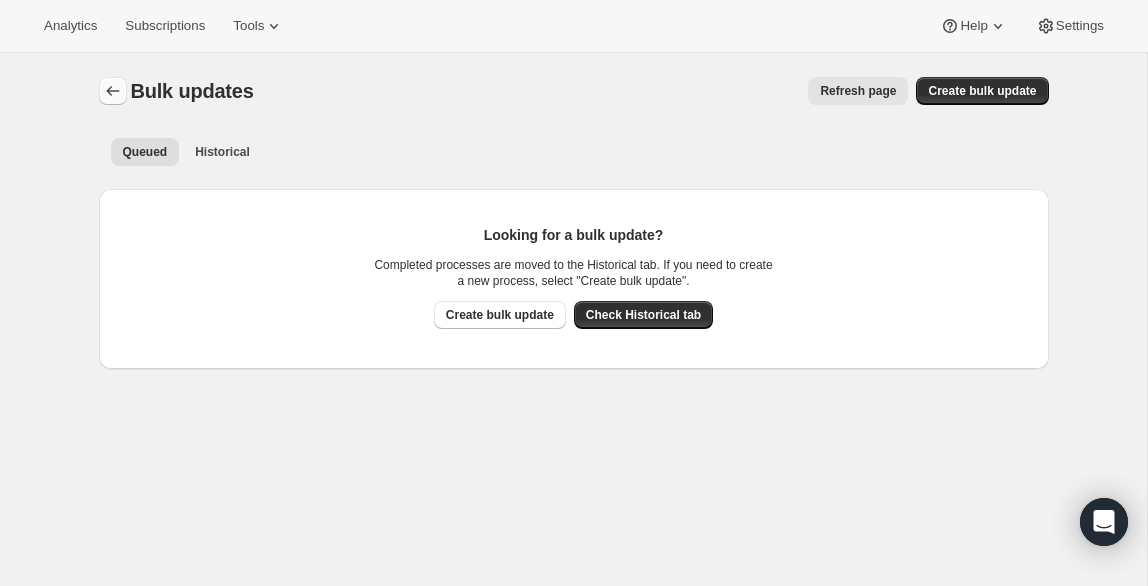 click at bounding box center [113, 91] 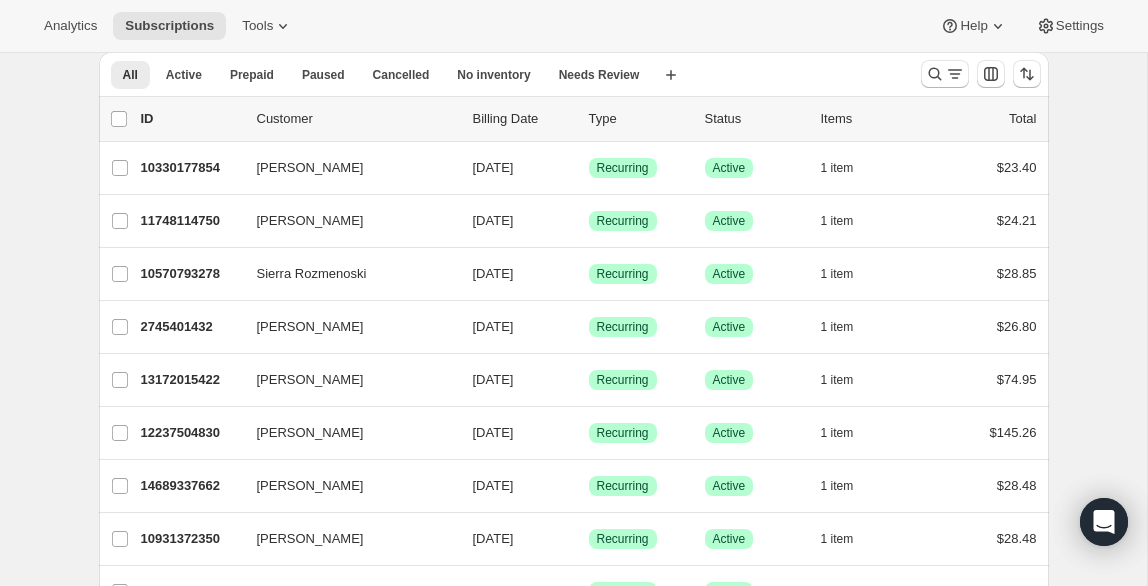 scroll, scrollTop: 0, scrollLeft: 0, axis: both 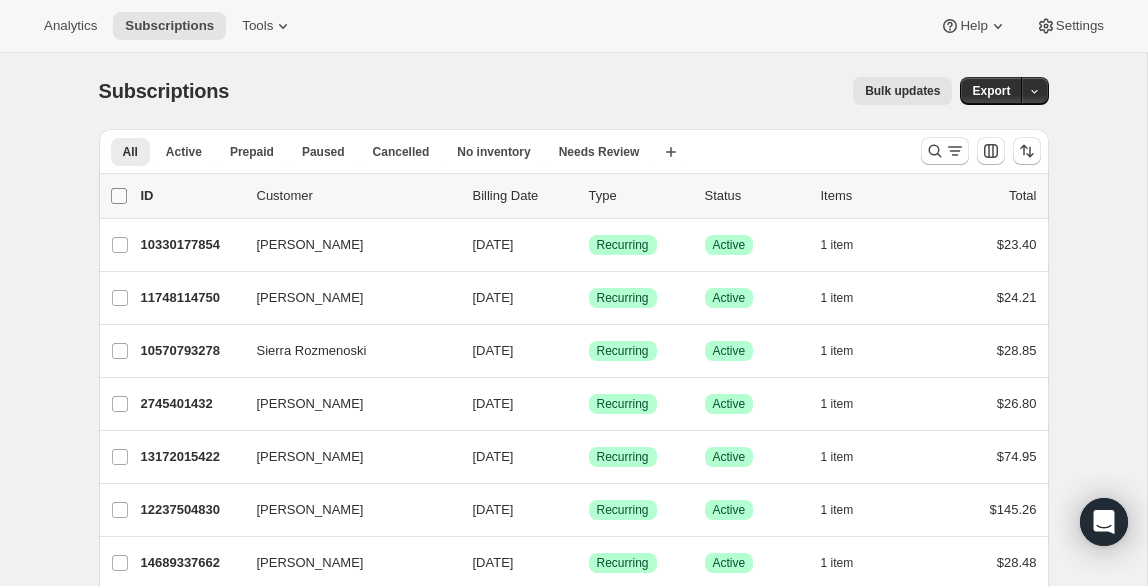 click on "0 selected" at bounding box center [119, 196] 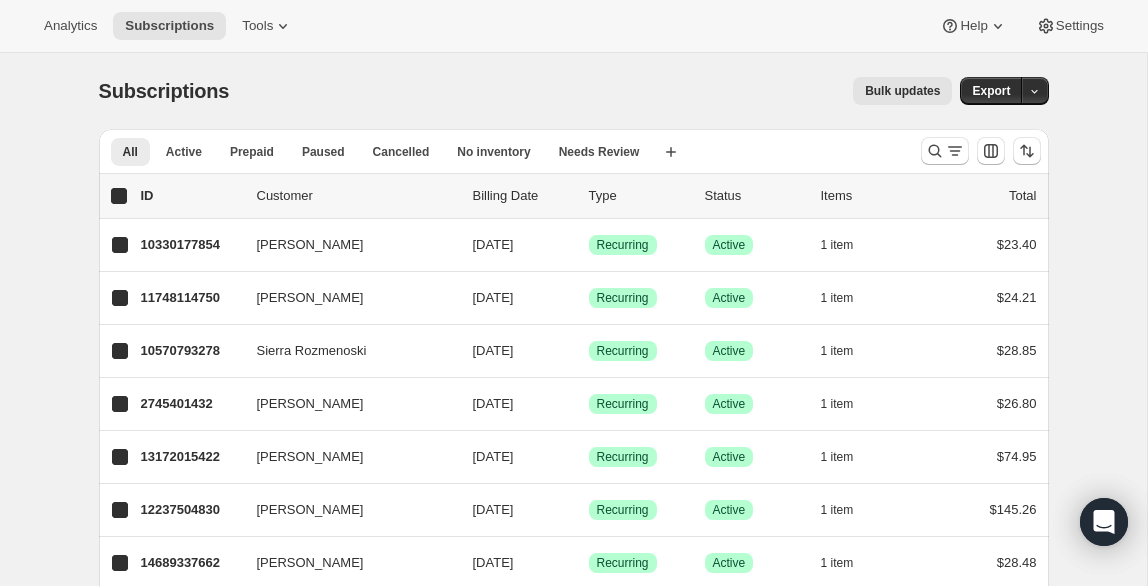 checkbox on "true" 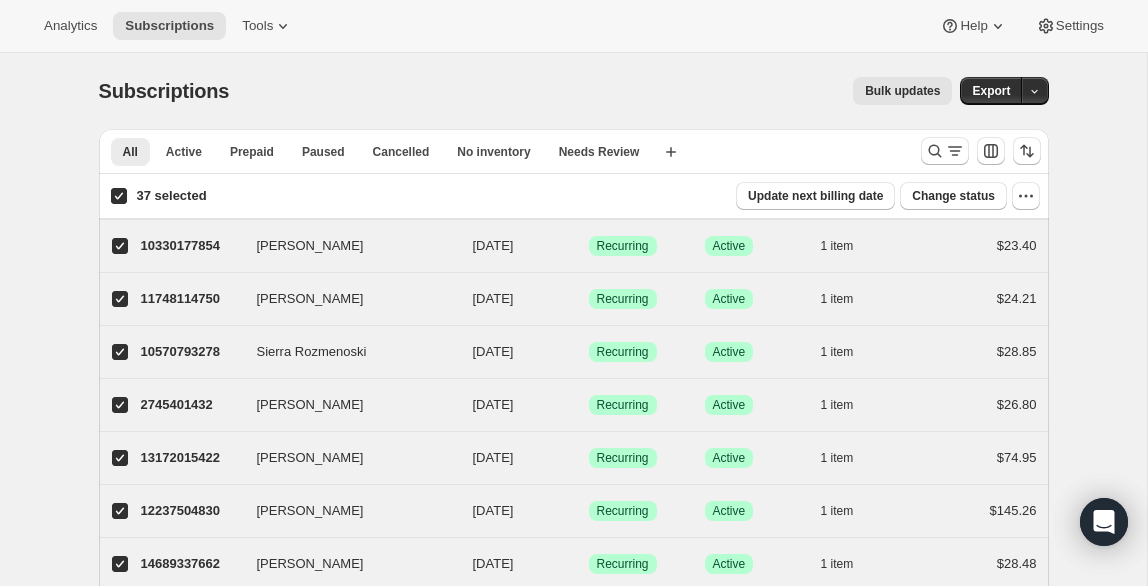 click on "Bulk updates" at bounding box center [902, 91] 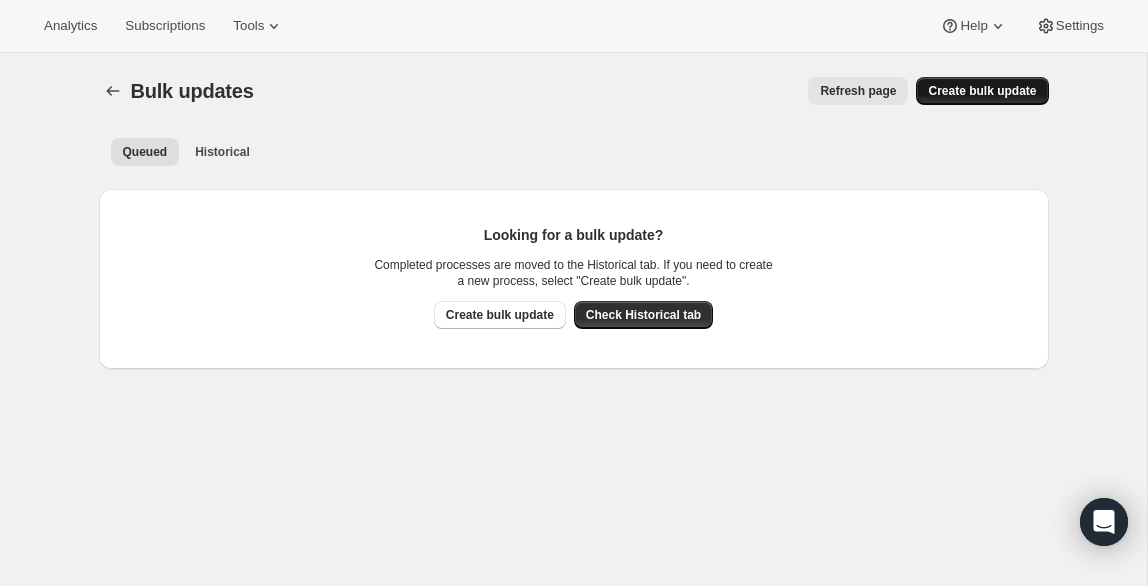 click on "Create bulk update" at bounding box center [982, 91] 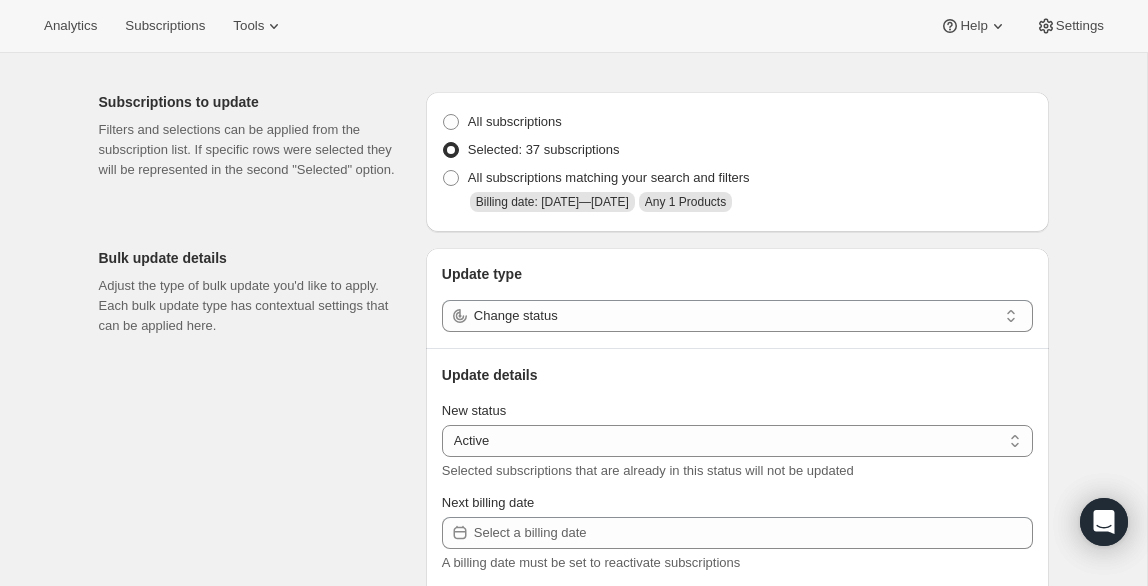 scroll, scrollTop: 50, scrollLeft: 0, axis: vertical 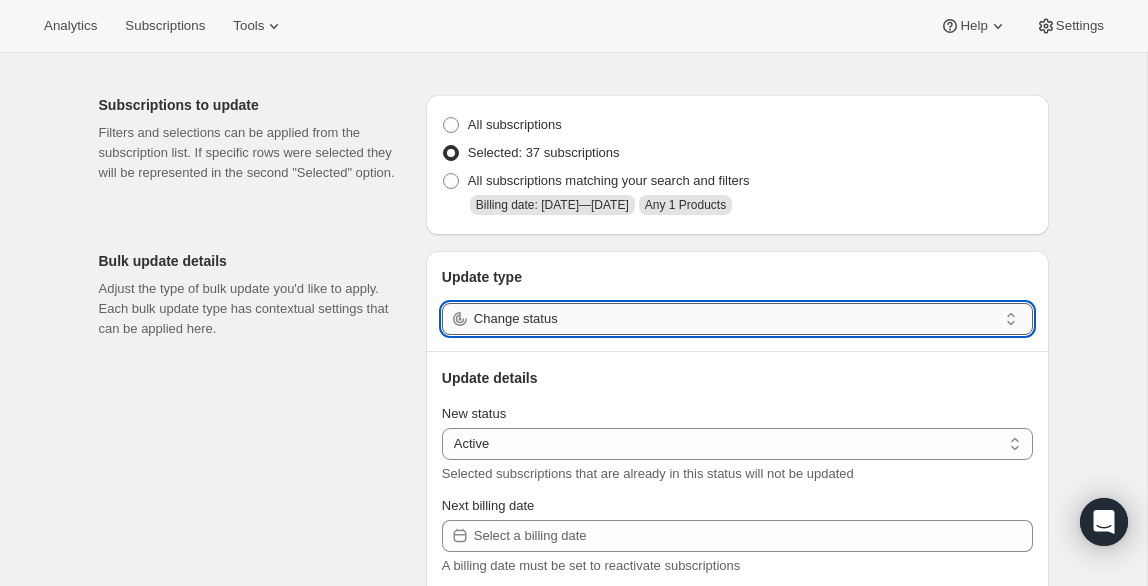 click on "Change status" at bounding box center (735, 319) 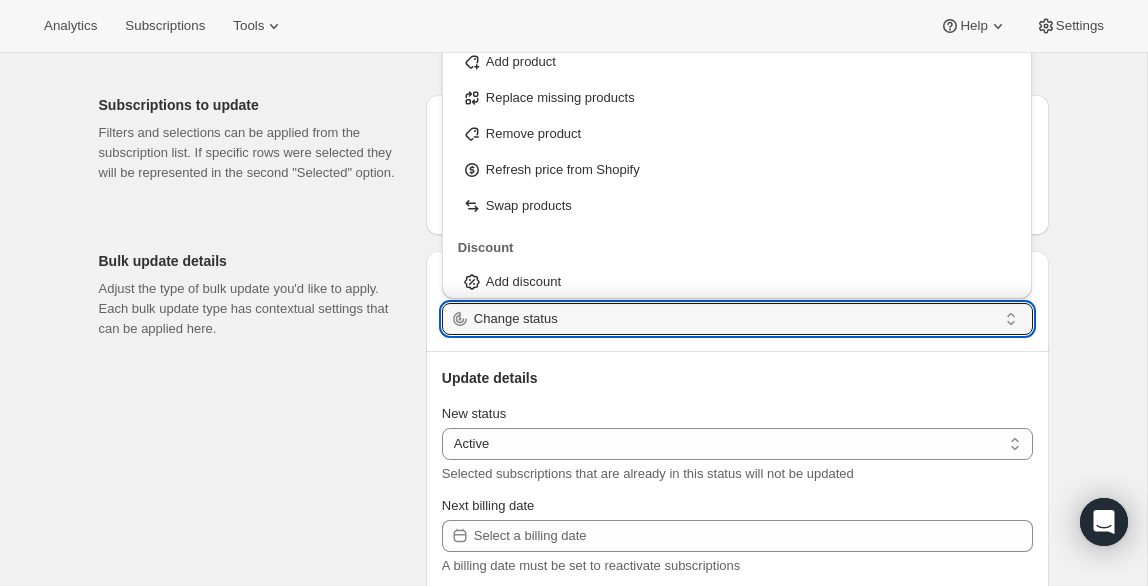 scroll, scrollTop: 265, scrollLeft: 0, axis: vertical 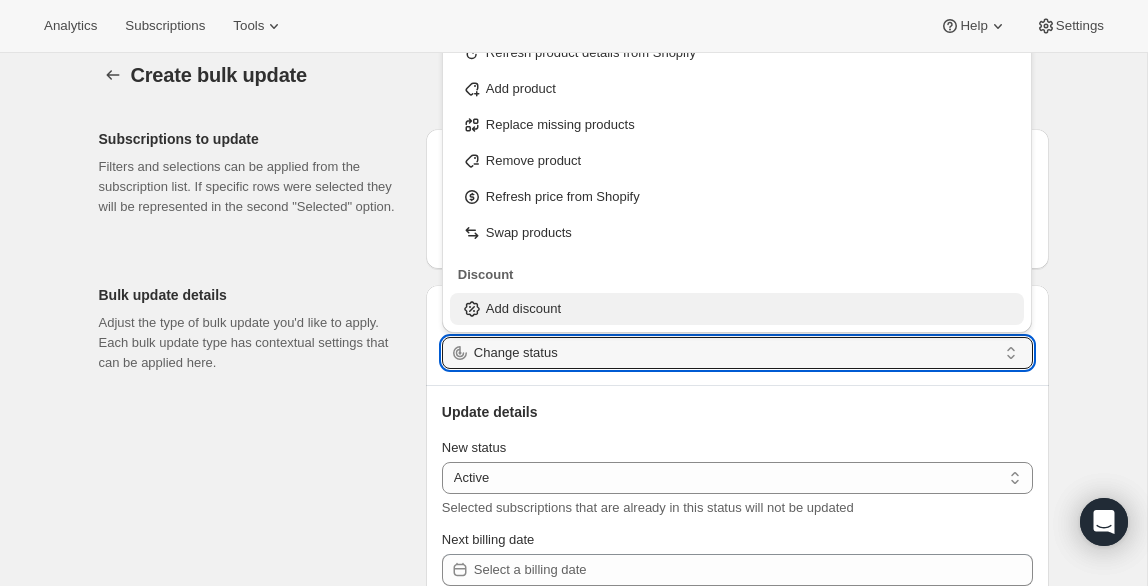 click on "Add discount" at bounding box center (523, 309) 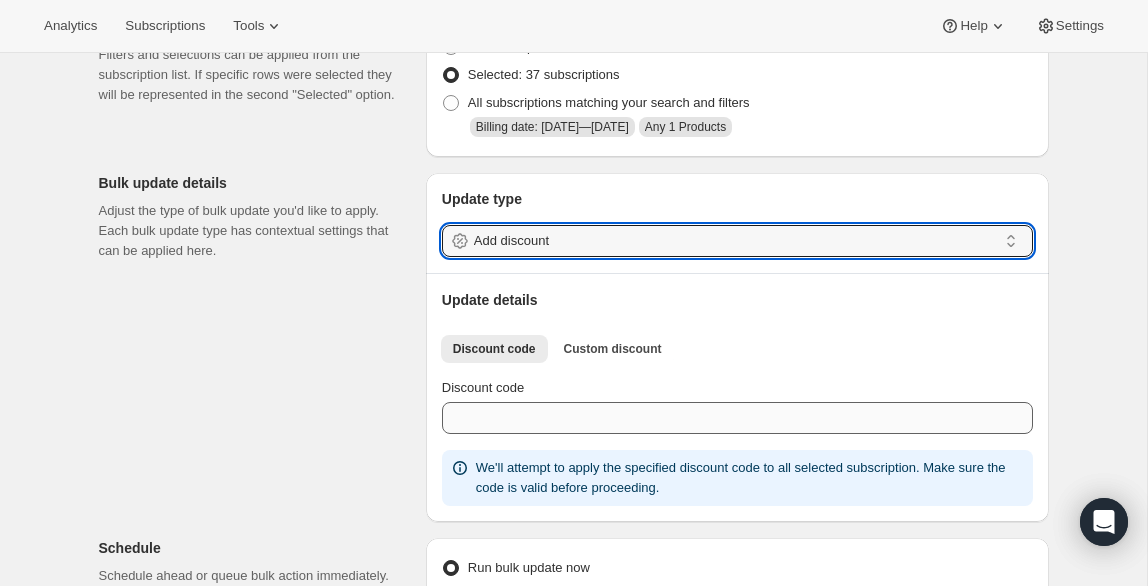 scroll, scrollTop: 127, scrollLeft: 0, axis: vertical 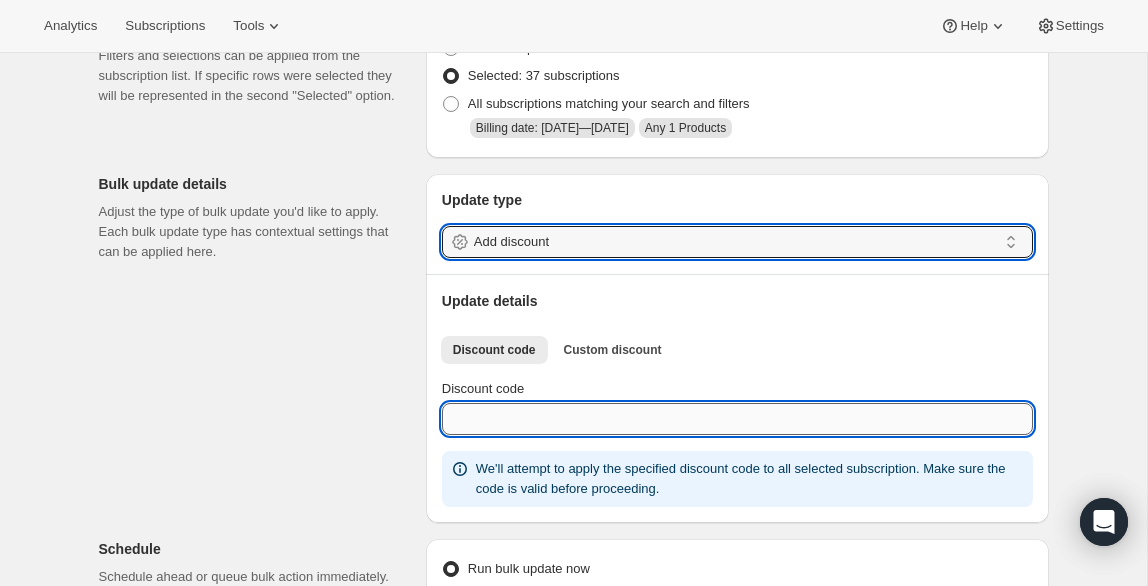 click on "Discount code" at bounding box center (737, 419) 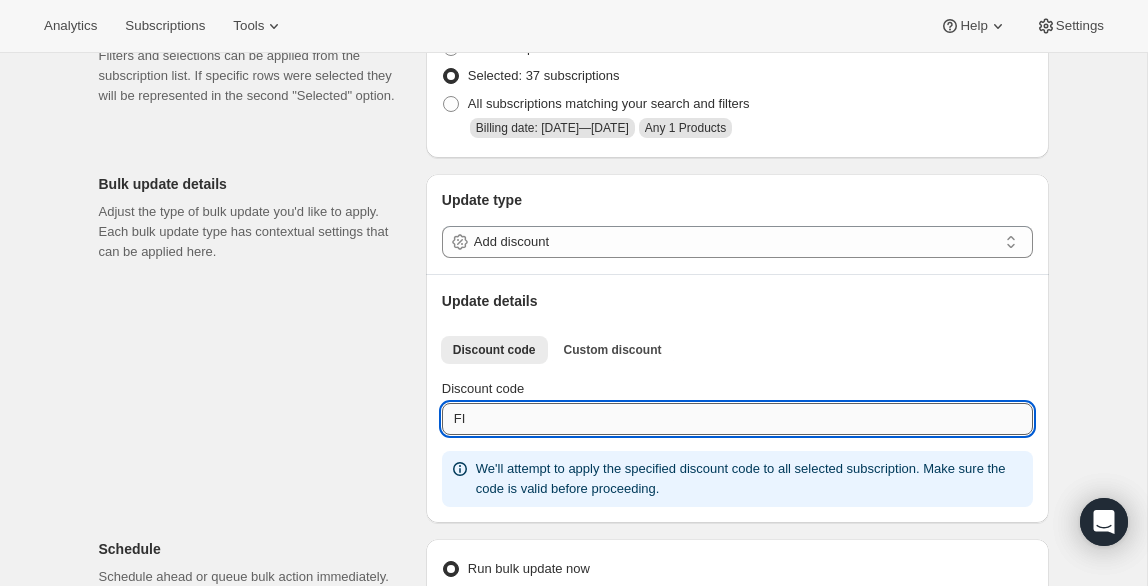 type on "F" 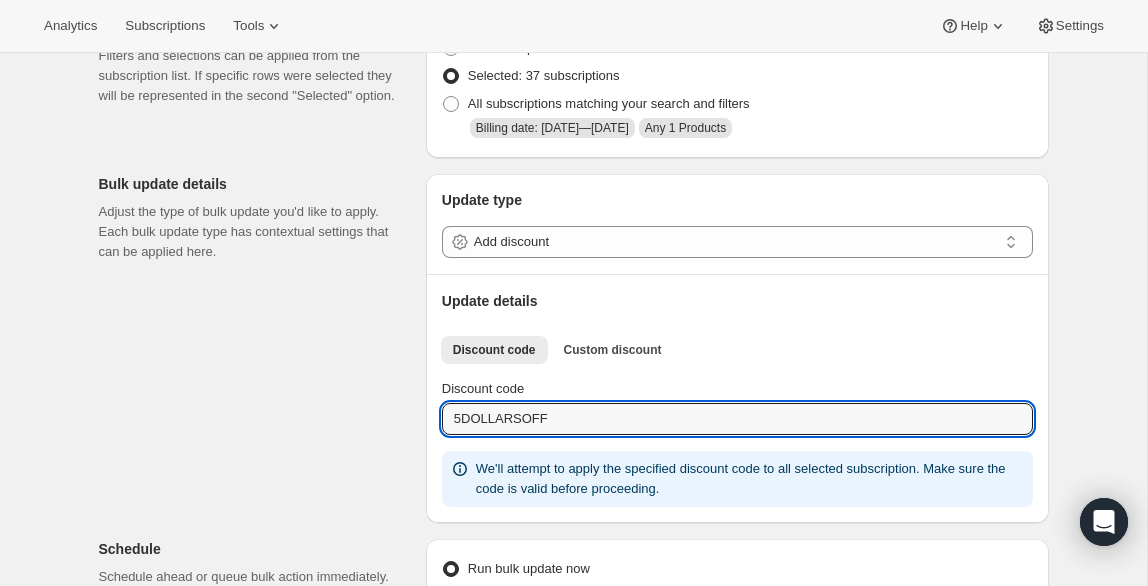 type on "5DOLLARSOFF" 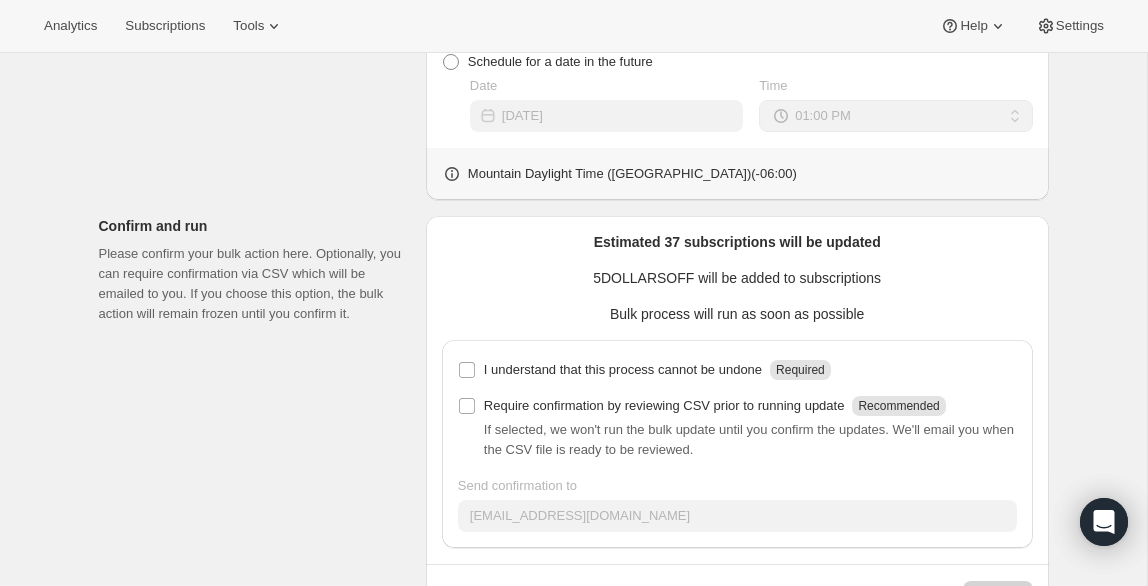 scroll, scrollTop: 688, scrollLeft: 0, axis: vertical 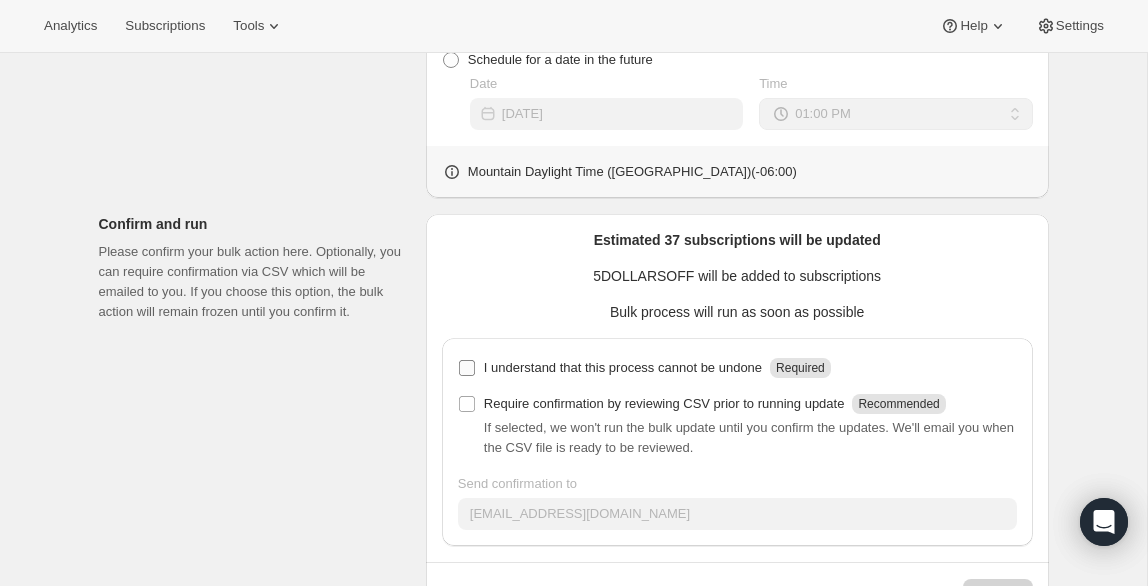 click on "I understand that this process cannot be undone Required" at bounding box center (467, 368) 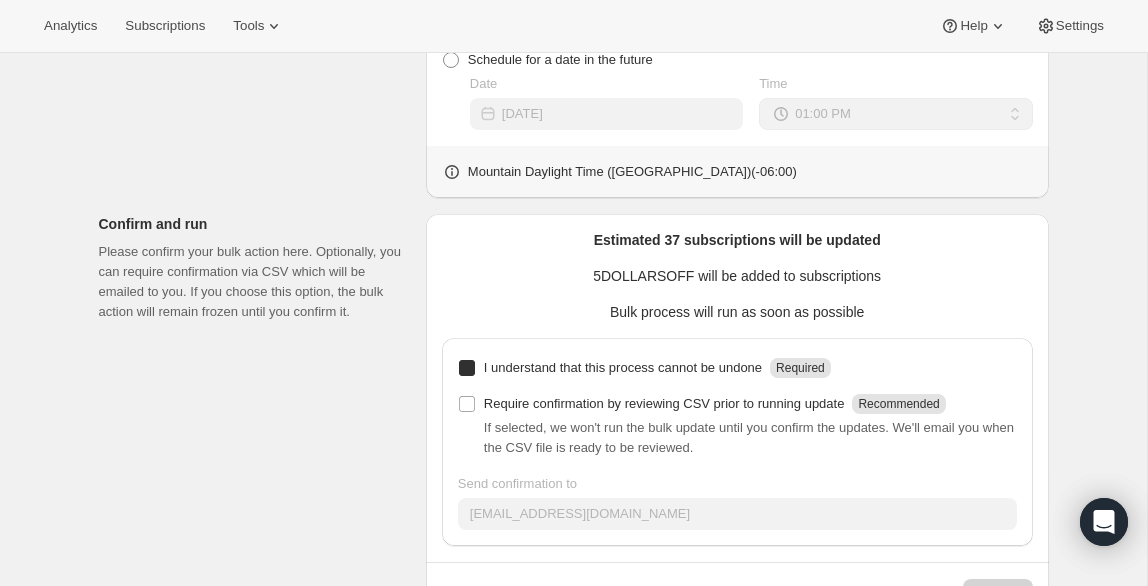 checkbox on "true" 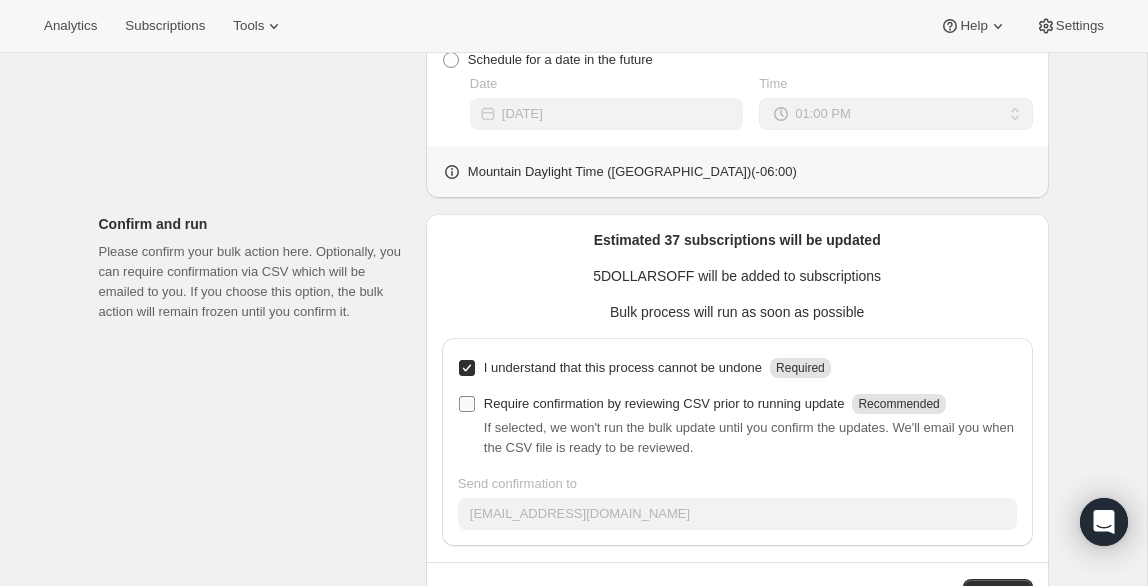 click on "Require confirmation by reviewing CSV prior to running update Recommended" at bounding box center [467, 404] 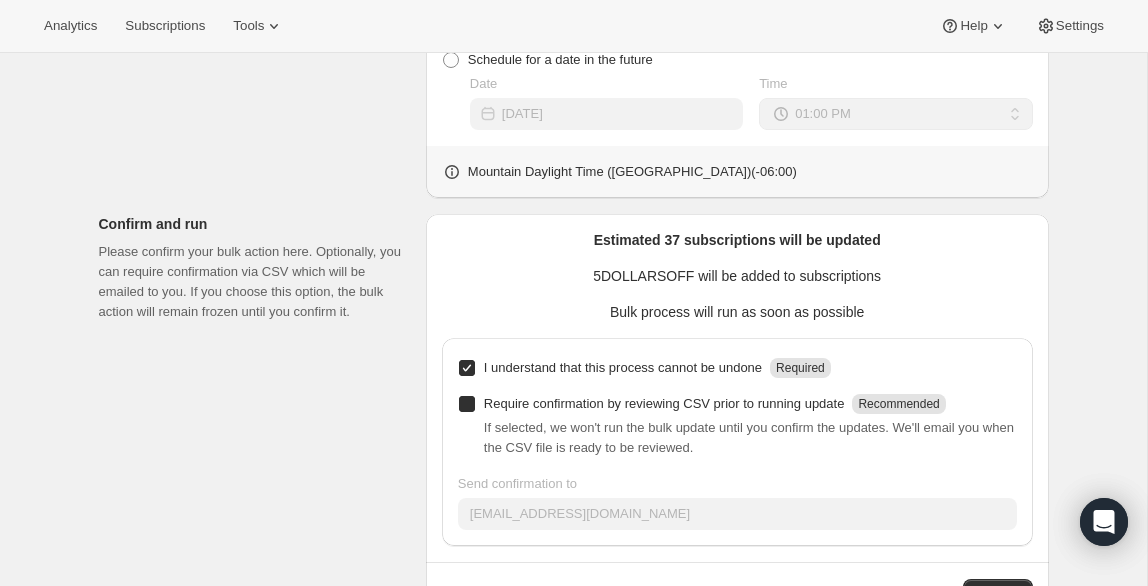 checkbox on "true" 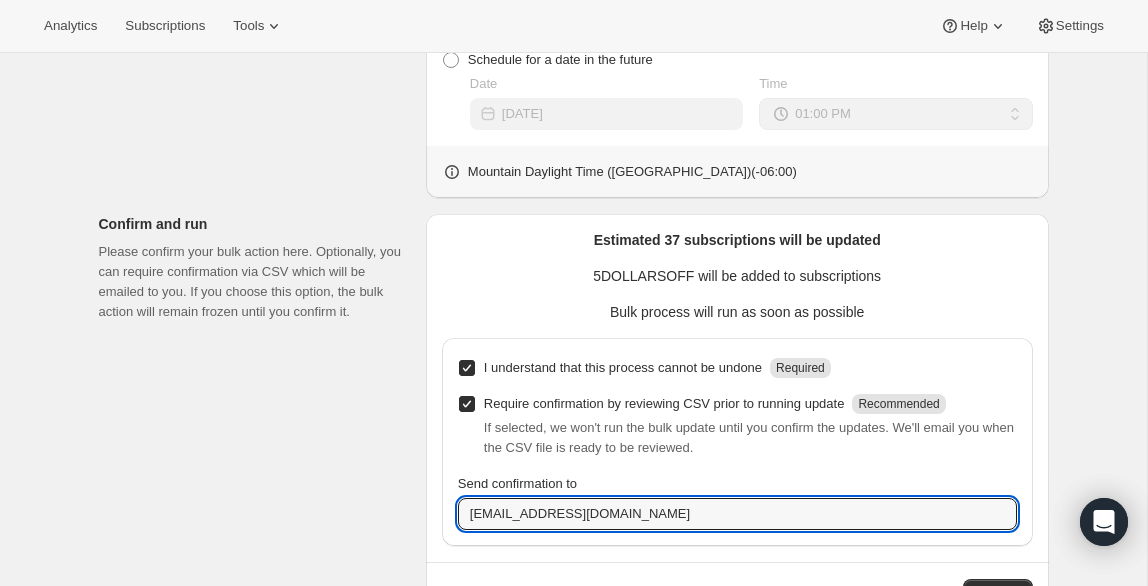 drag, startPoint x: 493, startPoint y: 519, endPoint x: 409, endPoint y: 517, distance: 84.0238 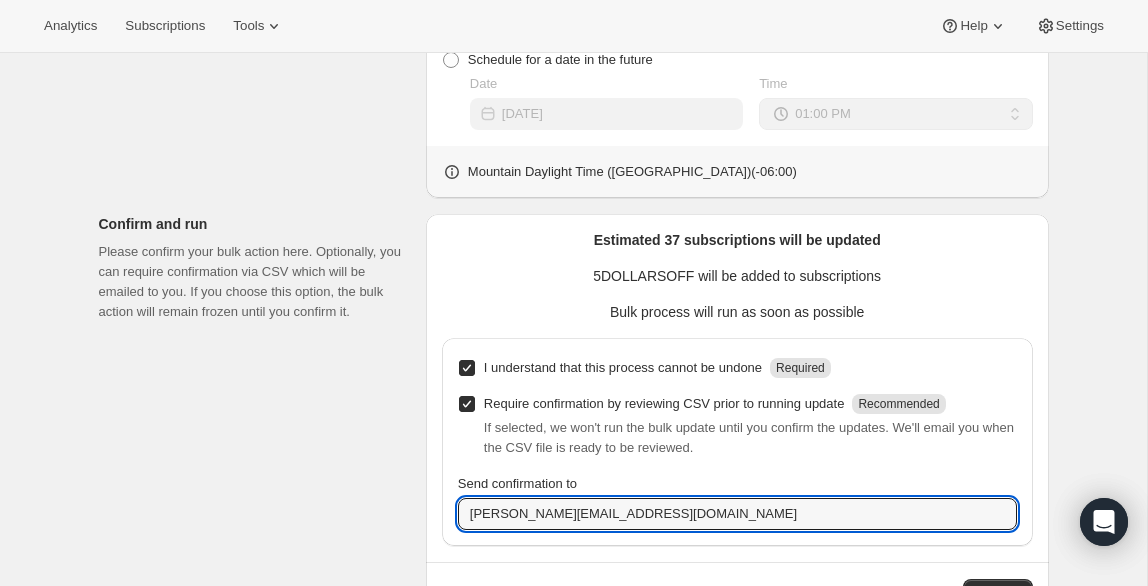 scroll, scrollTop: 757, scrollLeft: 0, axis: vertical 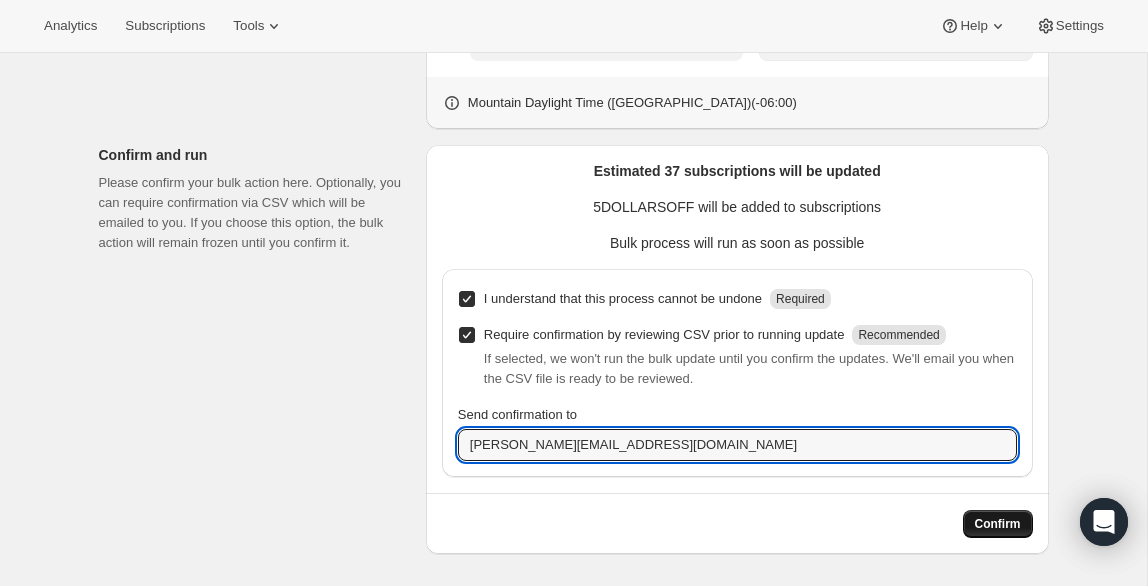 type on "jessie@bumblerootfoods.com" 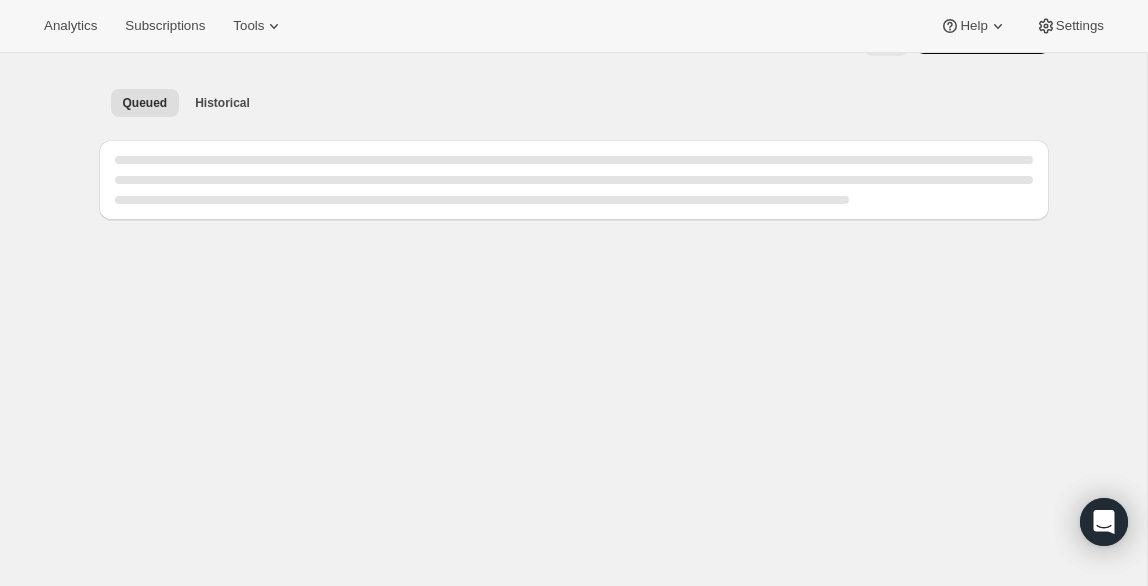 scroll, scrollTop: 0, scrollLeft: 0, axis: both 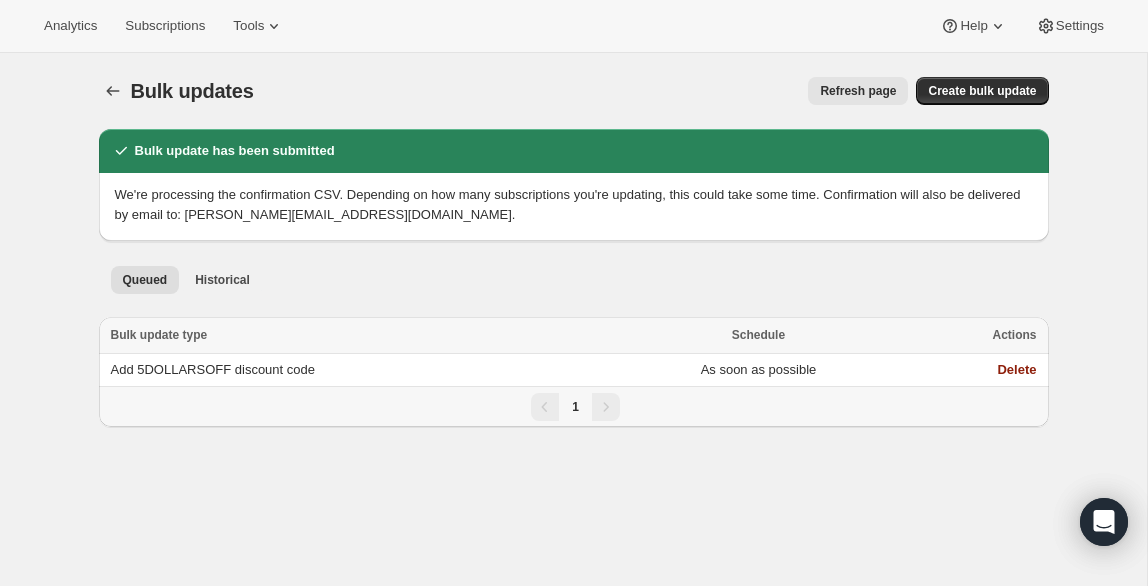 click on "Refresh page" at bounding box center [858, 91] 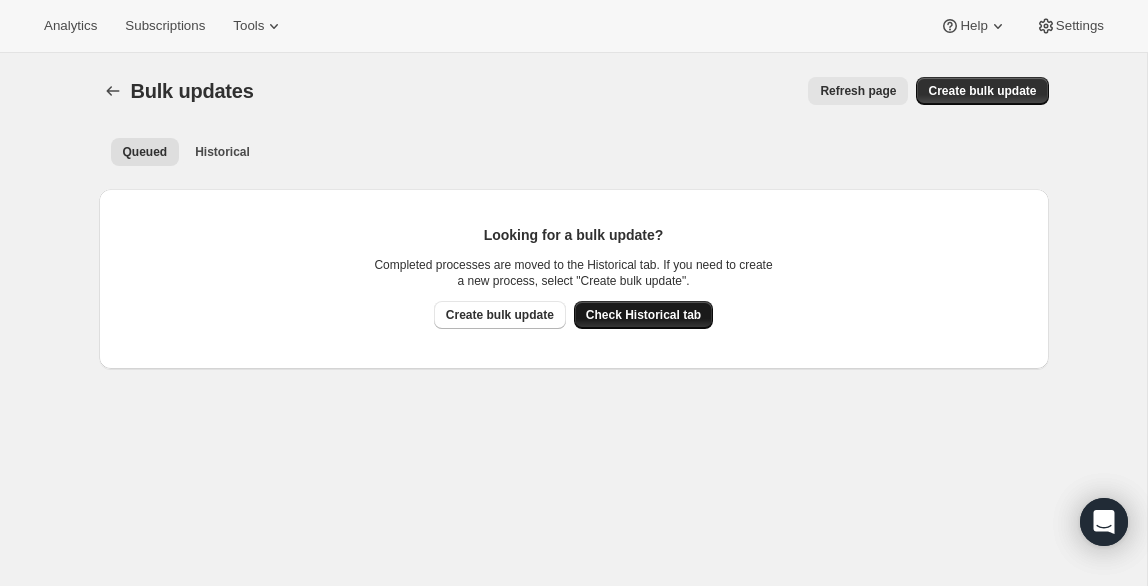 click on "Check Historical tab" at bounding box center [643, 315] 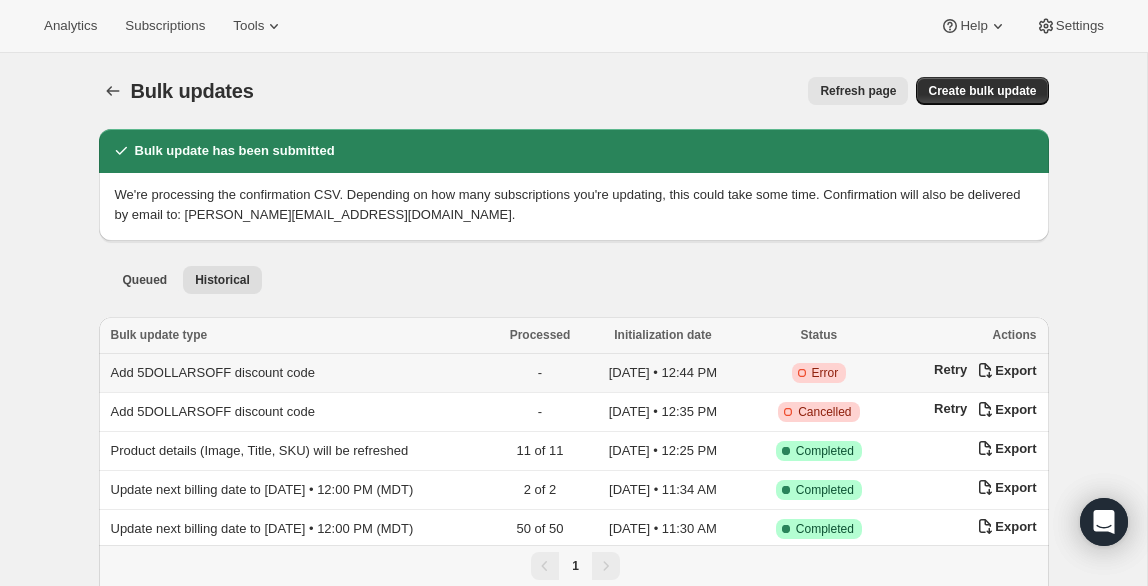 click on "Critical Incomplete Error" at bounding box center (819, 373) 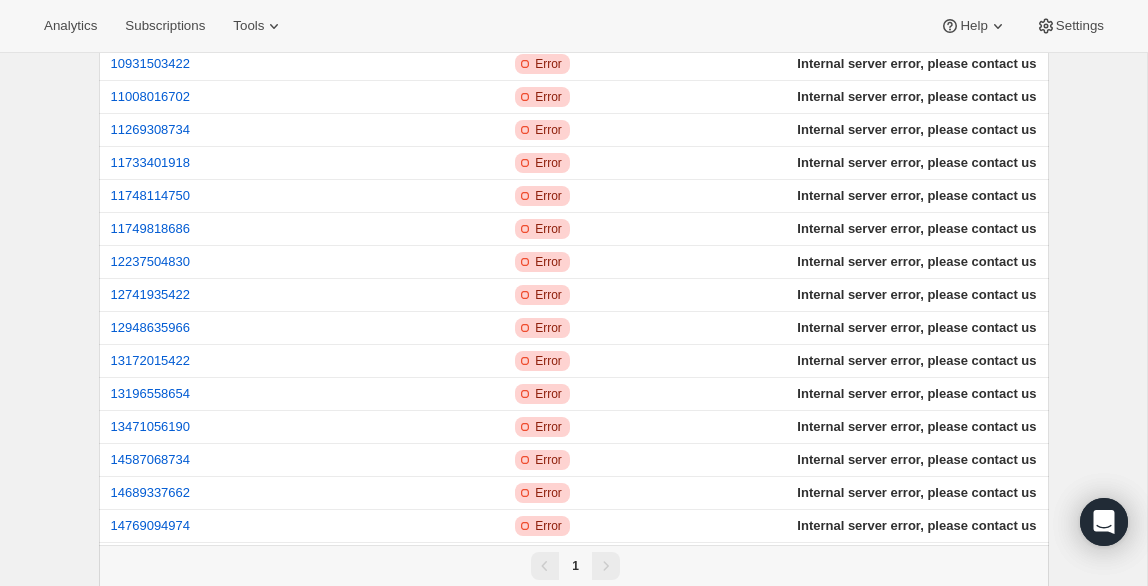 scroll, scrollTop: 0, scrollLeft: 0, axis: both 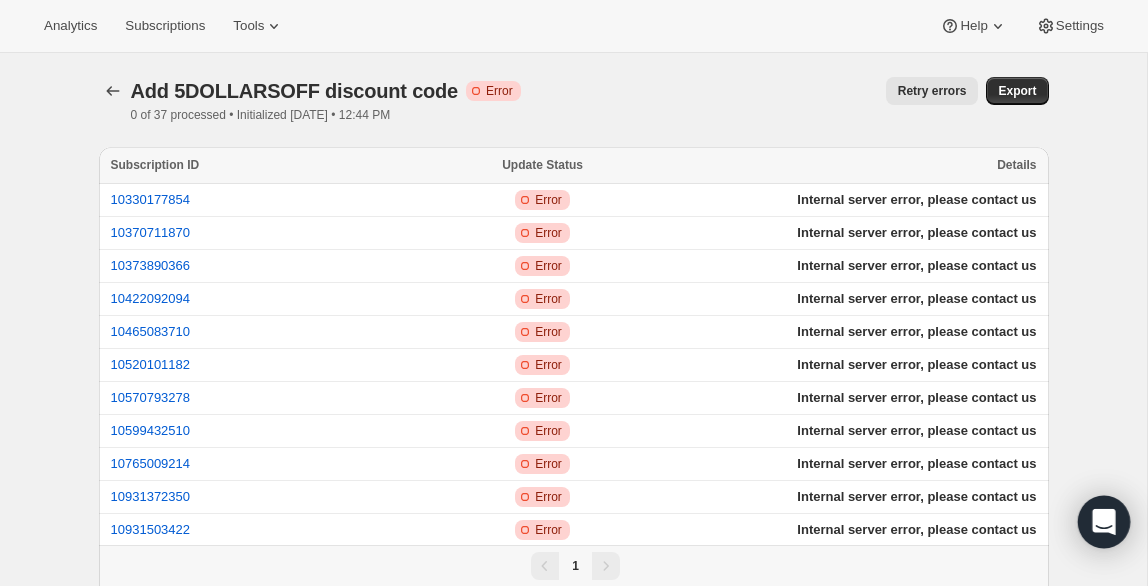 click 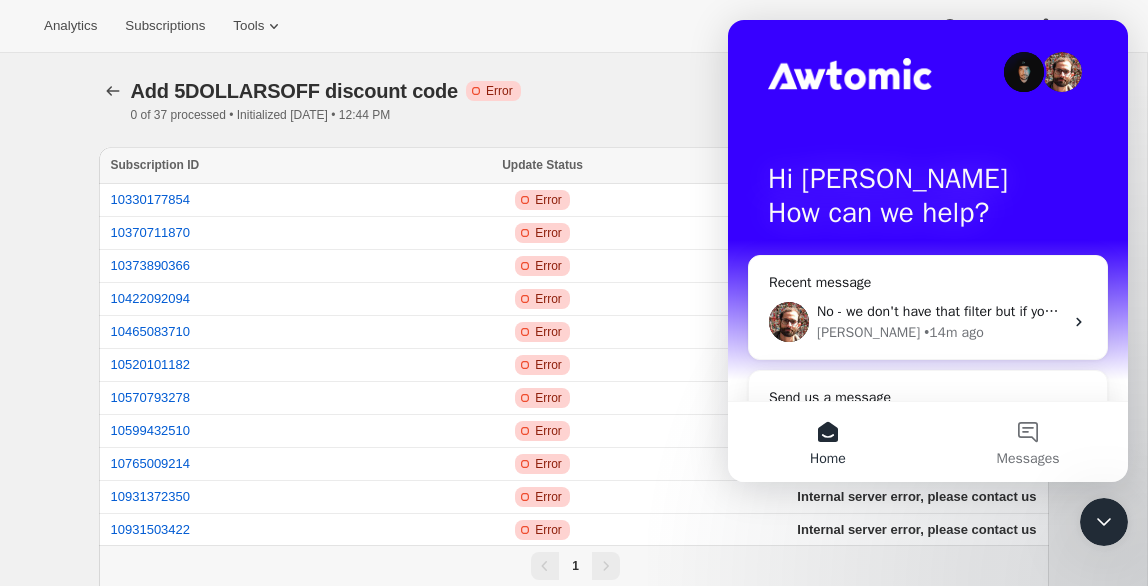 scroll, scrollTop: 0, scrollLeft: 0, axis: both 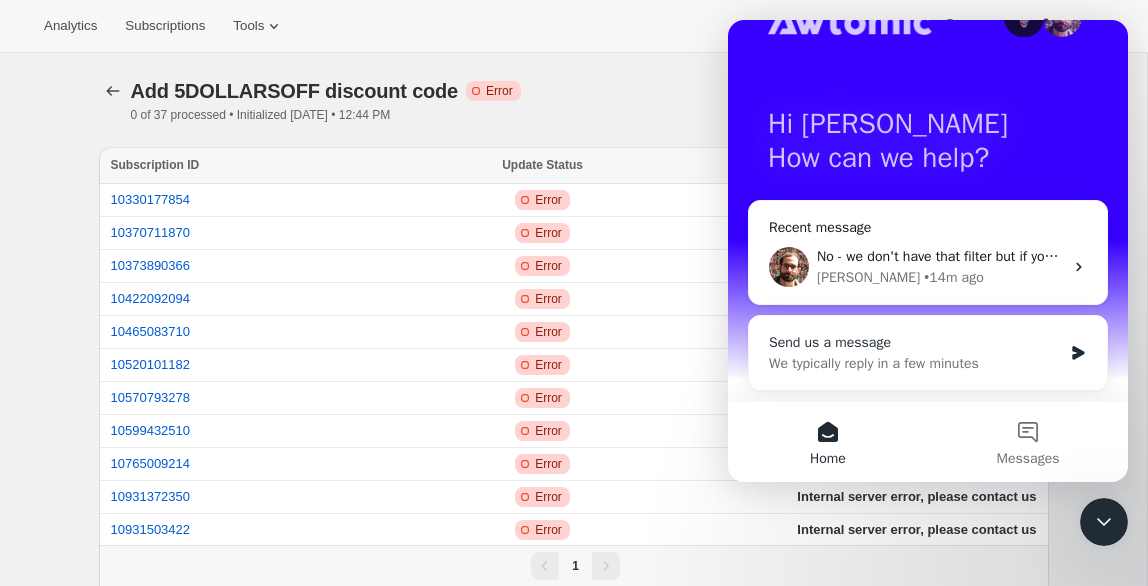 click on "Send us a message" at bounding box center [915, 342] 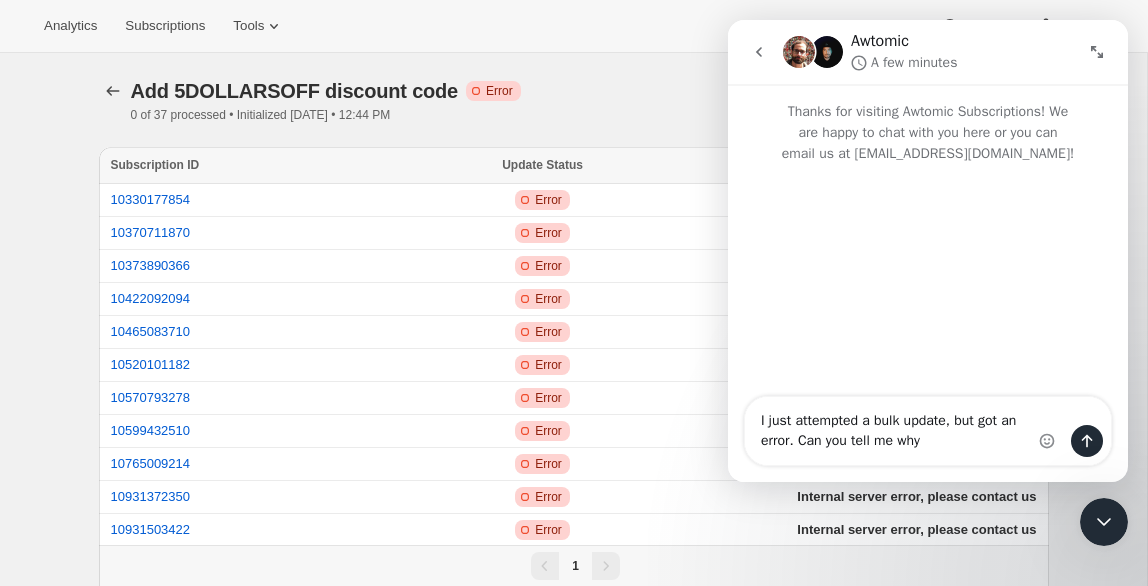 type on "I just attempted a bulk update, but got an error. Can you tell me why?" 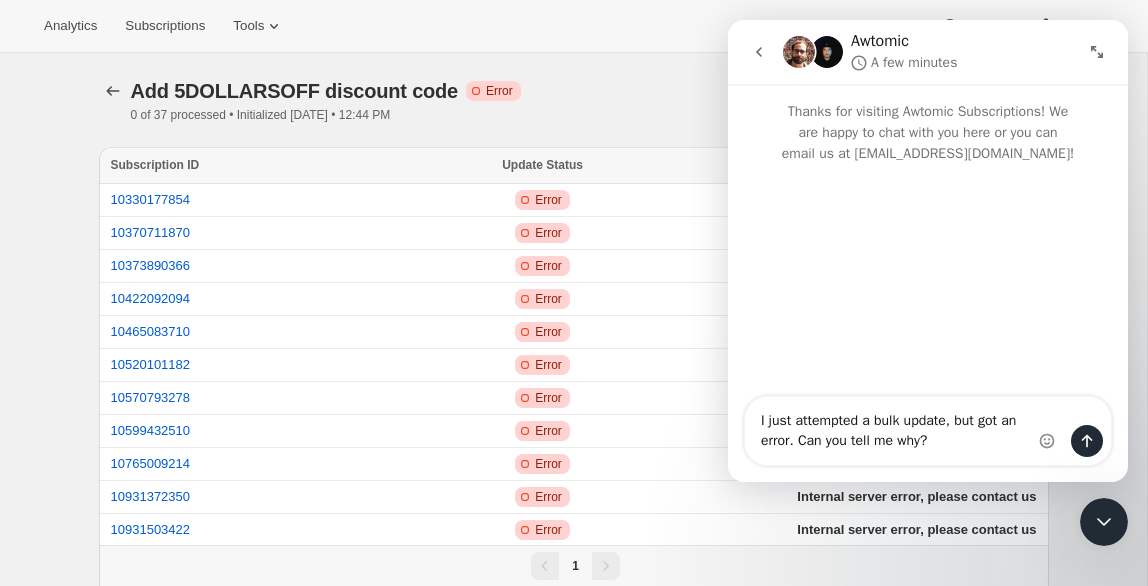 type 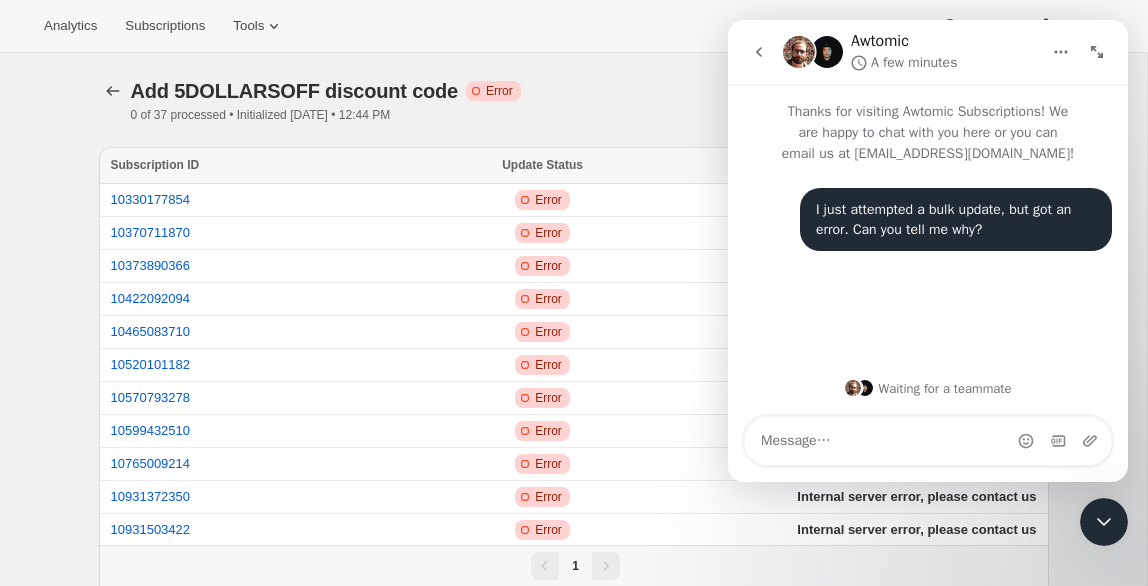 click on "Add 5DOLLARSOFF discount code. This page is ready Add 5DOLLARSOFF discount code Critical Incomplete Error 0 of 37 processed • Initialized 2025-07-29 • 12:44 PM Retry errors More actions Retry errors Export" at bounding box center (574, 100) 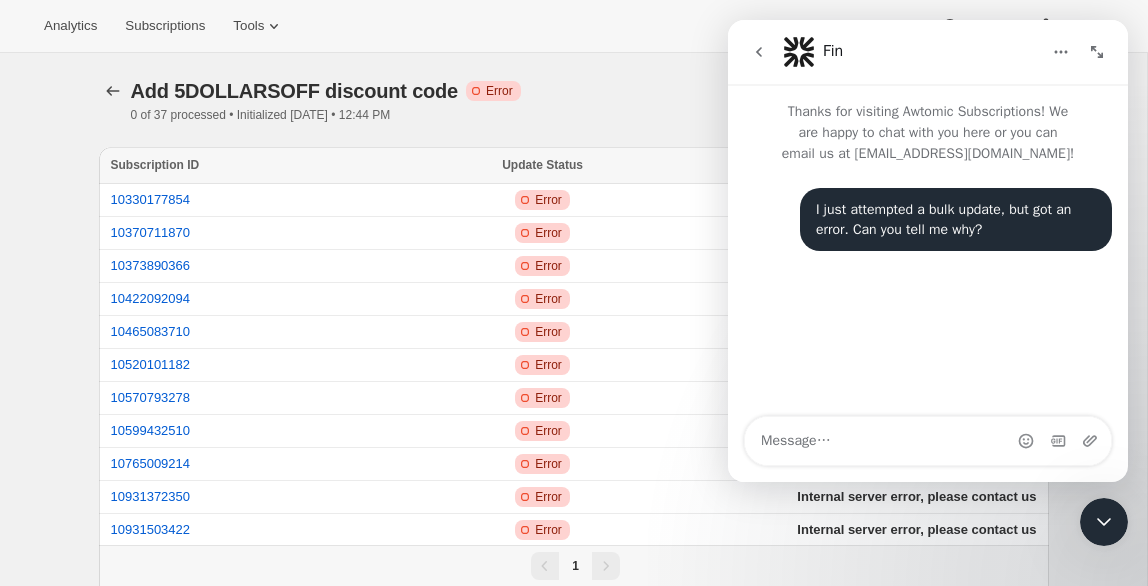 click 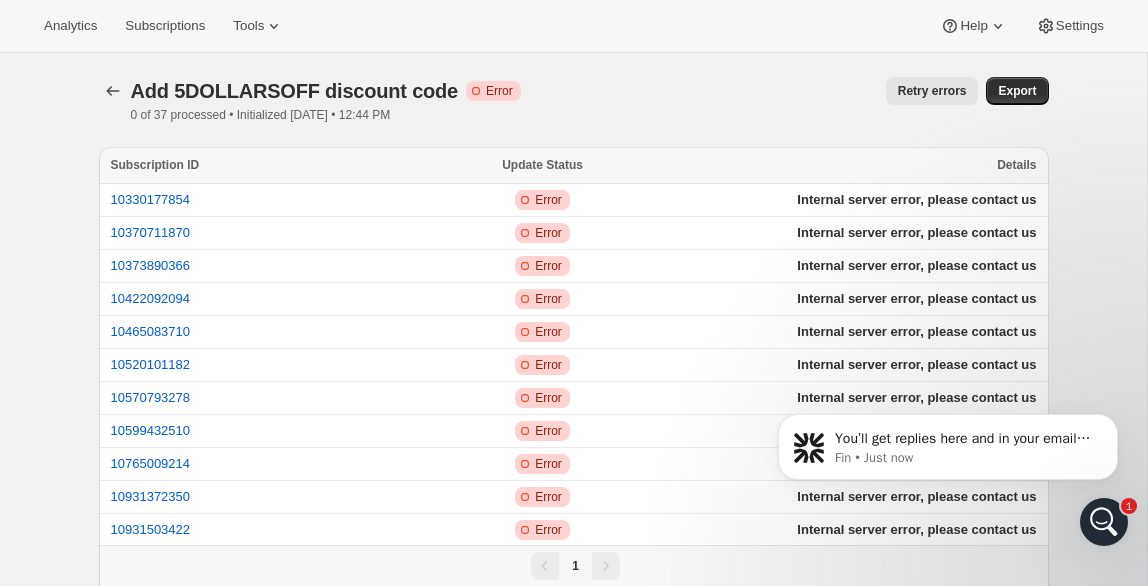 scroll, scrollTop: 0, scrollLeft: 0, axis: both 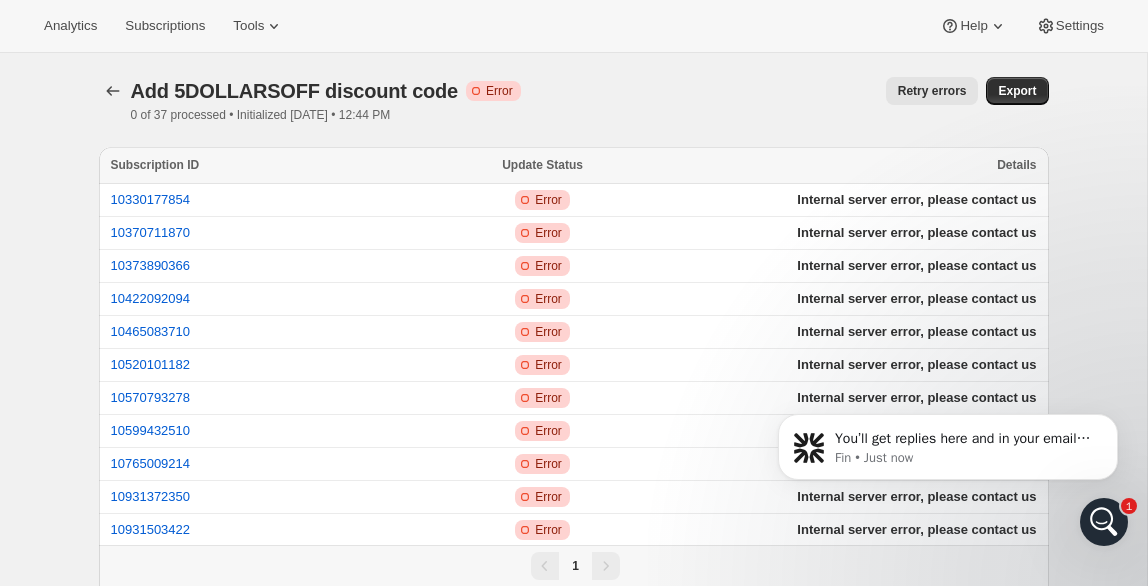 click 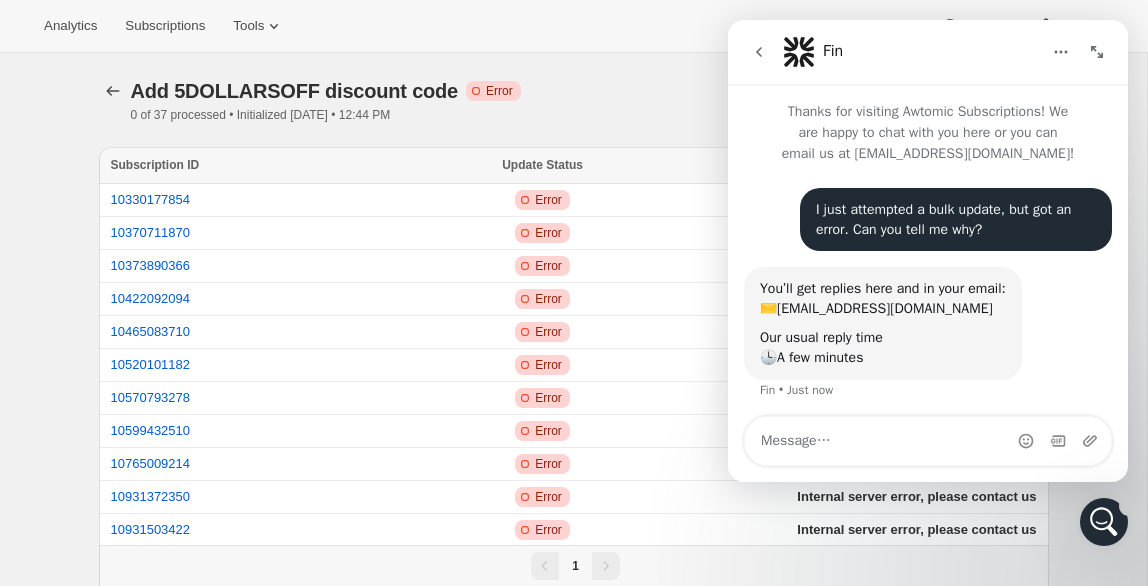 scroll, scrollTop: 0, scrollLeft: 0, axis: both 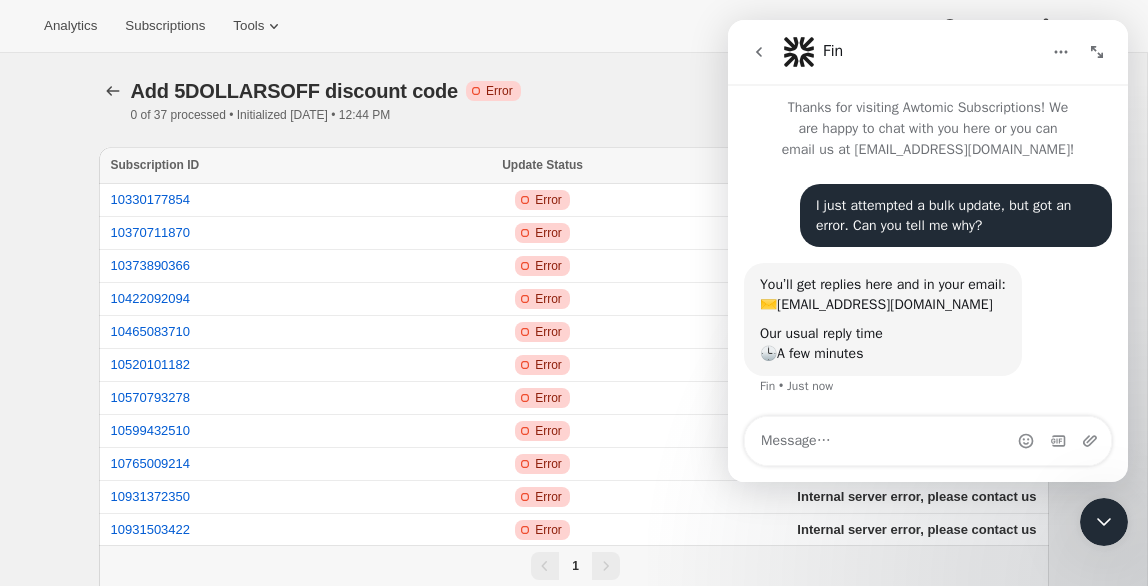 click 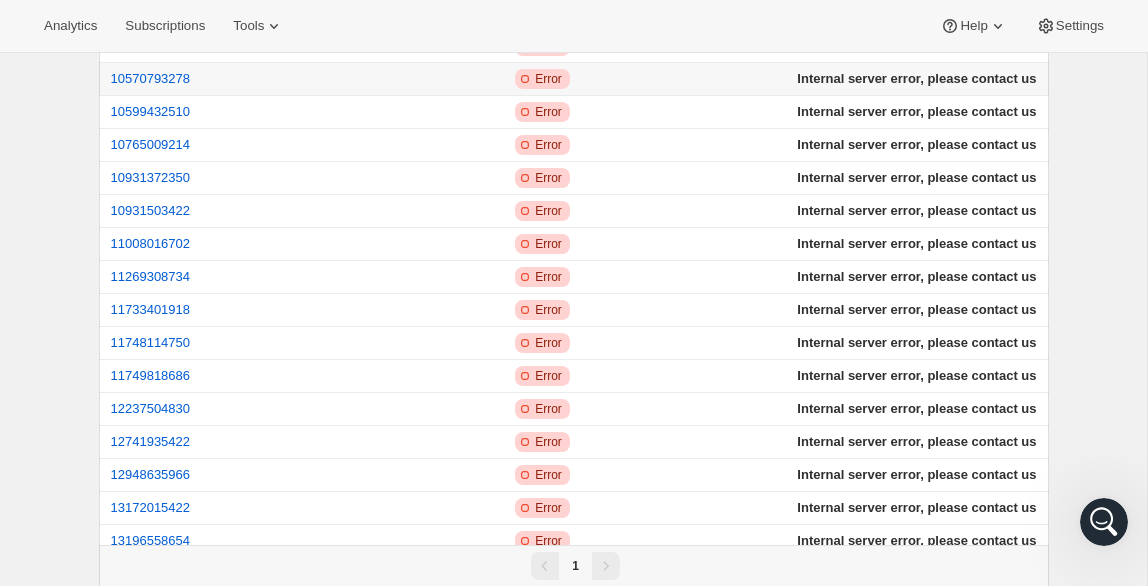 scroll, scrollTop: 883, scrollLeft: 0, axis: vertical 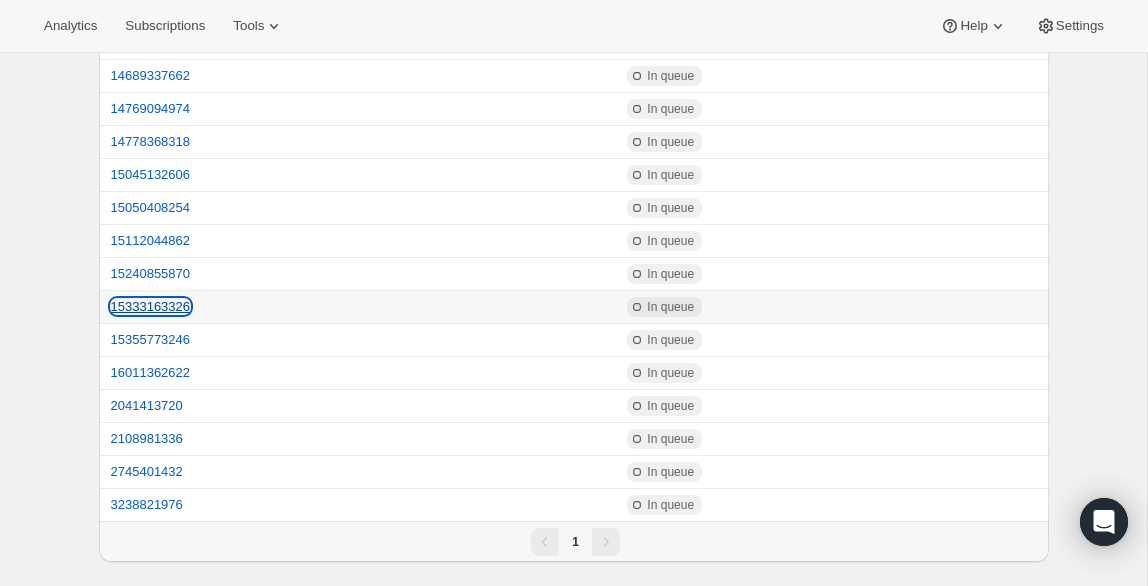 click on "15333163326" at bounding box center (151, 306) 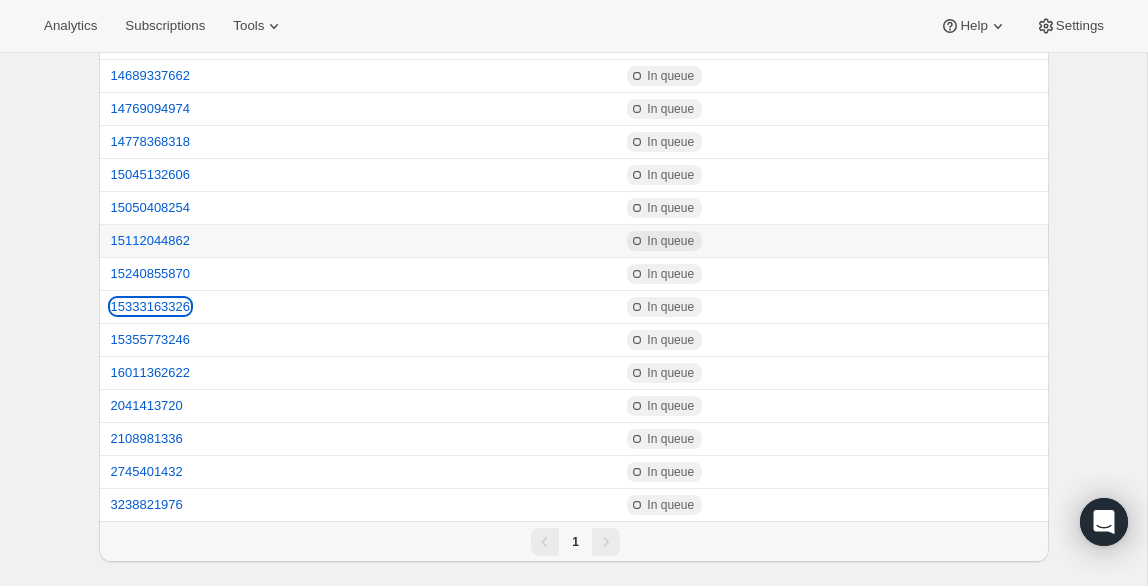 type 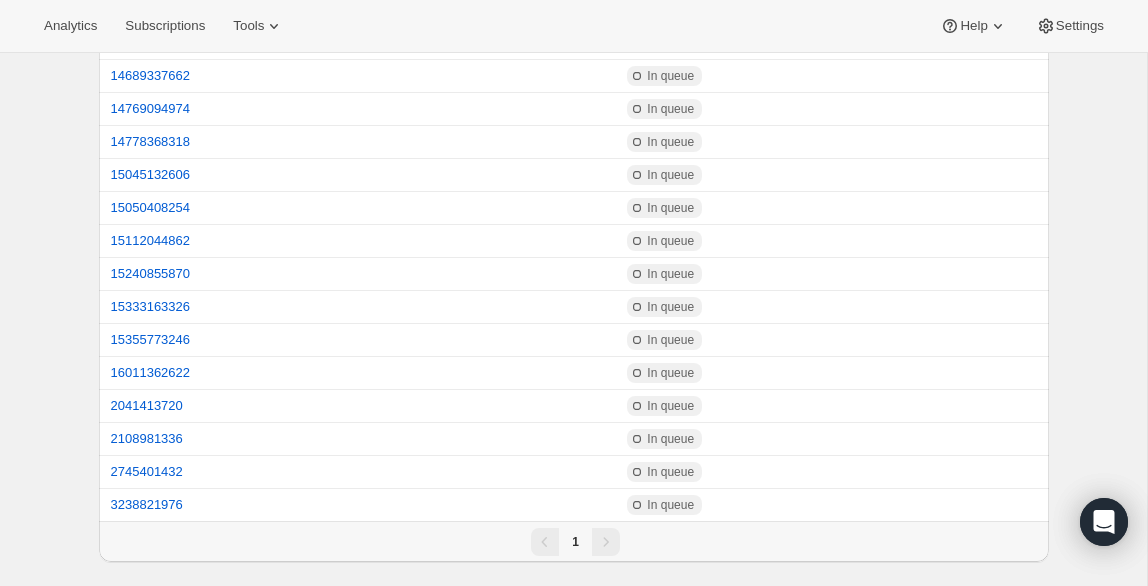 click on "Add 5DOLLARSOFF discount code. This page is ready Add 5DOLLARSOFF discount code  Incomplete Waiting for confirmation 0 of 37 processed • Initialized [DATE] • 12:44 PM Refresh page Cancel bulk update More actions Refresh page Cancel bulk update Confirm Subscription ID Update Status Details Select all 37 Items 0 selected Subscription ID Update Status Details 10330177854  Incomplete In queue 10370711870  Incomplete In queue 10373890366  Incomplete In queue 10422092094  Incomplete In queue 10465083710  Incomplete In queue 10520101182  Incomplete In queue 10570793278  Incomplete In queue 10599432510  Incomplete In queue 10765009214  Incomplete In queue 10931372350  Incomplete In queue 10931503422  Incomplete In queue 11008016702  Incomplete In queue 11269308734  Incomplete In queue 11733401918  Incomplete In queue 11748114750  Incomplete In queue 11749818686  Incomplete In queue 12237504830  Incomplete In queue 12741935422  Incomplete In queue 12948635966  Incomplete In queue 13172015422  Incomplete 1" at bounding box center (573, -122) 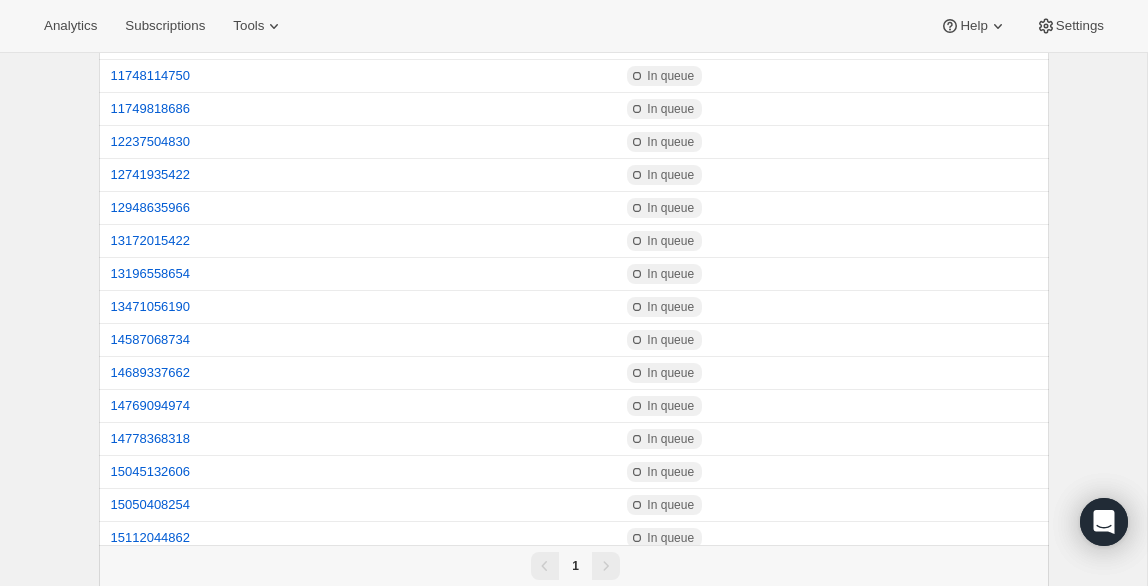 scroll, scrollTop: 0, scrollLeft: 0, axis: both 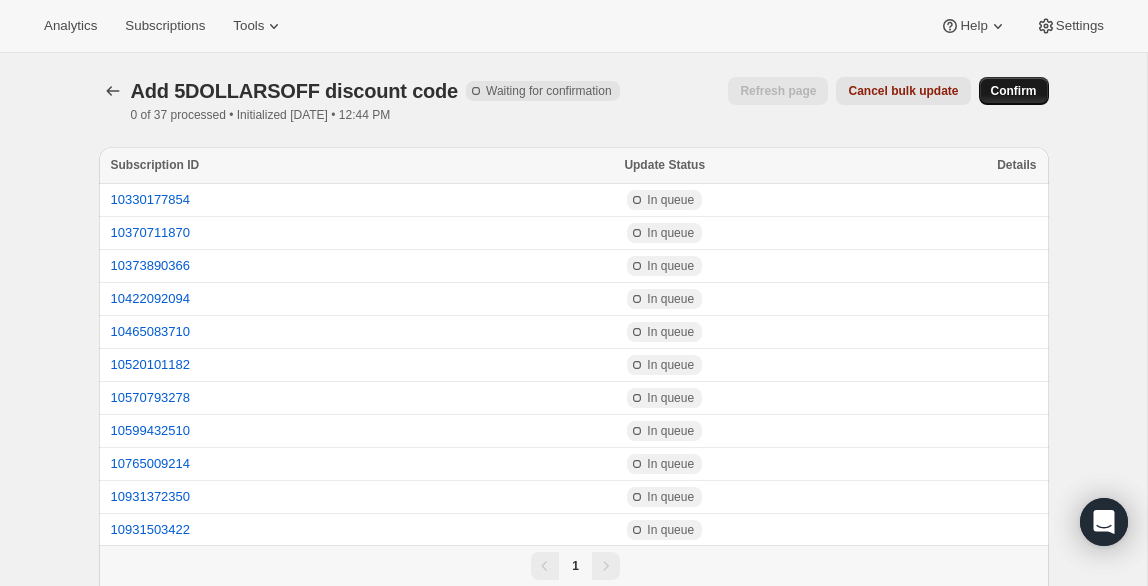 click on "Confirm" at bounding box center (1014, 91) 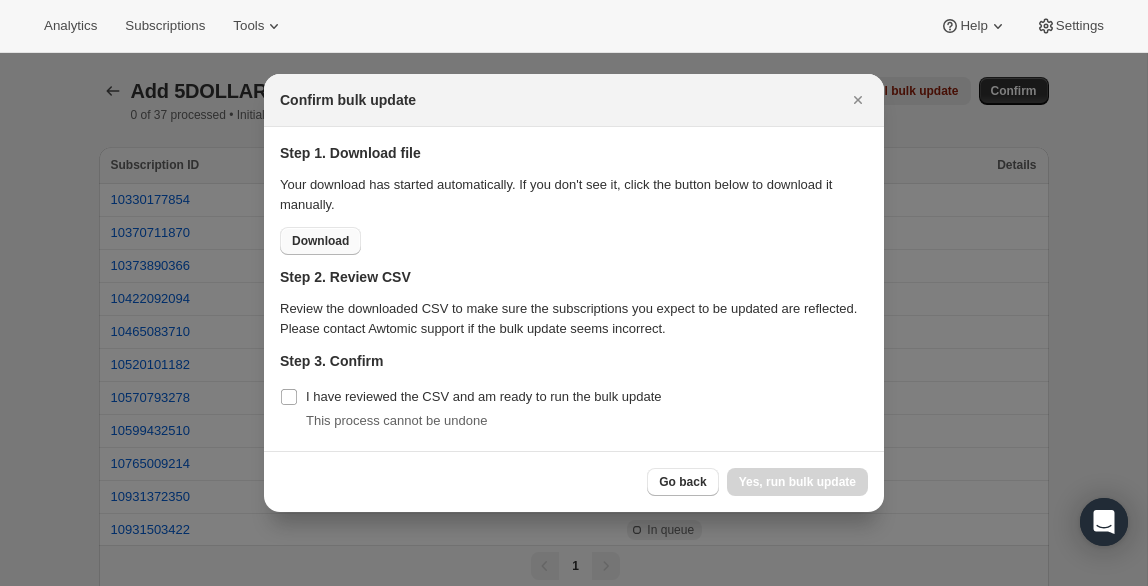 click on "Download" at bounding box center (320, 241) 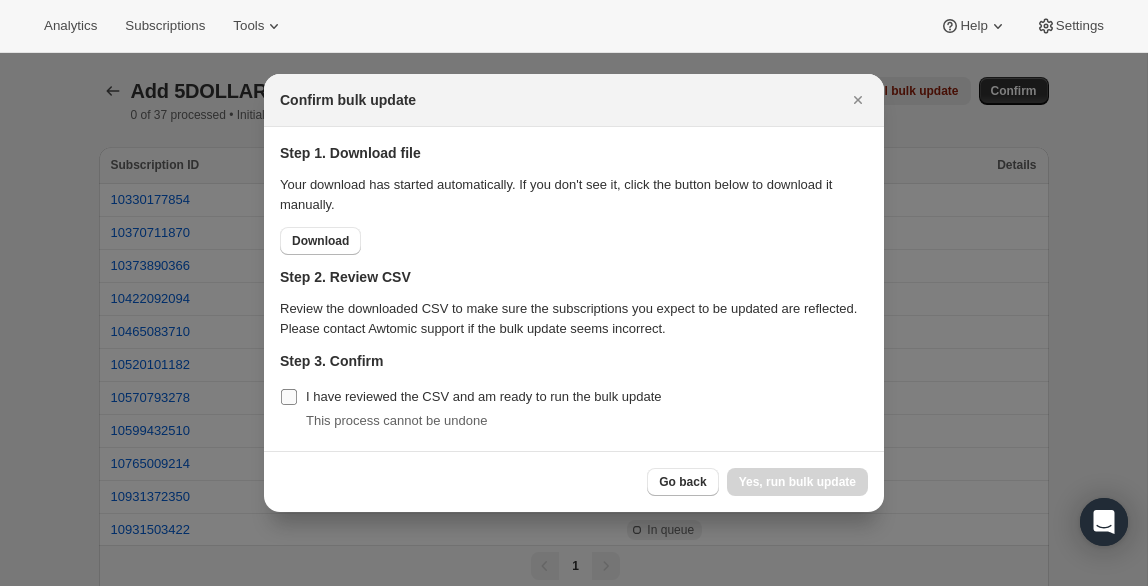 click on "I have reviewed the CSV and am ready to run the bulk update" at bounding box center (289, 397) 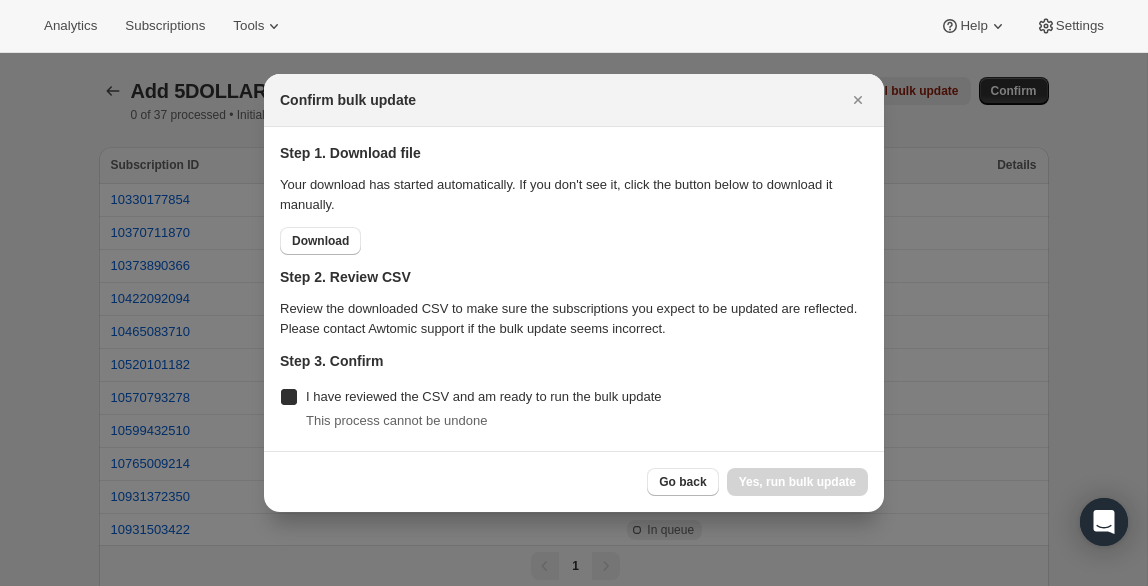 checkbox on "true" 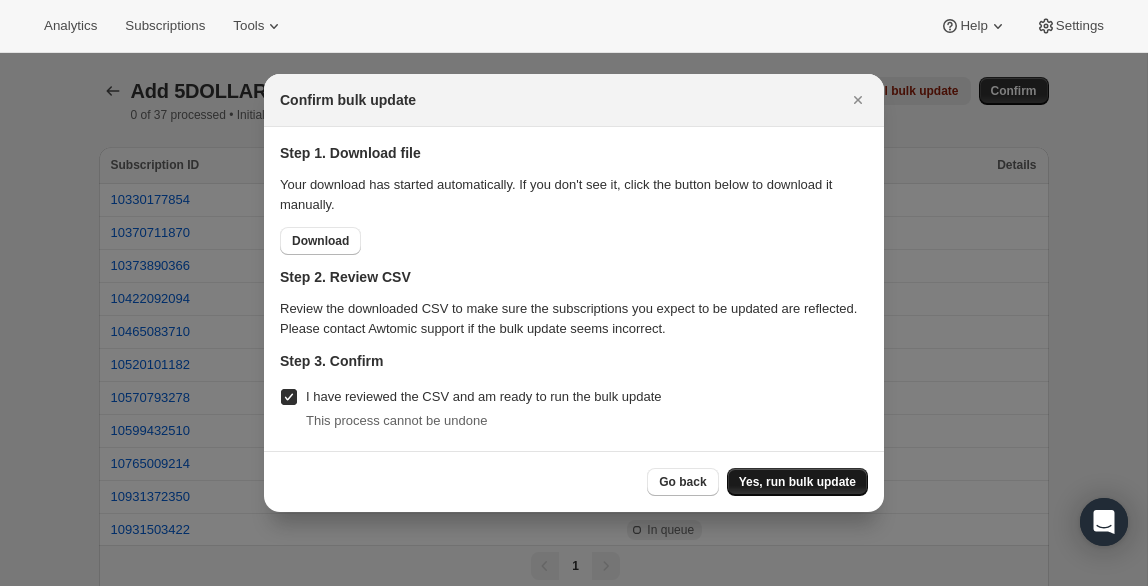 click on "Yes, run bulk update" at bounding box center [797, 482] 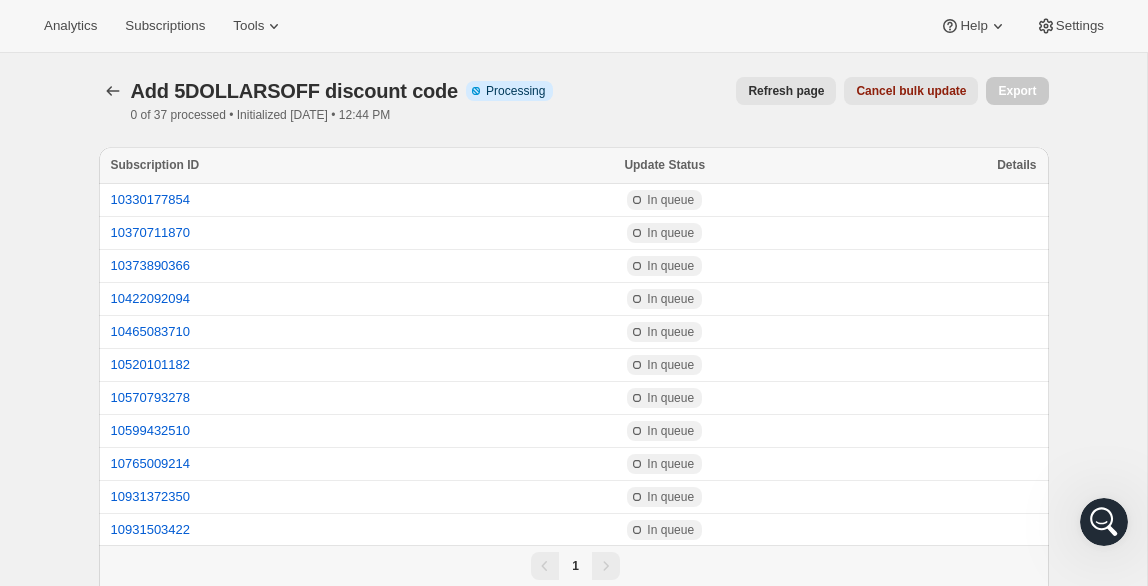 scroll, scrollTop: 0, scrollLeft: 0, axis: both 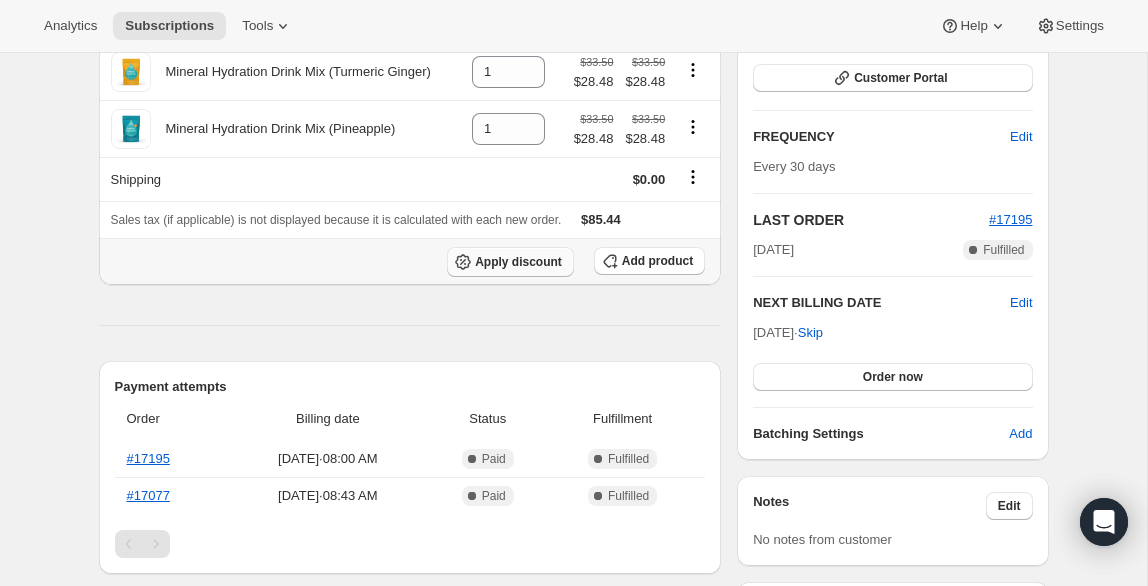 click on "Apply discount" at bounding box center [518, 262] 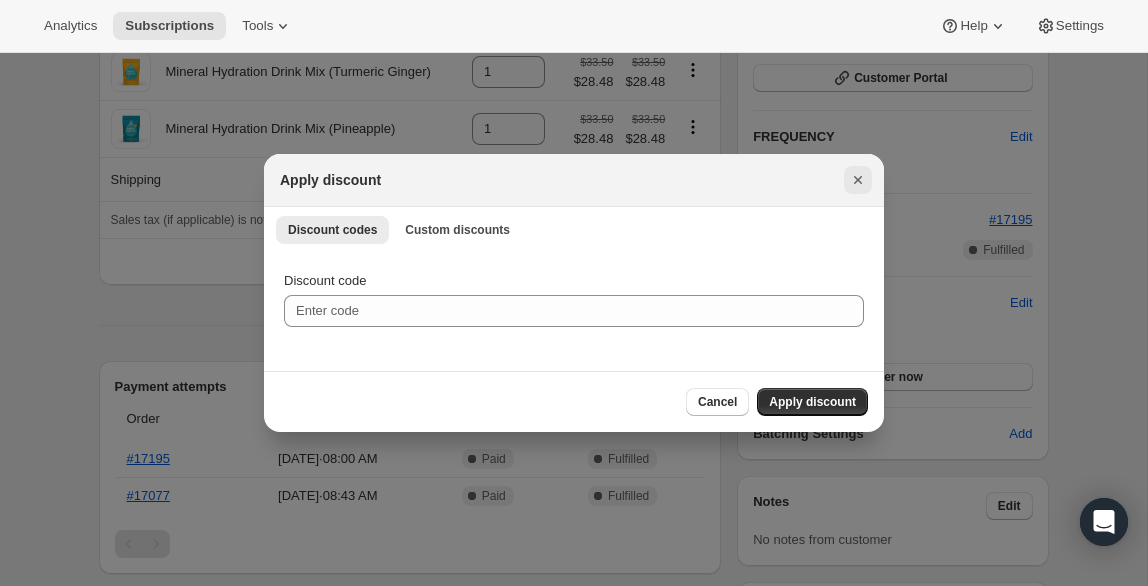 click 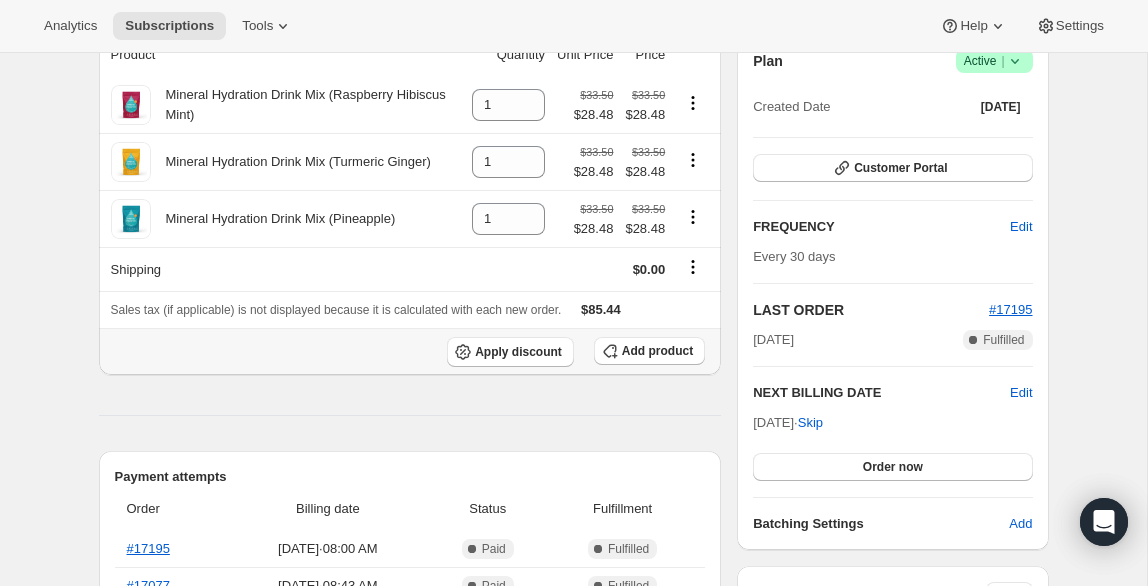 scroll, scrollTop: 0, scrollLeft: 0, axis: both 